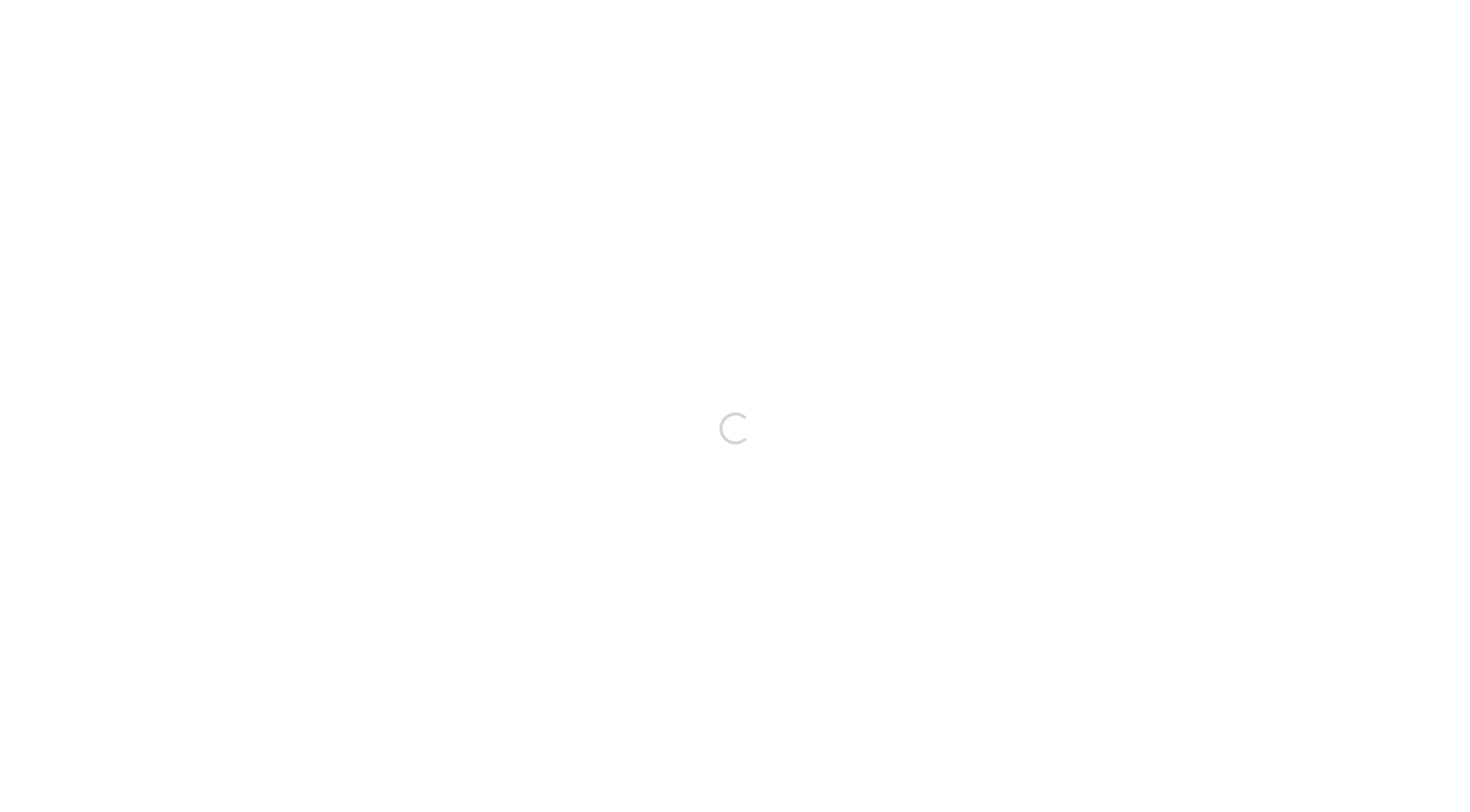 scroll, scrollTop: 0, scrollLeft: 0, axis: both 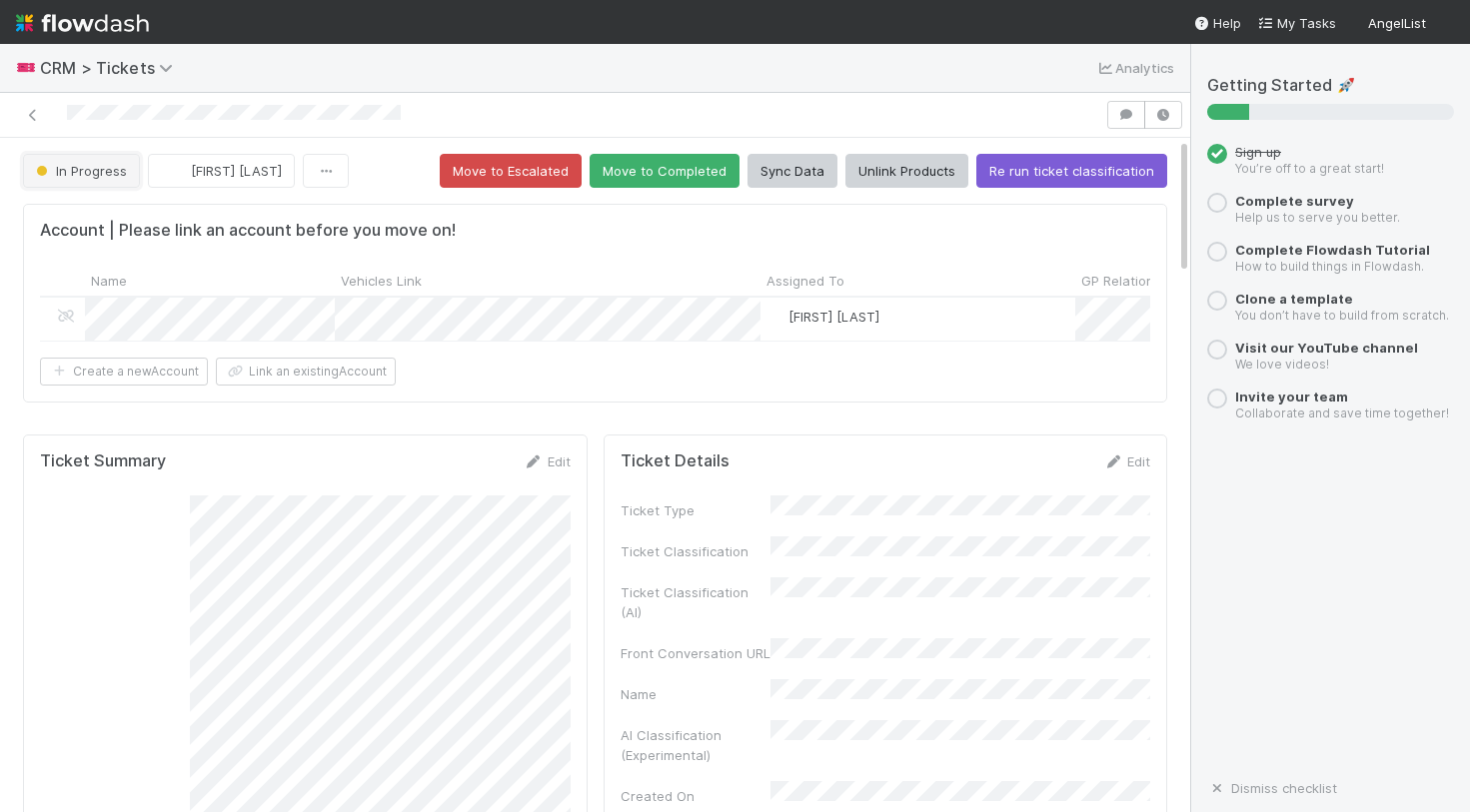 click on "In Progress" at bounding box center (79, 171) 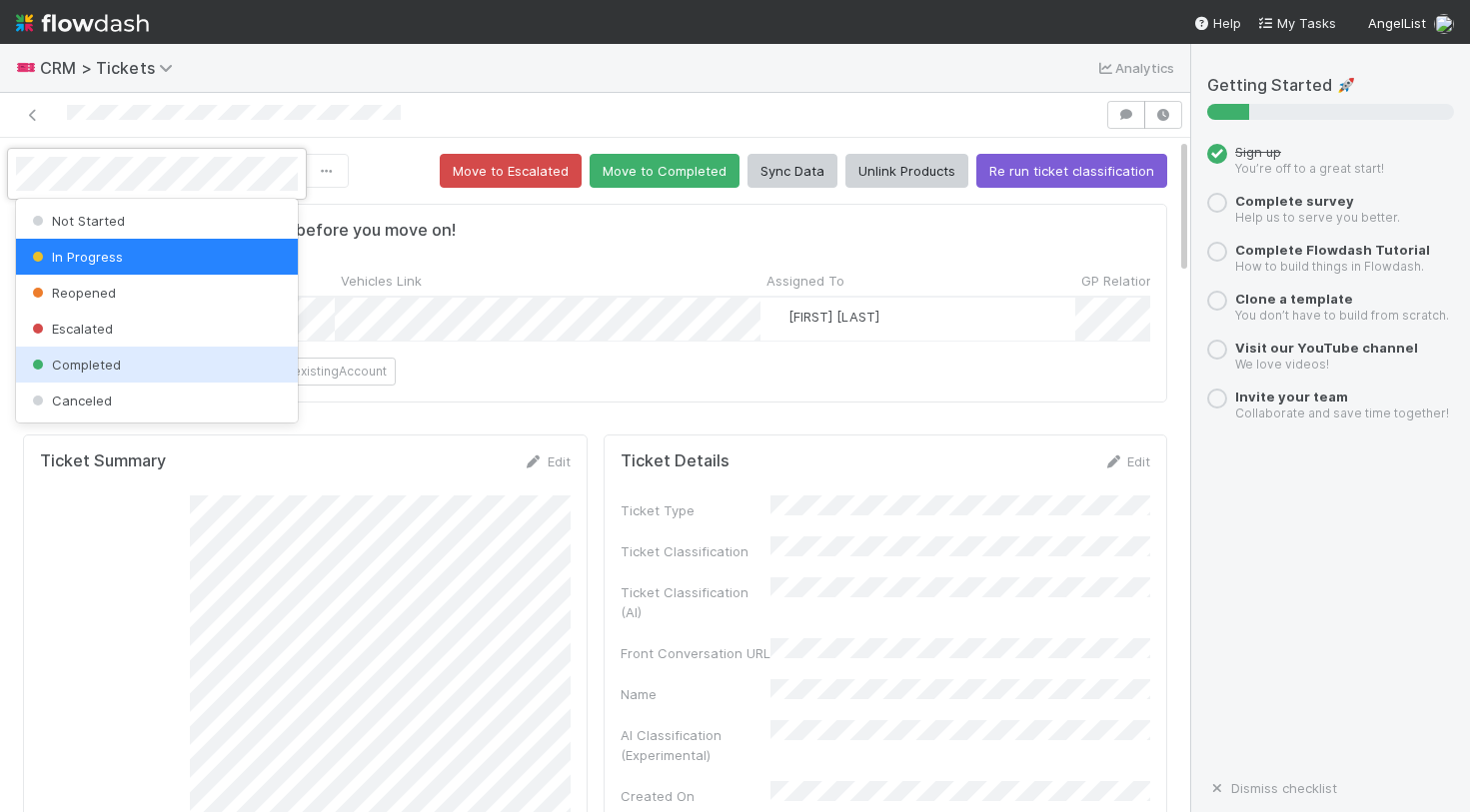 click on "Completed" at bounding box center (74, 365) 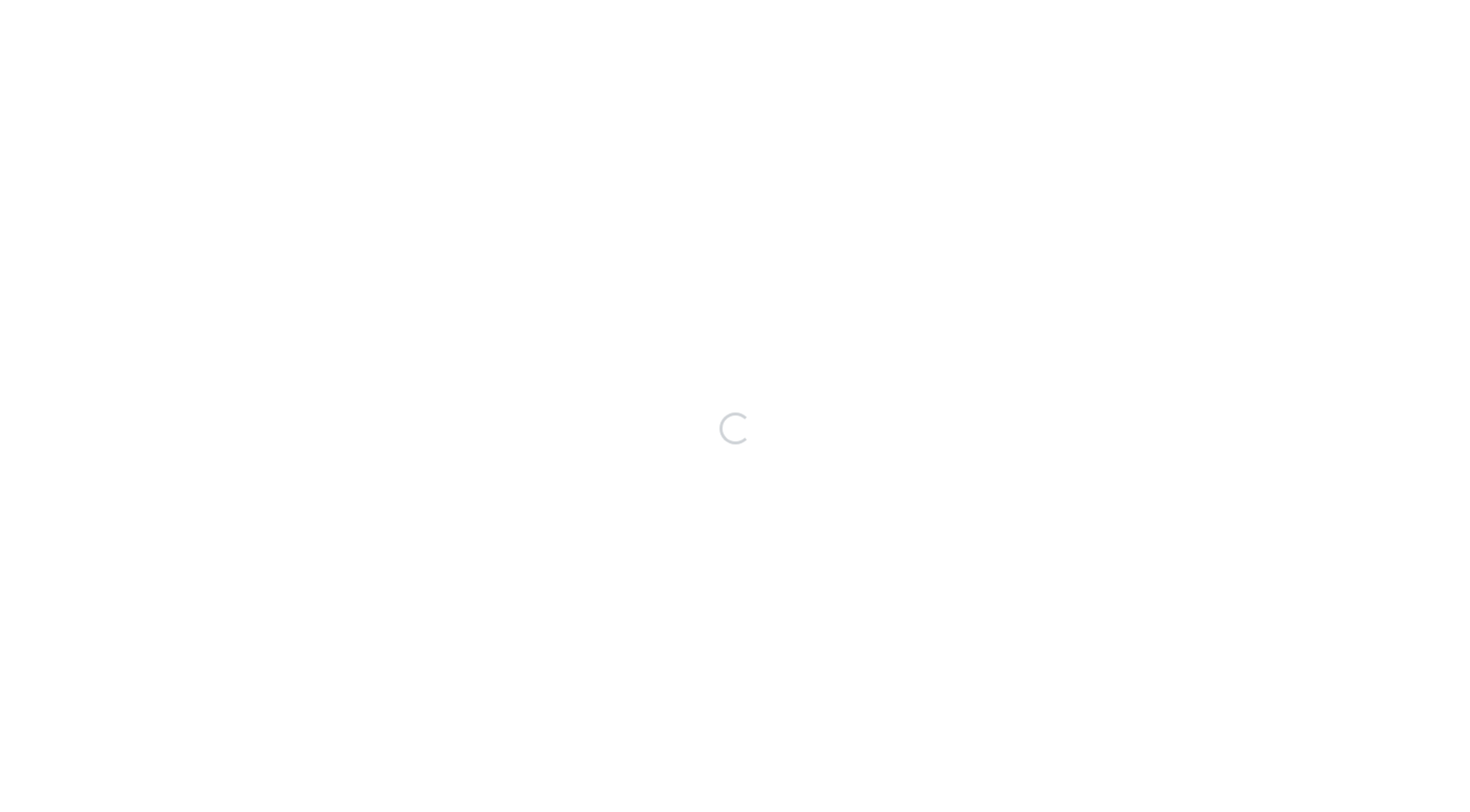 scroll, scrollTop: 0, scrollLeft: 0, axis: both 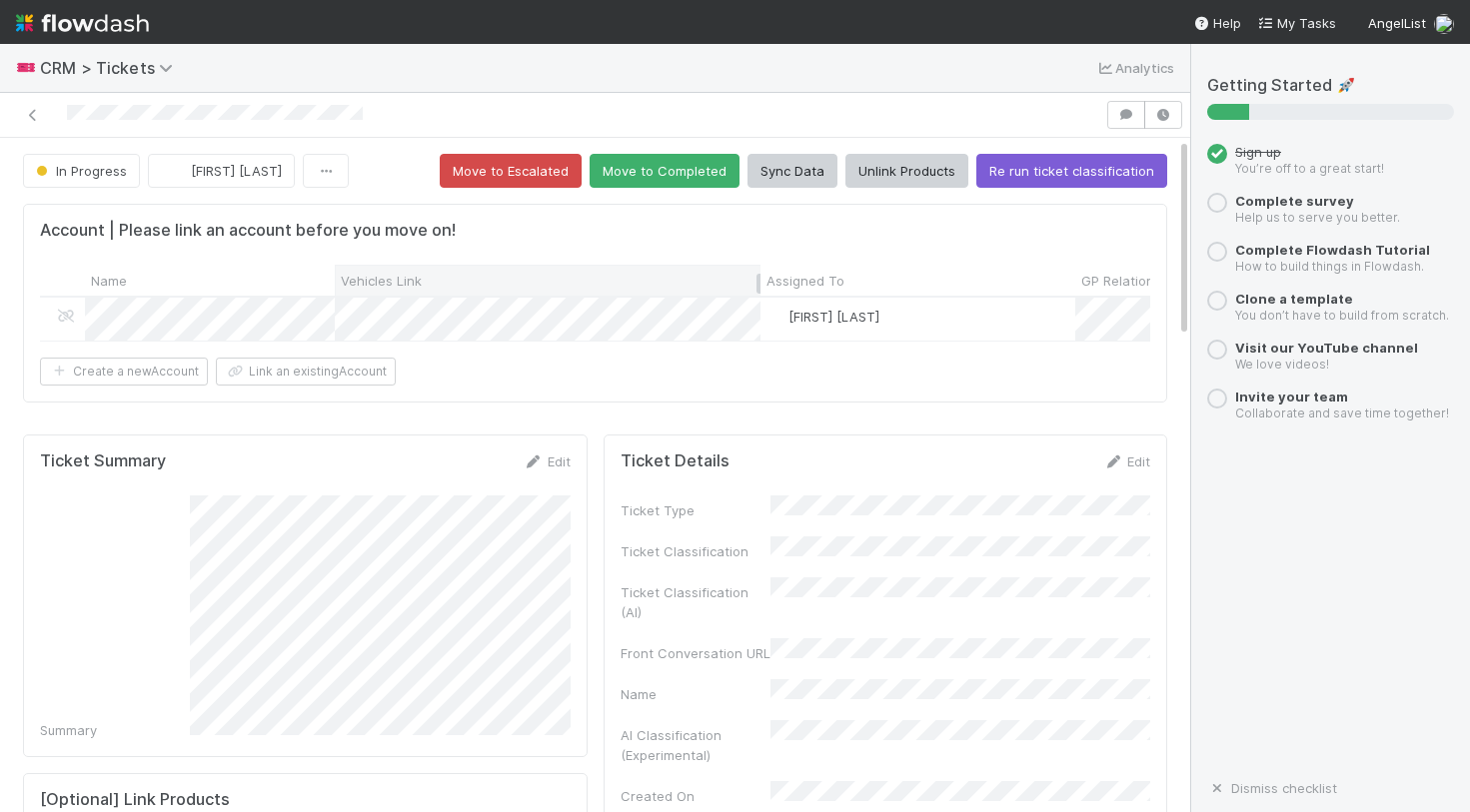 click on "Vehicles Link" at bounding box center [548, 281] 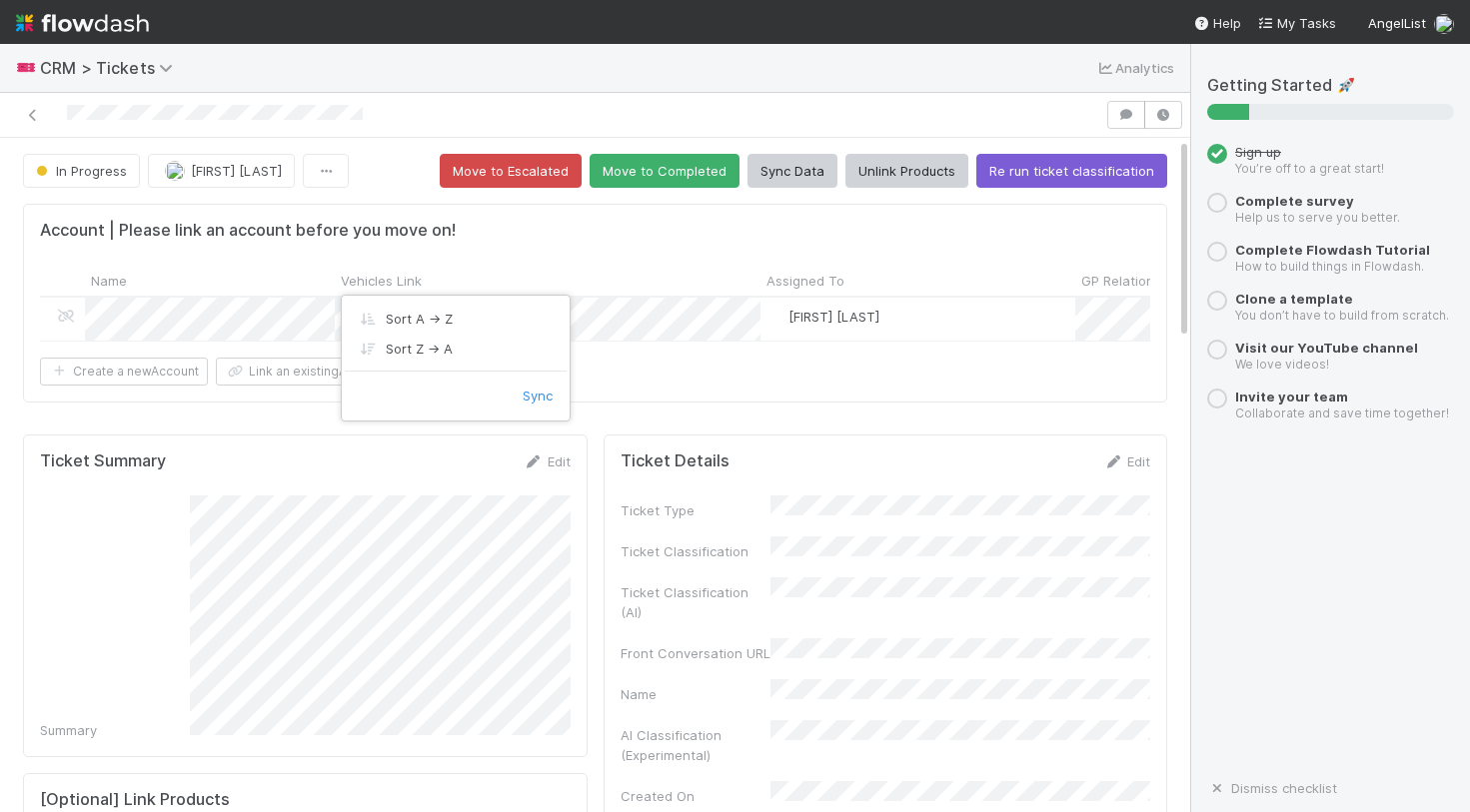 scroll, scrollTop: 1, scrollLeft: 1, axis: both 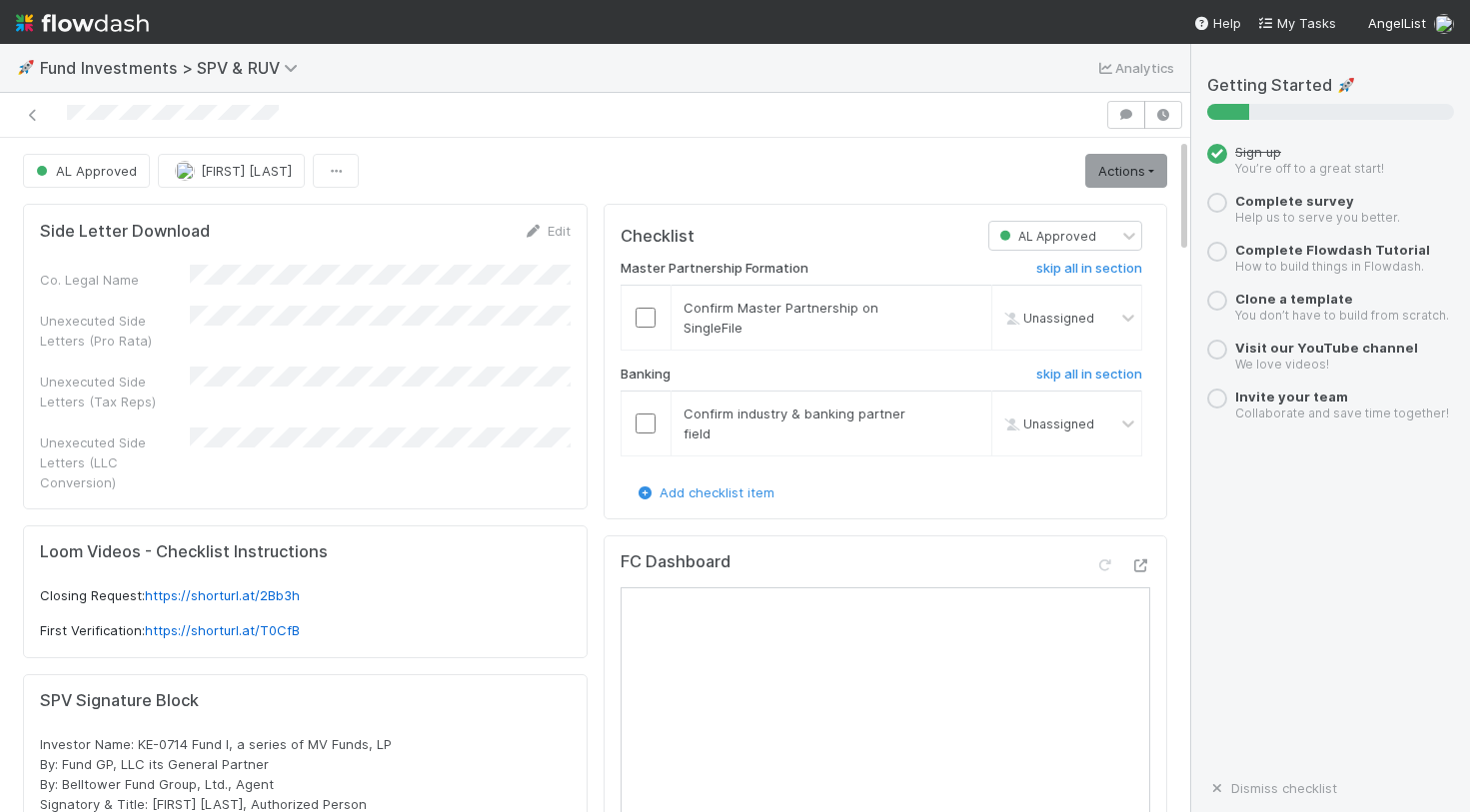 click at bounding box center [82, 23] 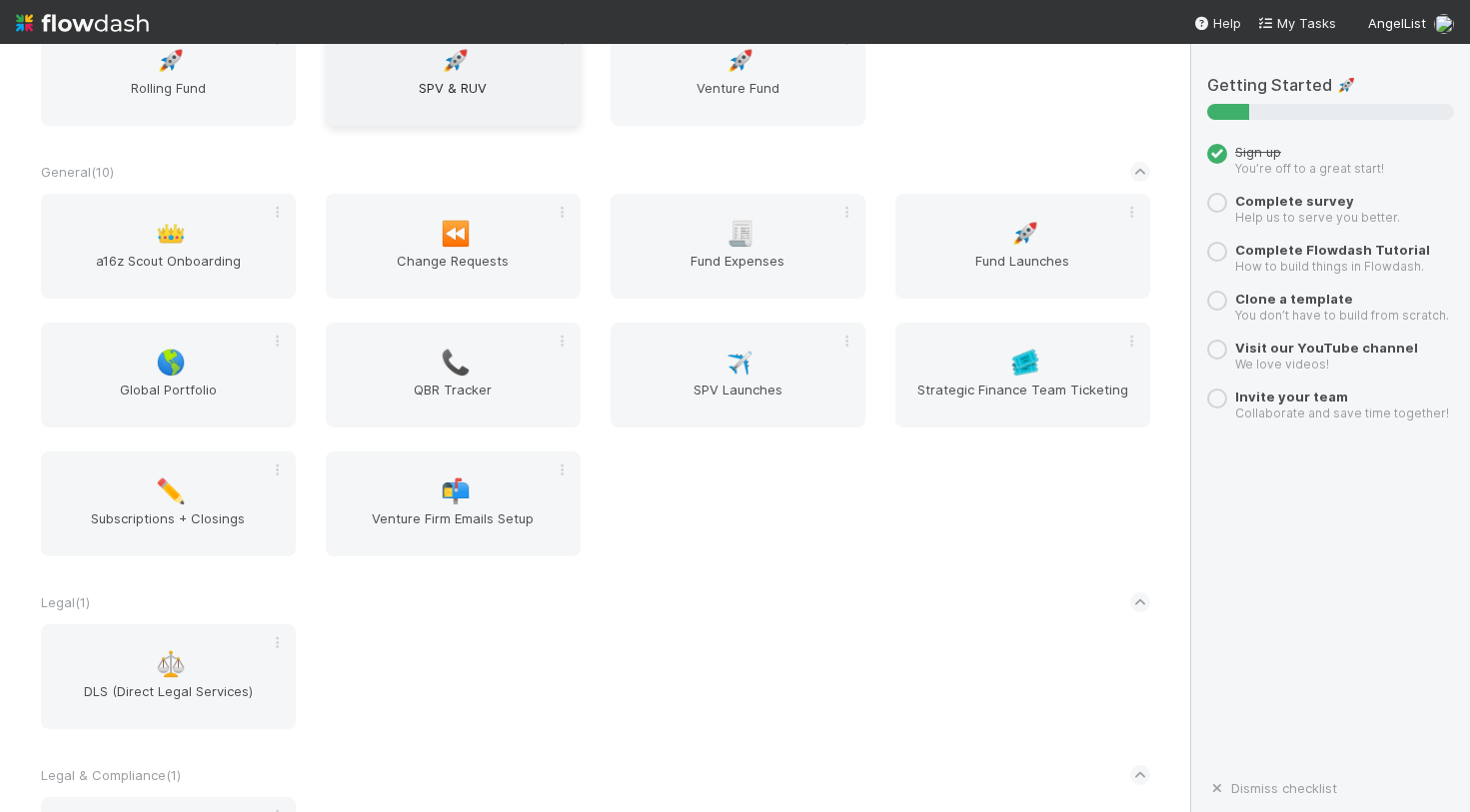 scroll, scrollTop: 825, scrollLeft: 0, axis: vertical 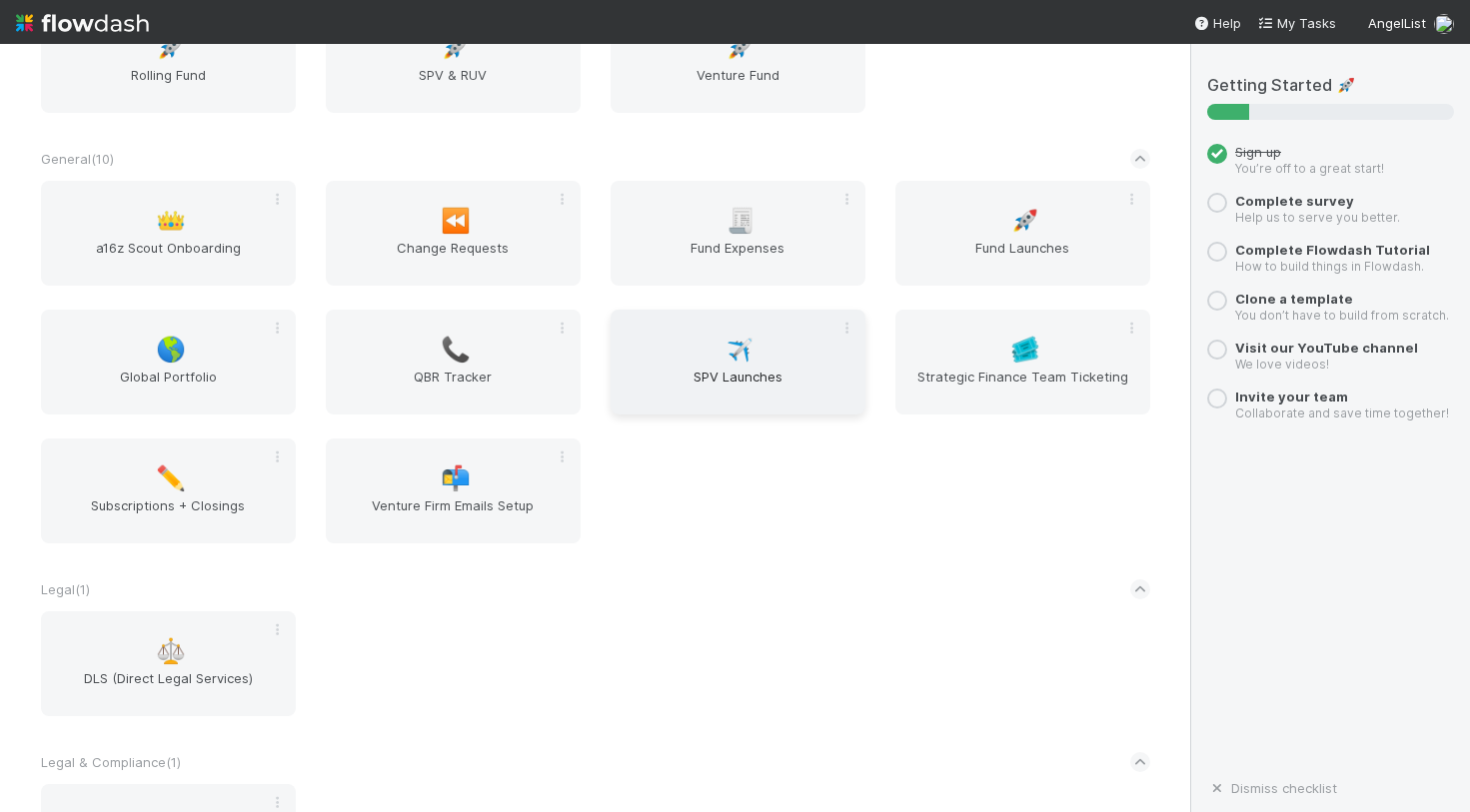 click on "✈️" at bounding box center (740, 350) 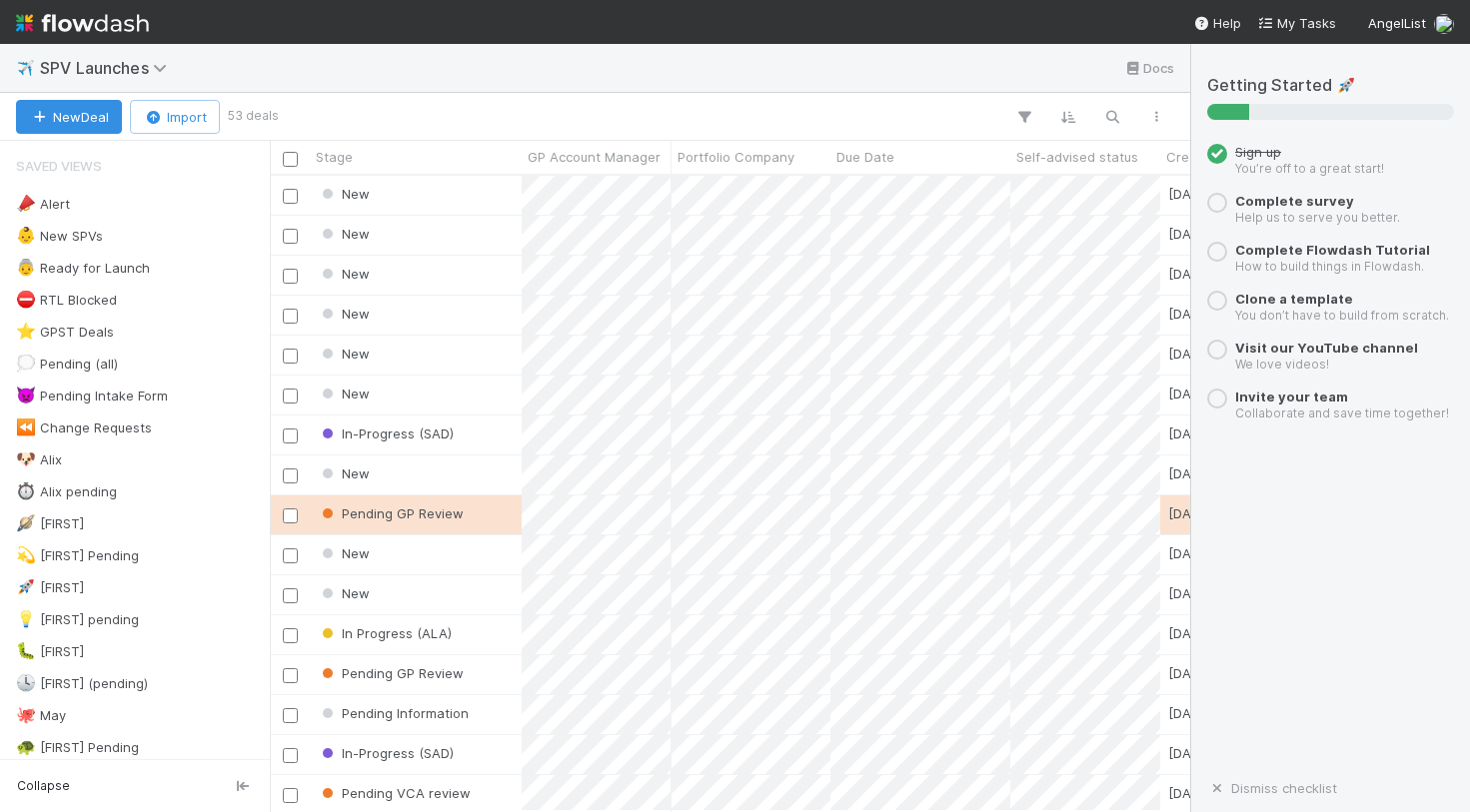 scroll, scrollTop: 0, scrollLeft: 1, axis: horizontal 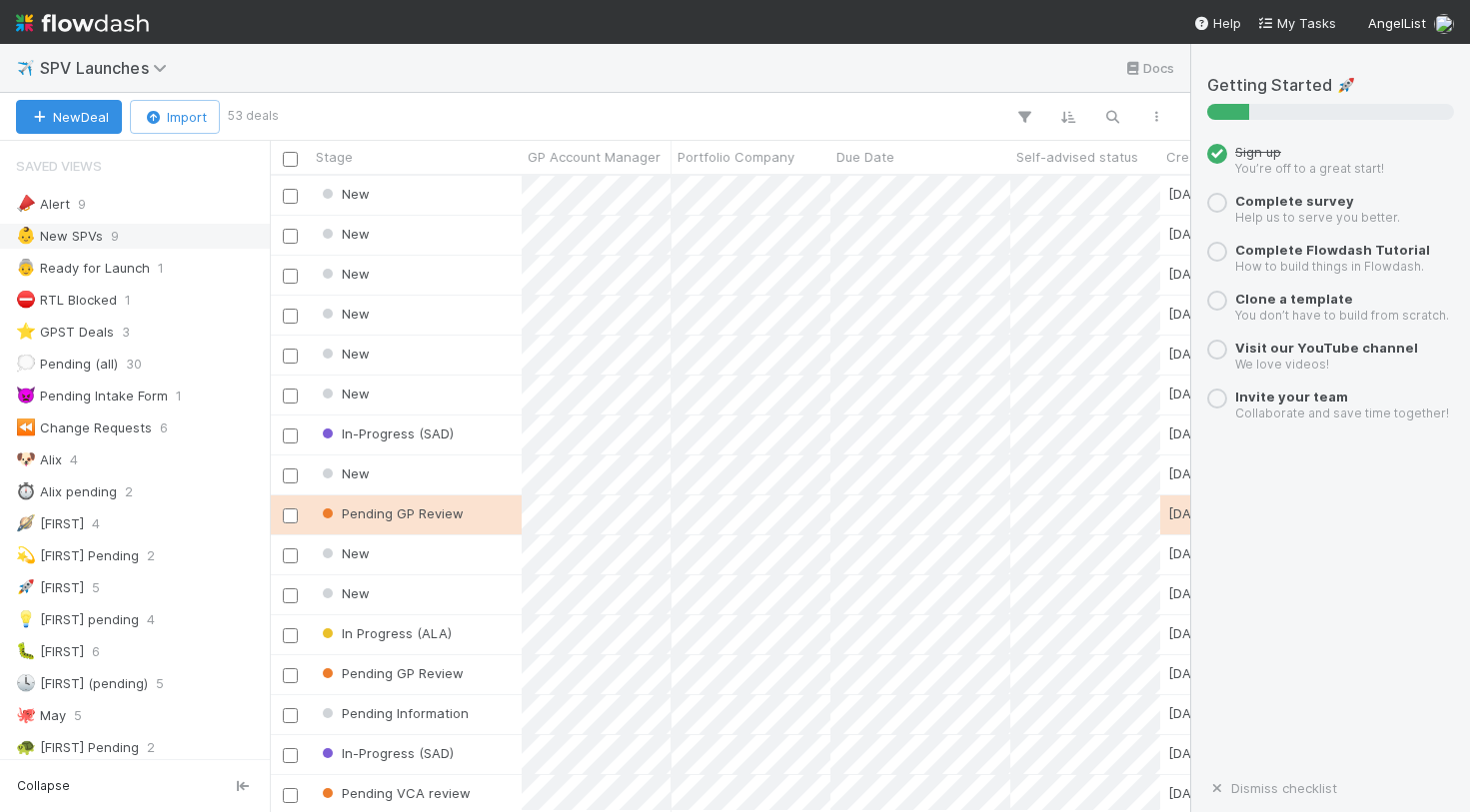 click on "👶 New SPVs" at bounding box center [59, 236] 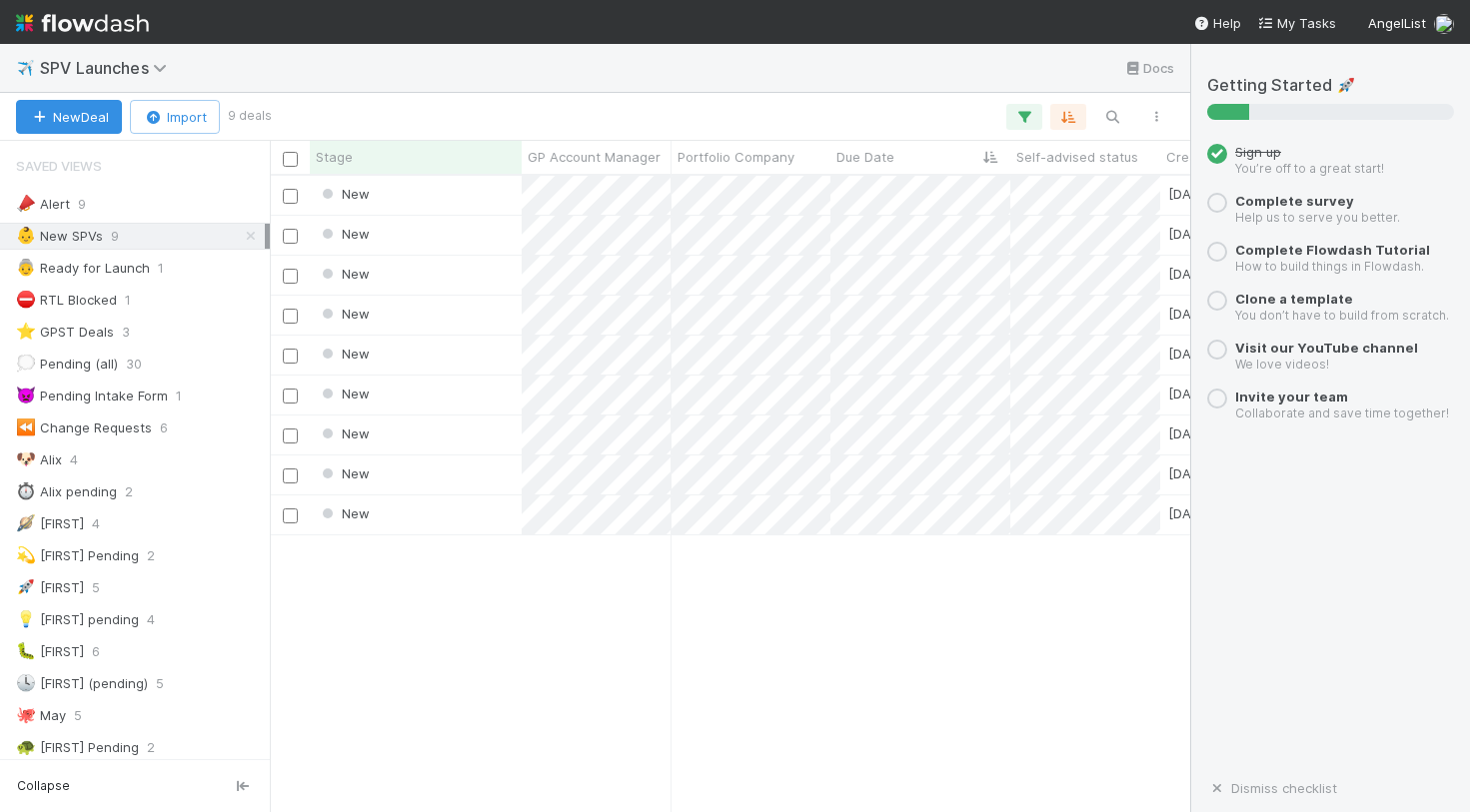 scroll, scrollTop: 0, scrollLeft: 1, axis: horizontal 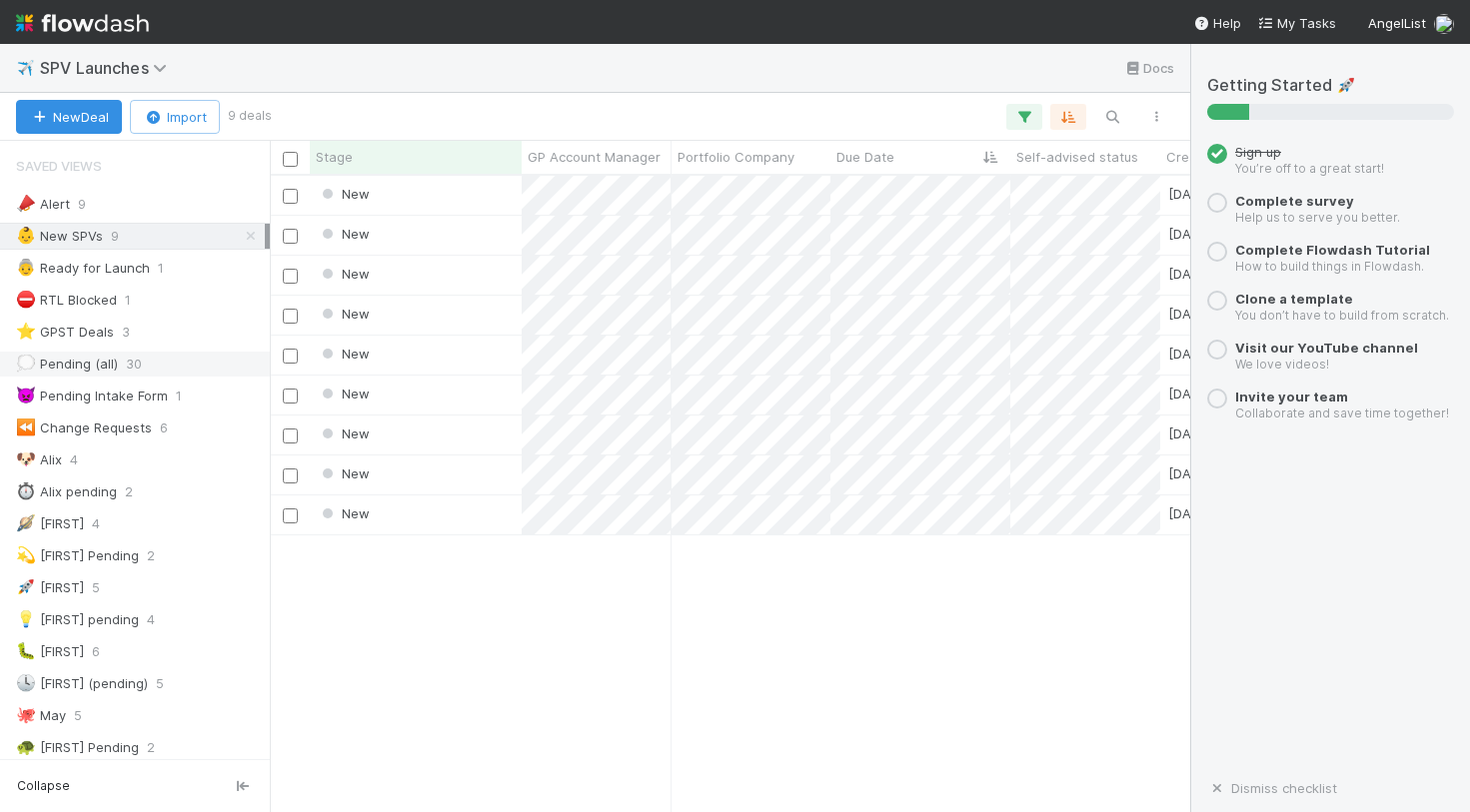 click on "💭 Pending (all) 30" at bounding box center (140, 364) 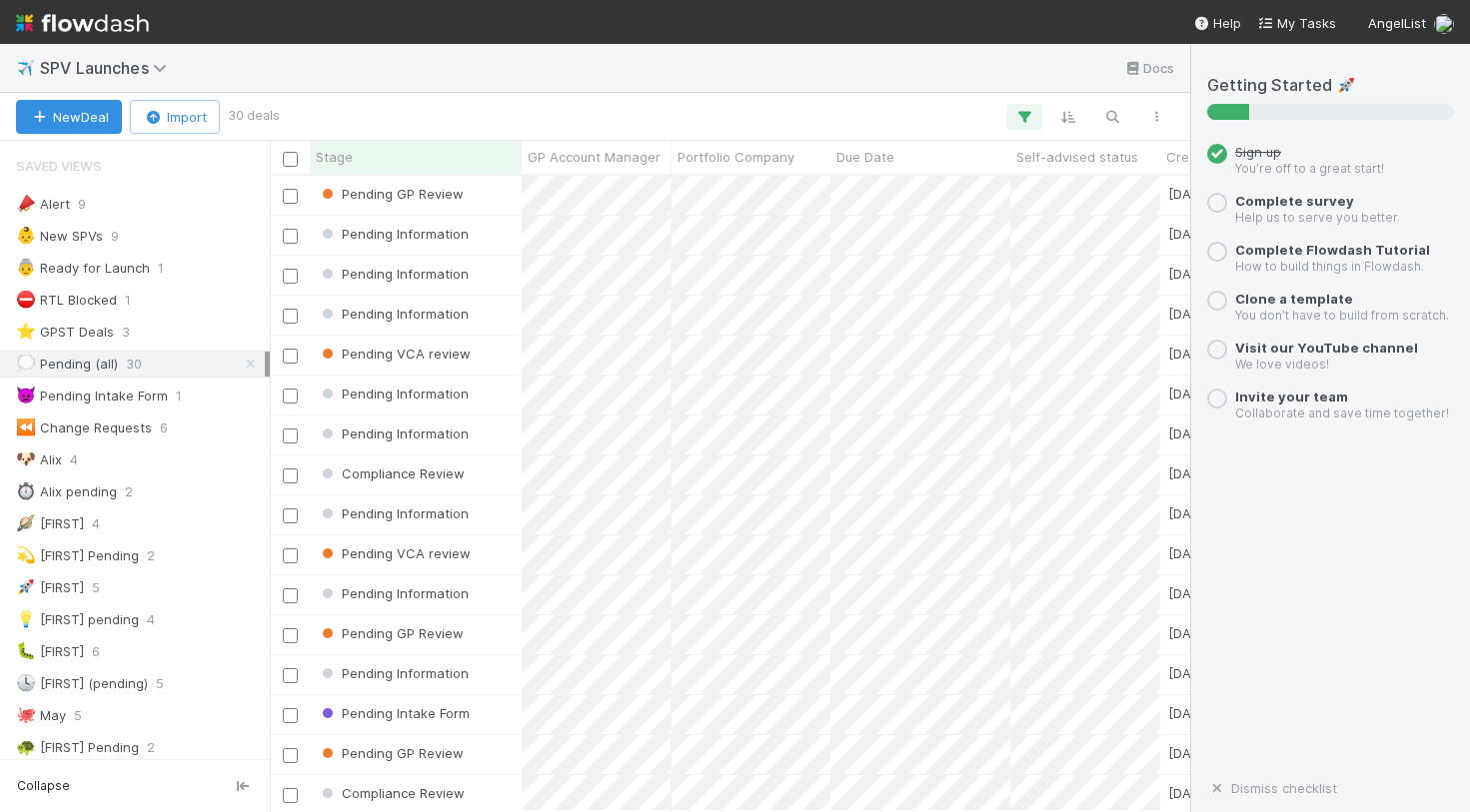 scroll, scrollTop: 0, scrollLeft: 1, axis: horizontal 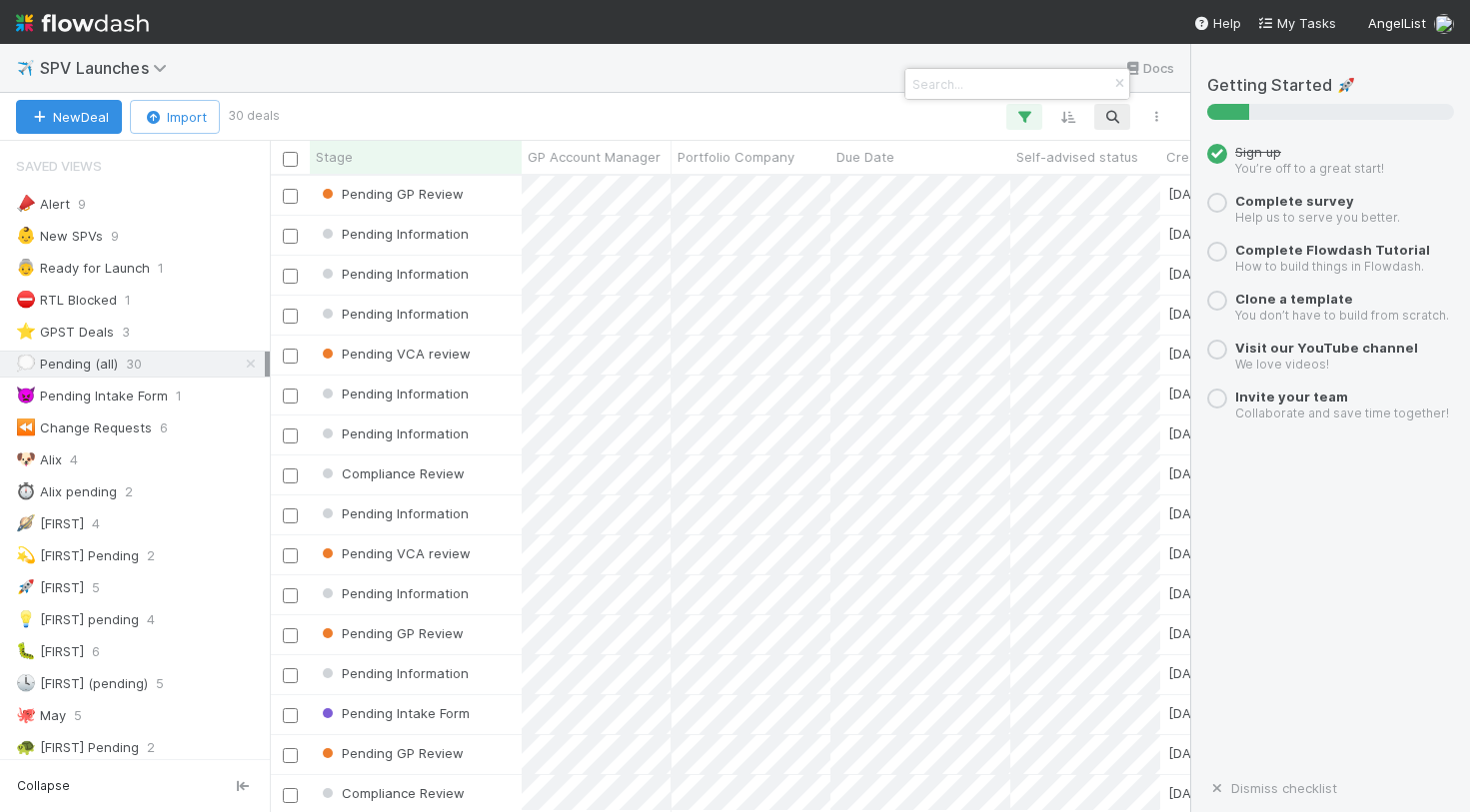 type on "g" 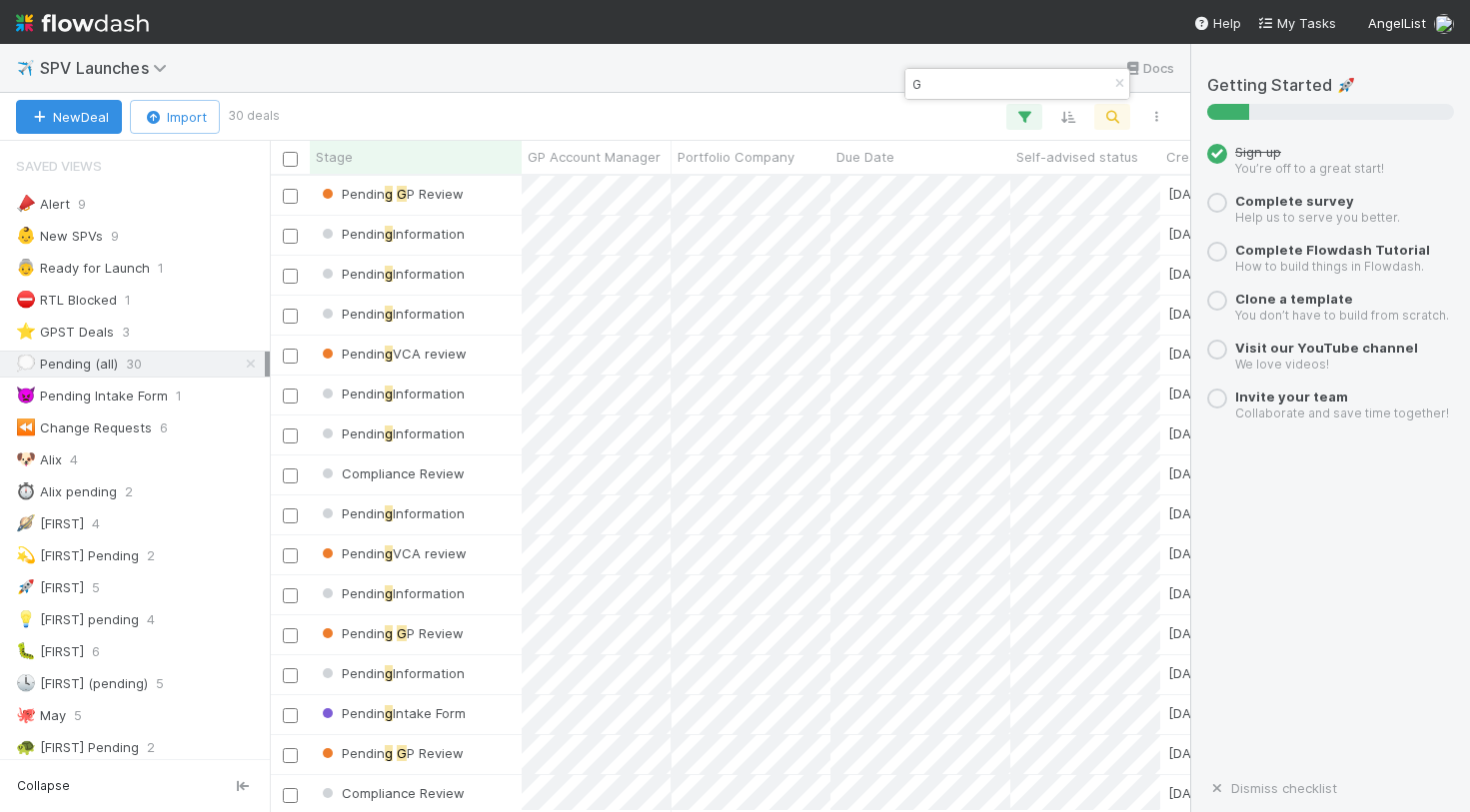scroll, scrollTop: 0, scrollLeft: 1, axis: horizontal 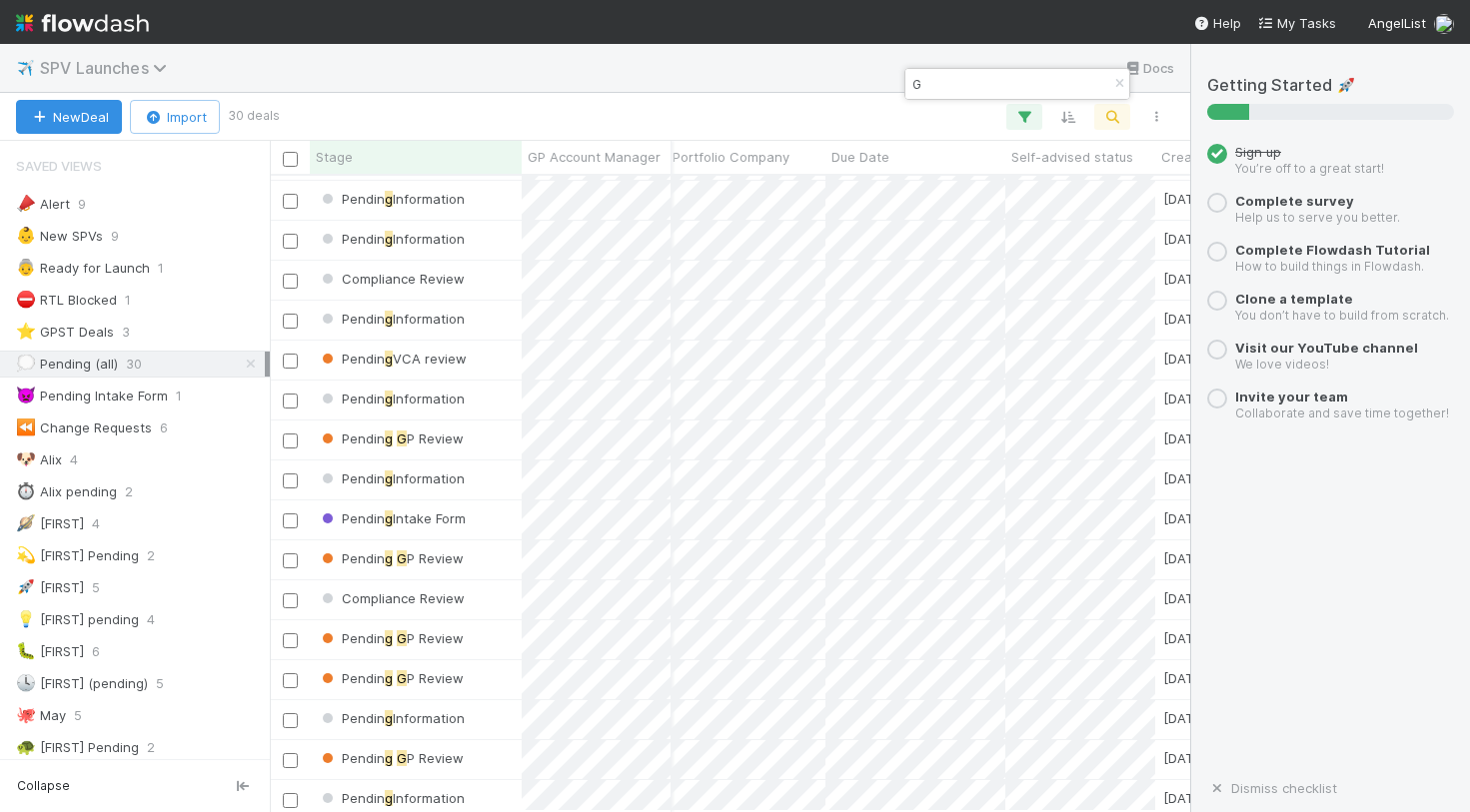 type on "G" 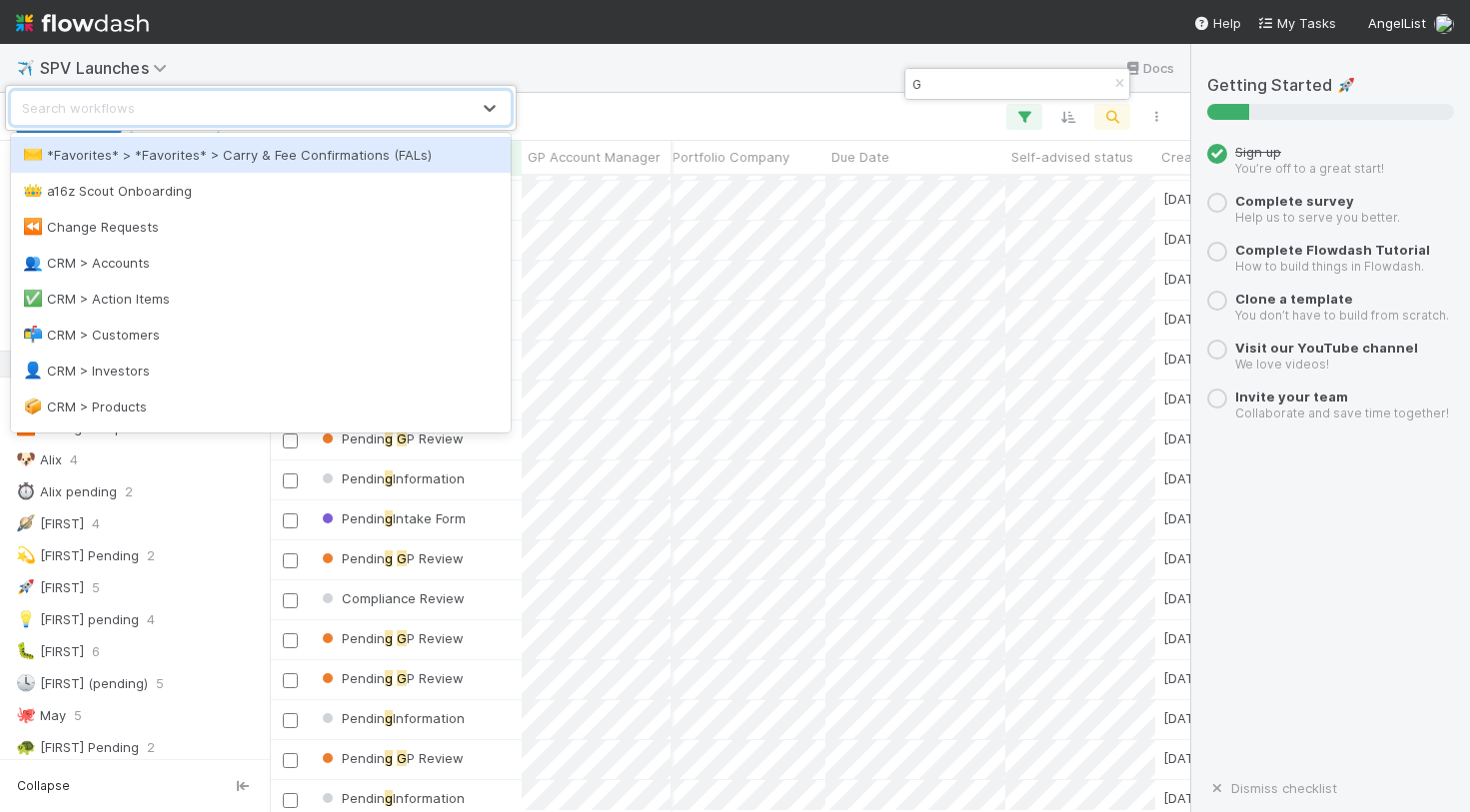 click on "option *Favorites* > *Favorites* > Carry & Fee Confirmations (FALs) focused, 1 of 26. 26 results available. Use Up and Down to choose options, press Enter to select the currently focused option, press Escape to exit the menu, press Tab to select the option and exit the menu. Search workflows" at bounding box center (261, 108) 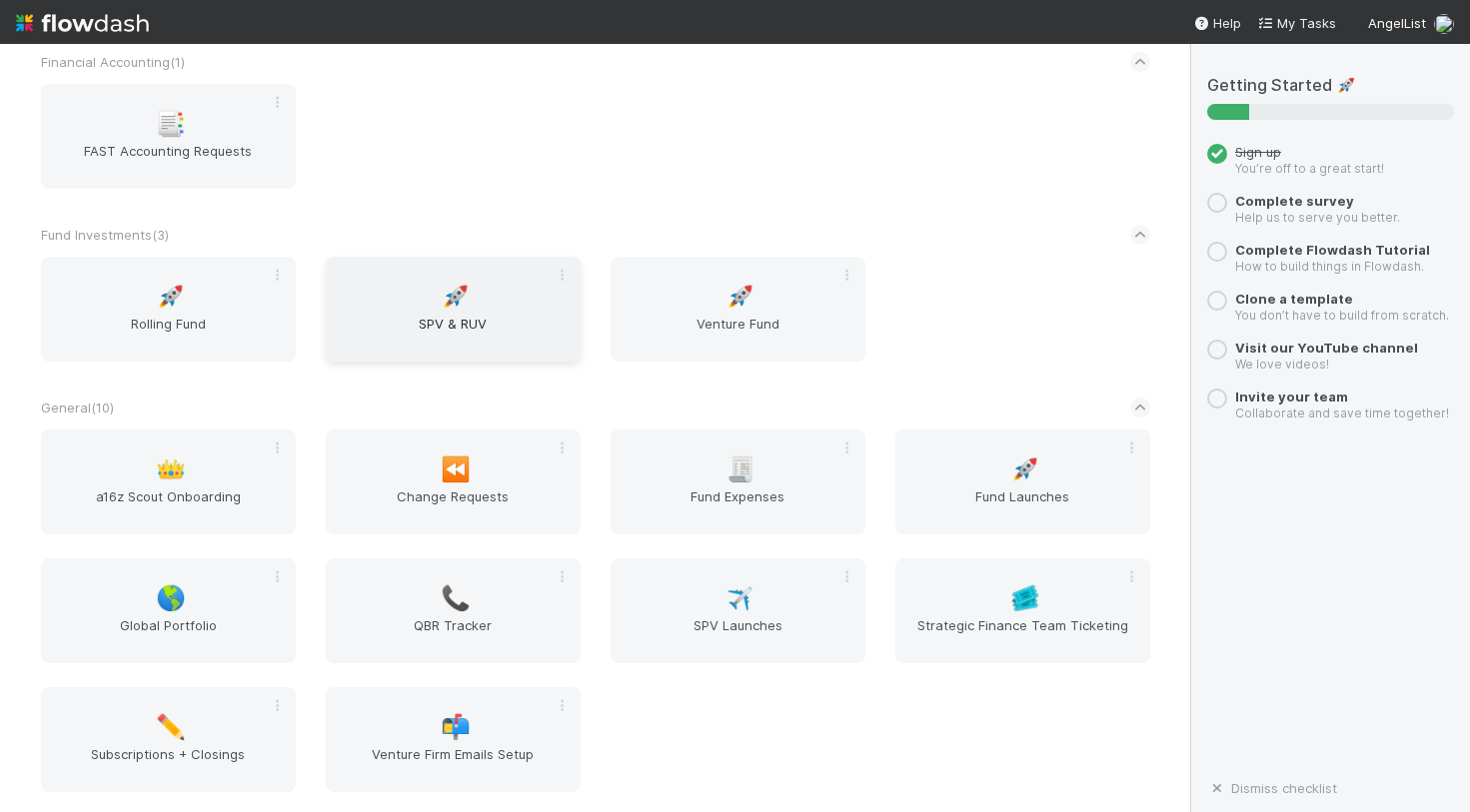 scroll, scrollTop: 641, scrollLeft: 0, axis: vertical 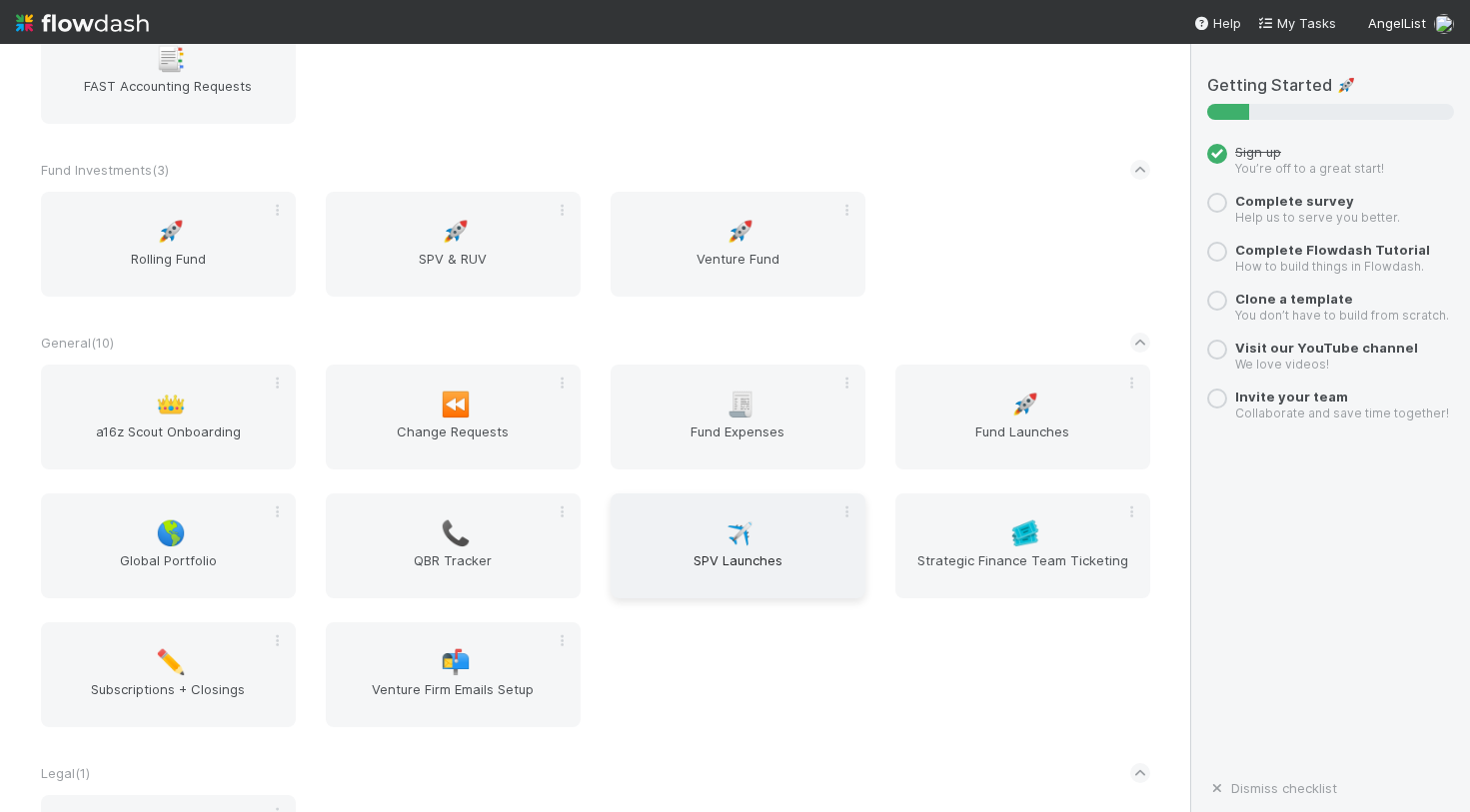 click on "✈️ SPV Launches" at bounding box center (737, 545) 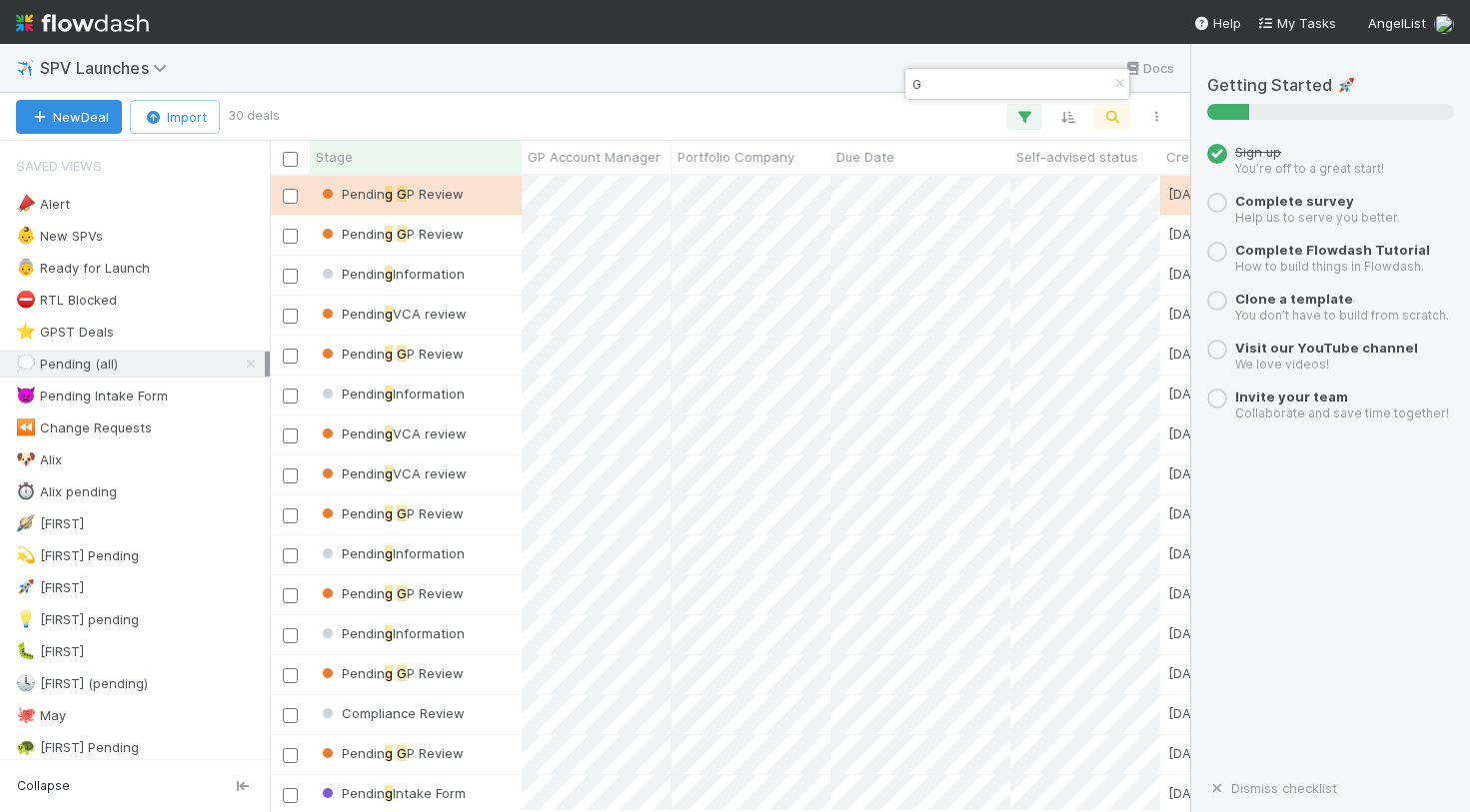 scroll, scrollTop: 0, scrollLeft: 1, axis: horizontal 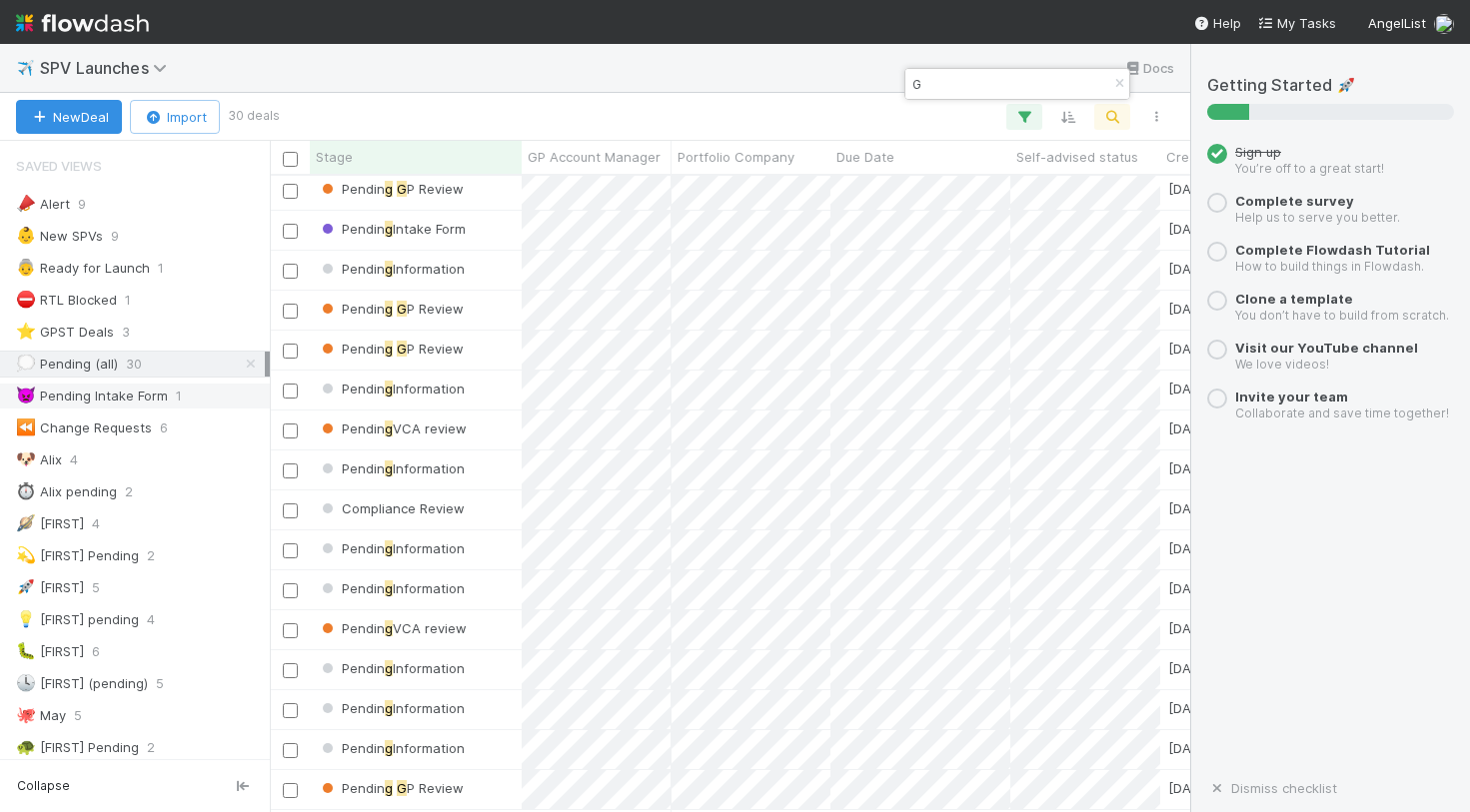 click on "👿 Pending Intake Form" at bounding box center [92, 396] 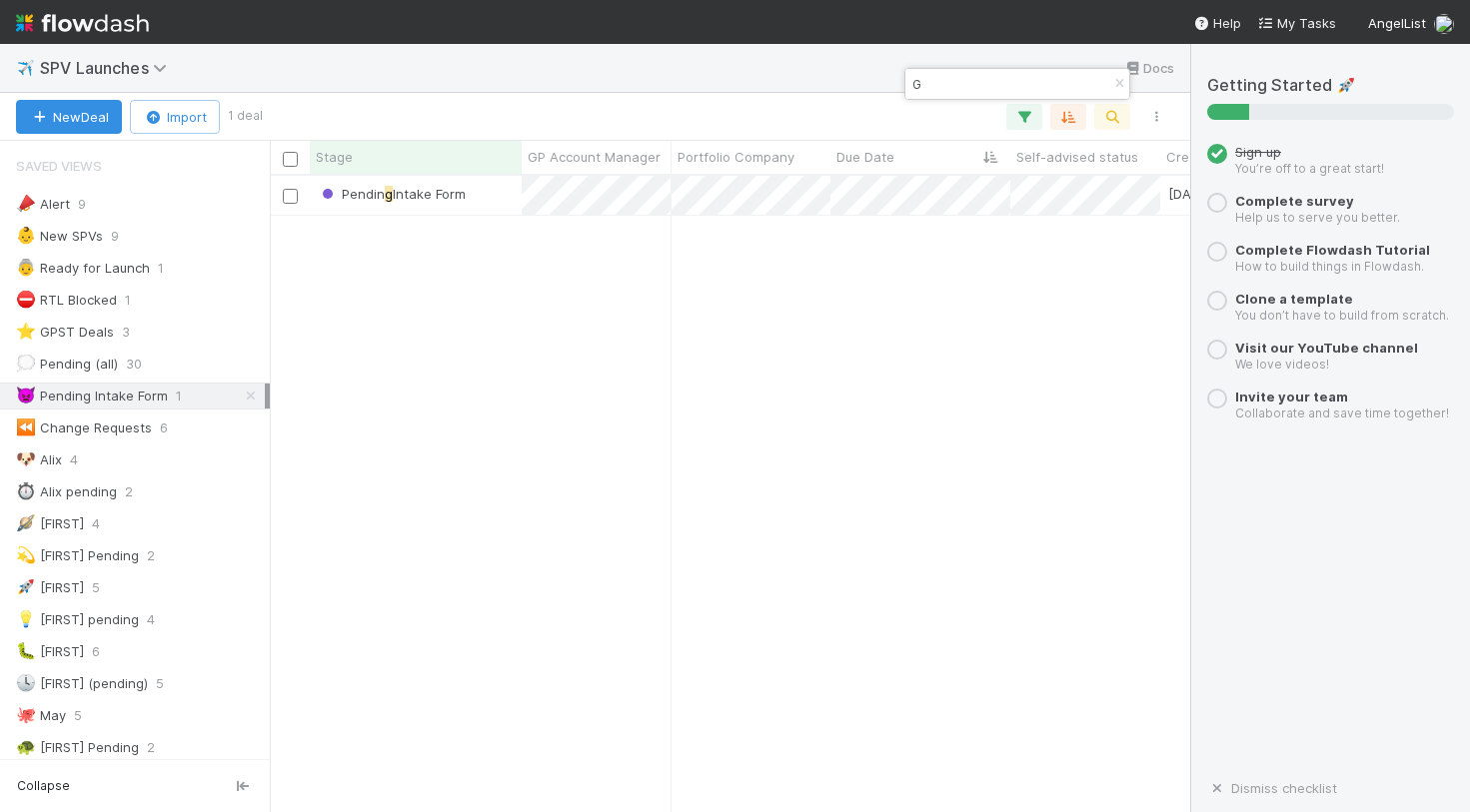 scroll, scrollTop: 0, scrollLeft: 1, axis: horizontal 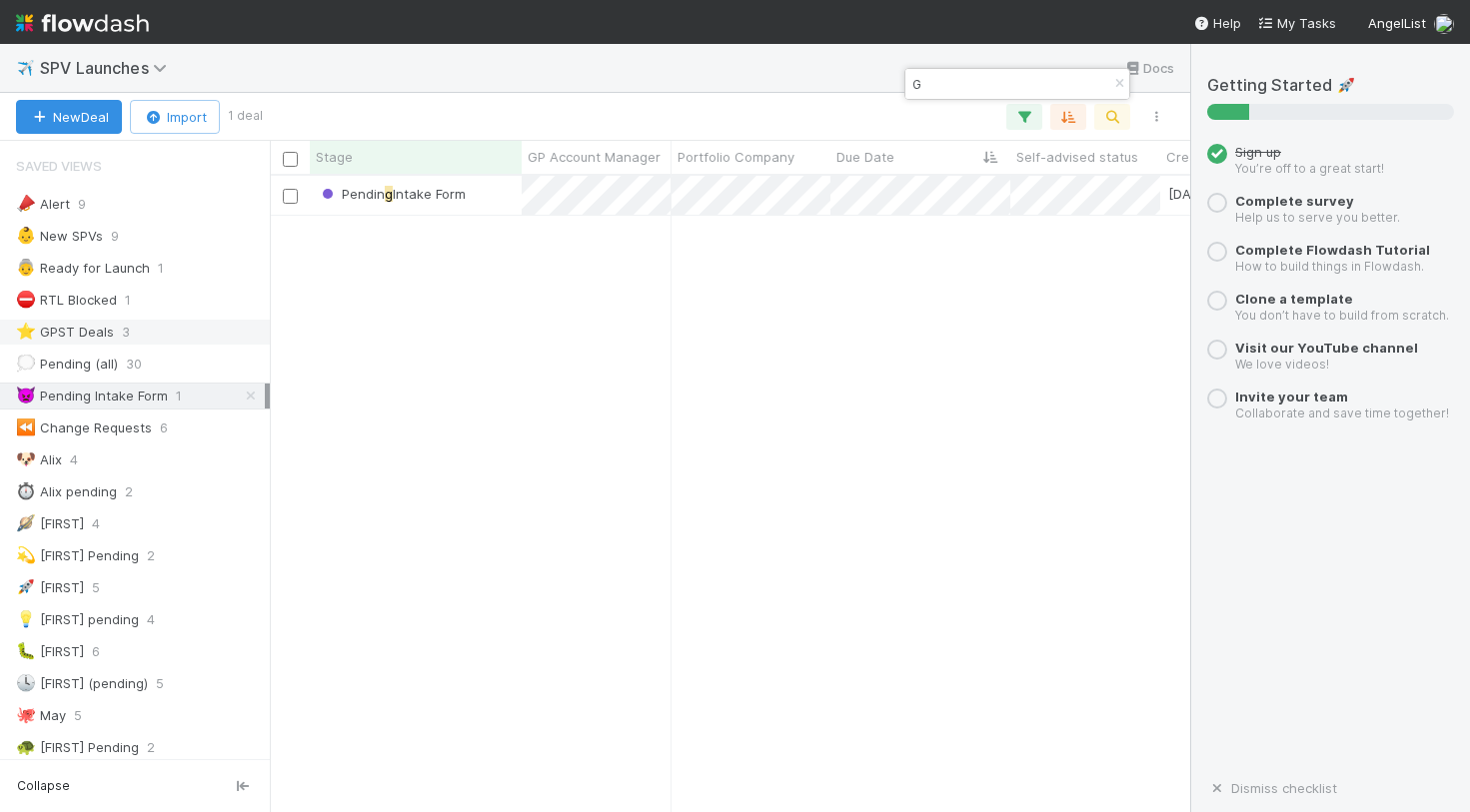click on "3" at bounding box center (126, 332) 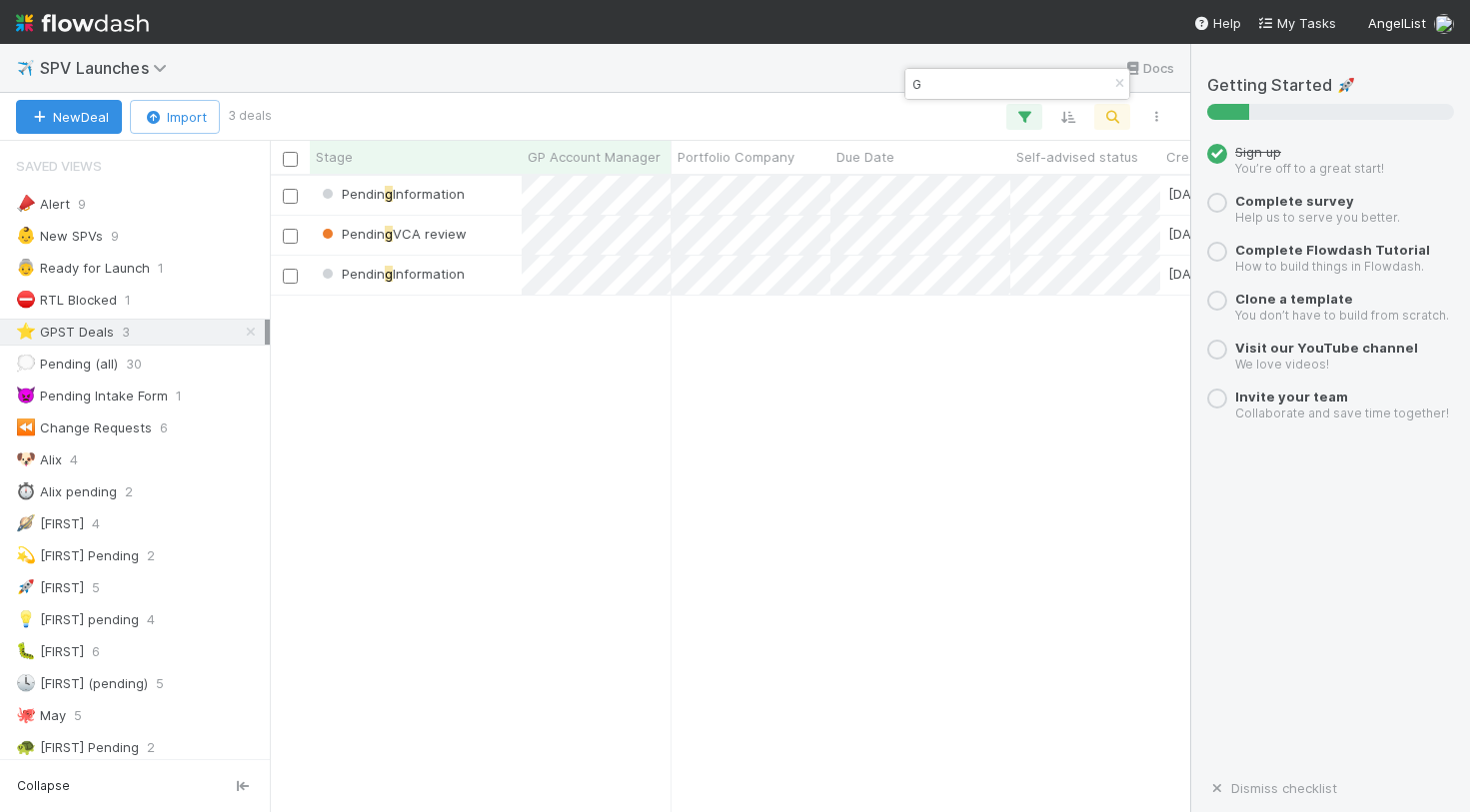 scroll, scrollTop: 0, scrollLeft: 1, axis: horizontal 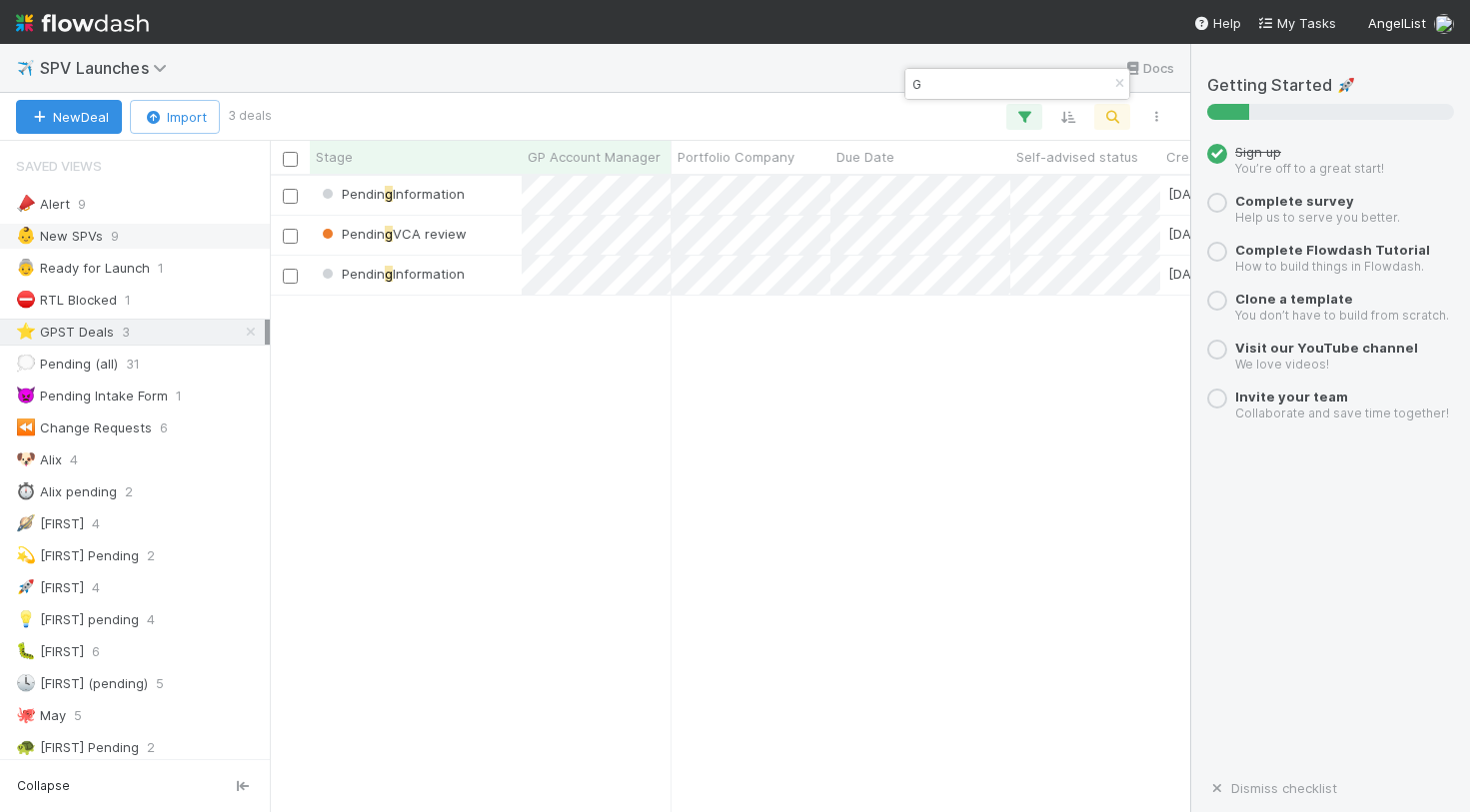 click on "👶 New SPVs" at bounding box center (59, 236) 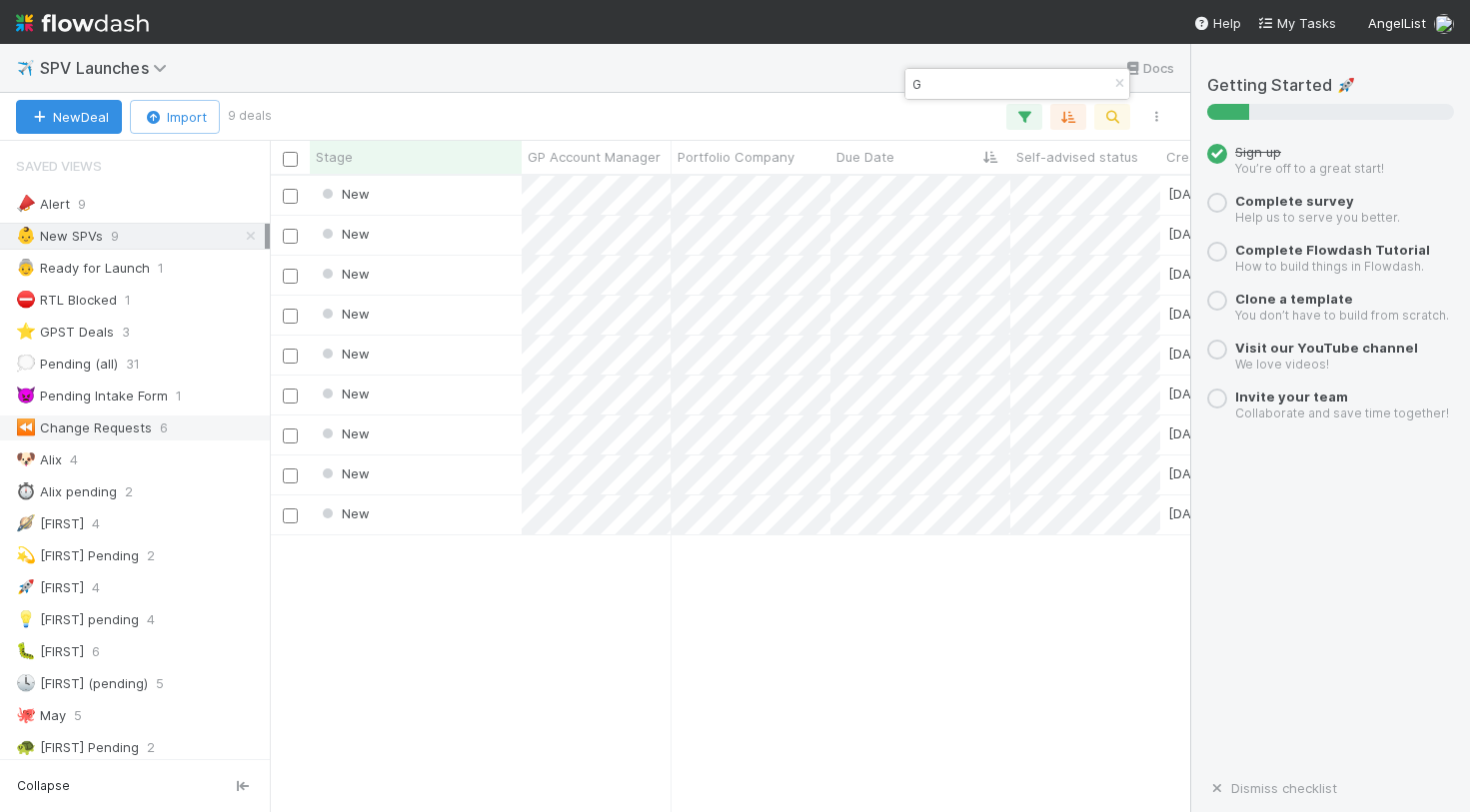 scroll, scrollTop: 0, scrollLeft: 1, axis: horizontal 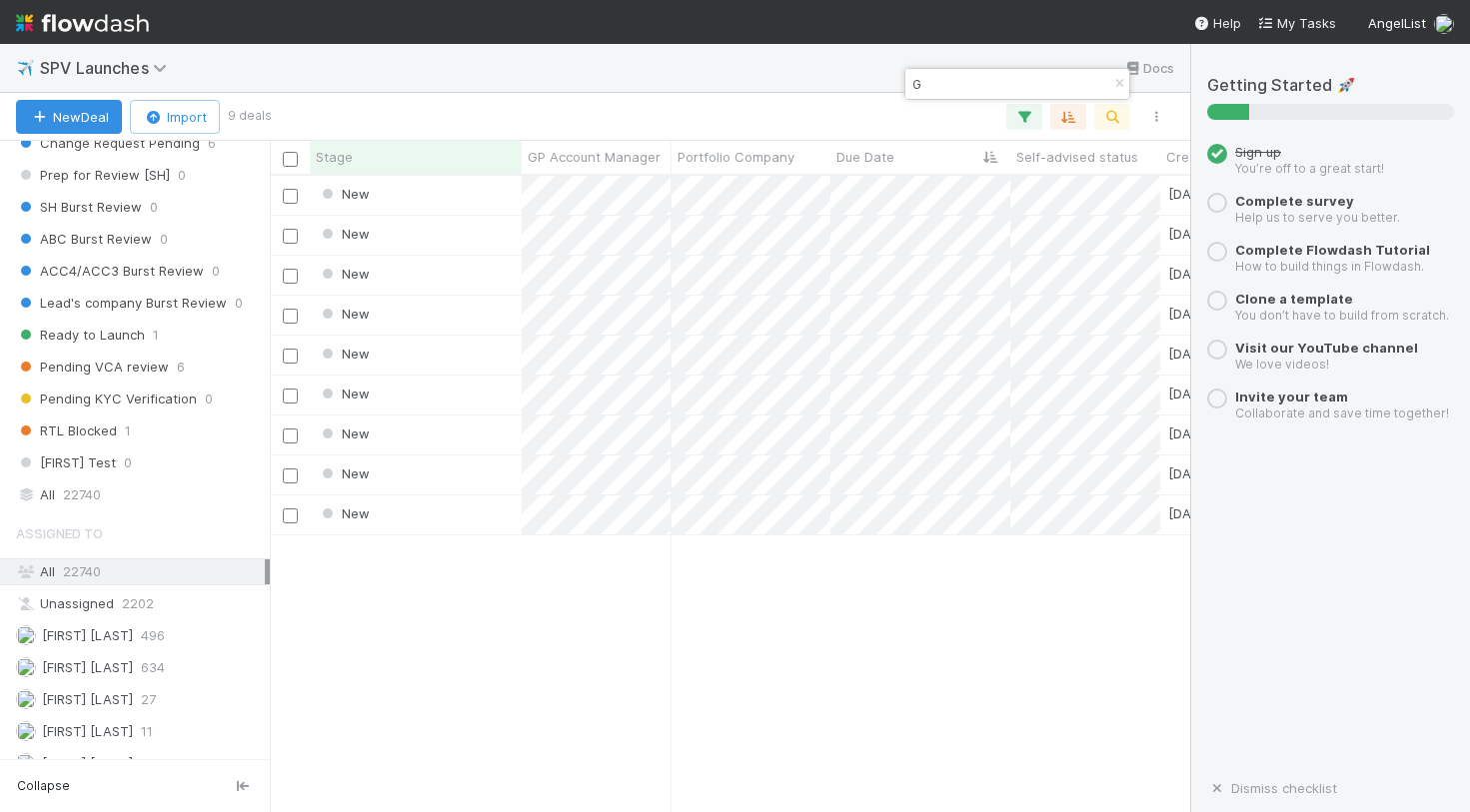 click on "22740" at bounding box center [82, 571] 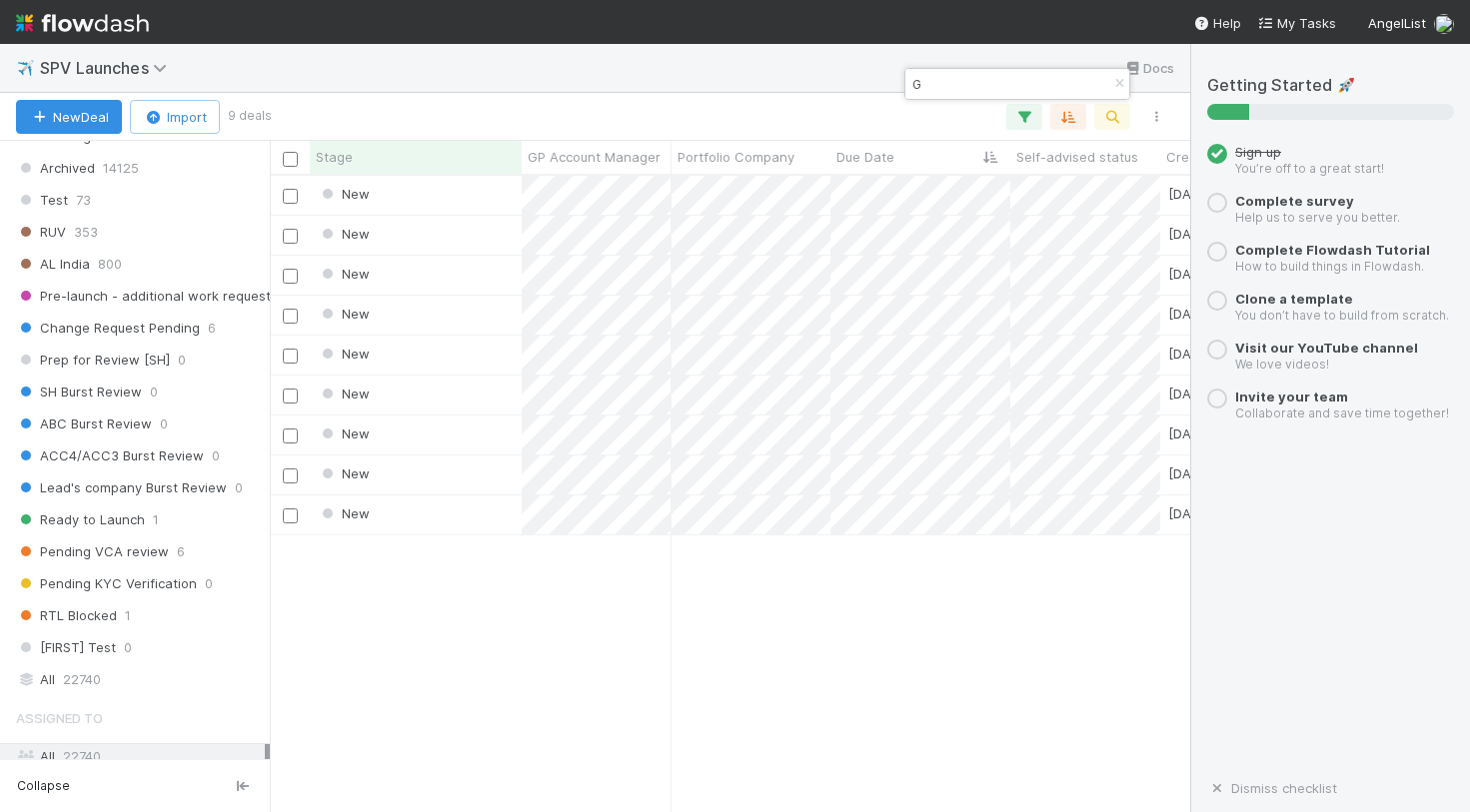scroll, scrollTop: 1092, scrollLeft: 0, axis: vertical 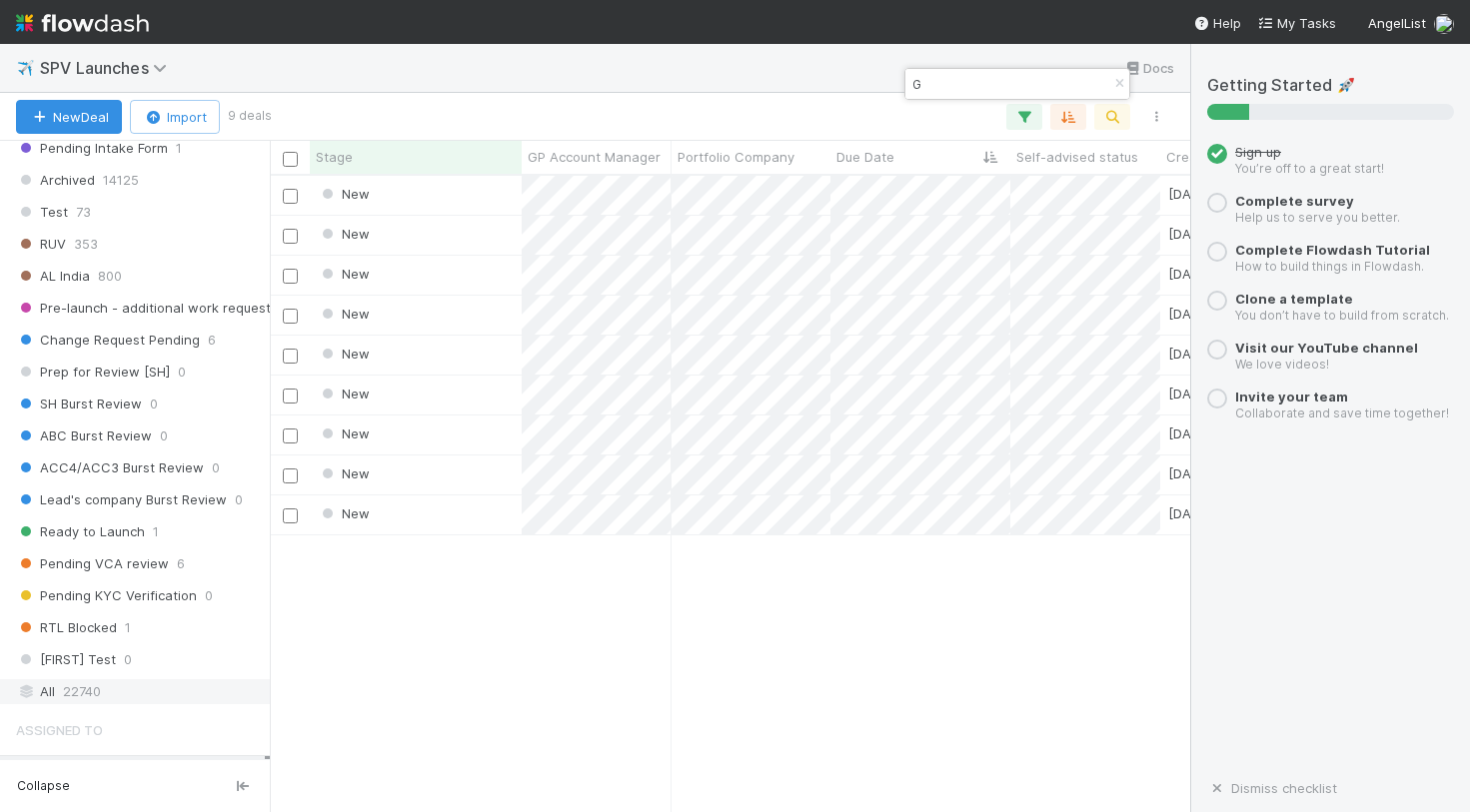 click on "22740" at bounding box center [82, 691] 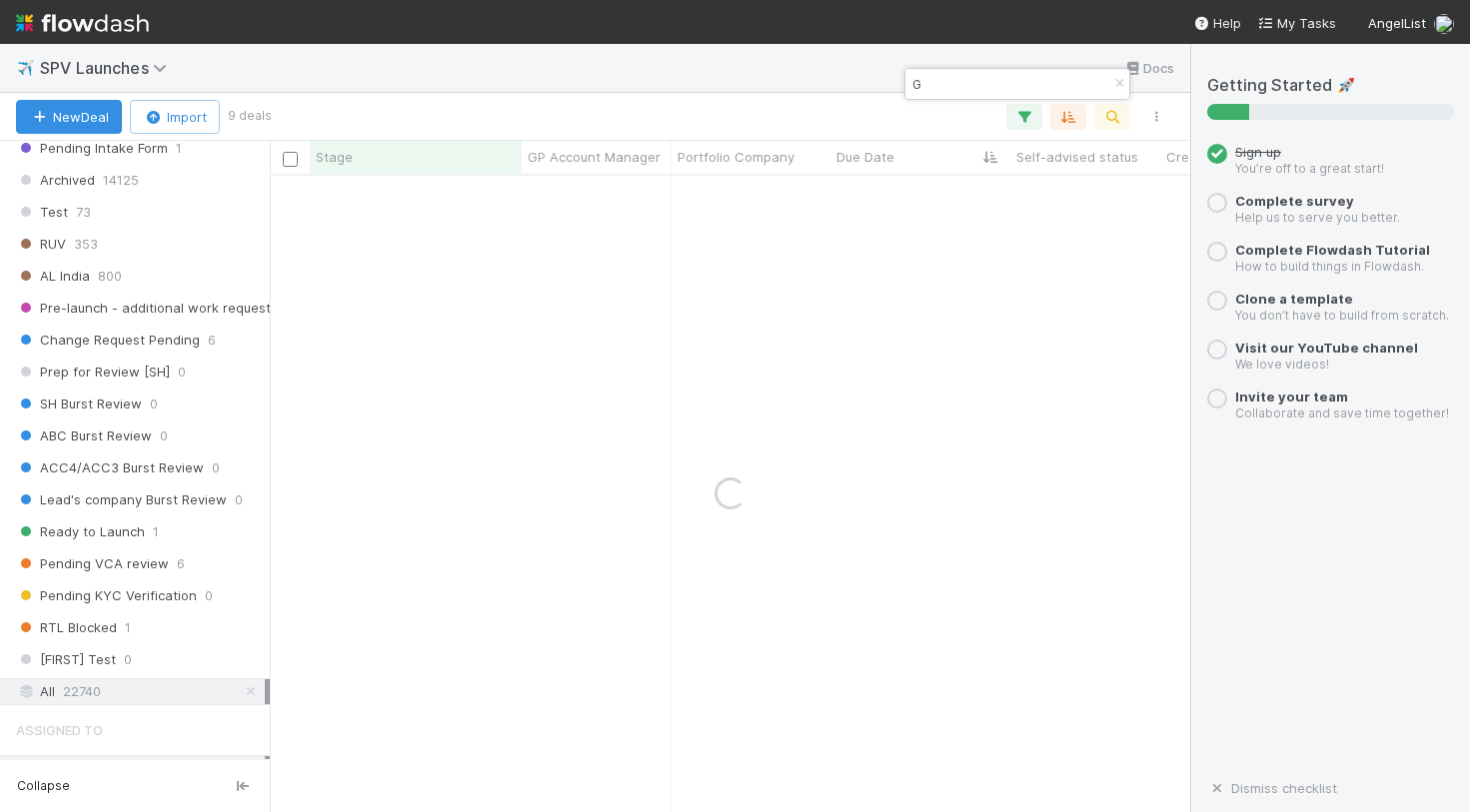 click on "G" at bounding box center [1008, 84] 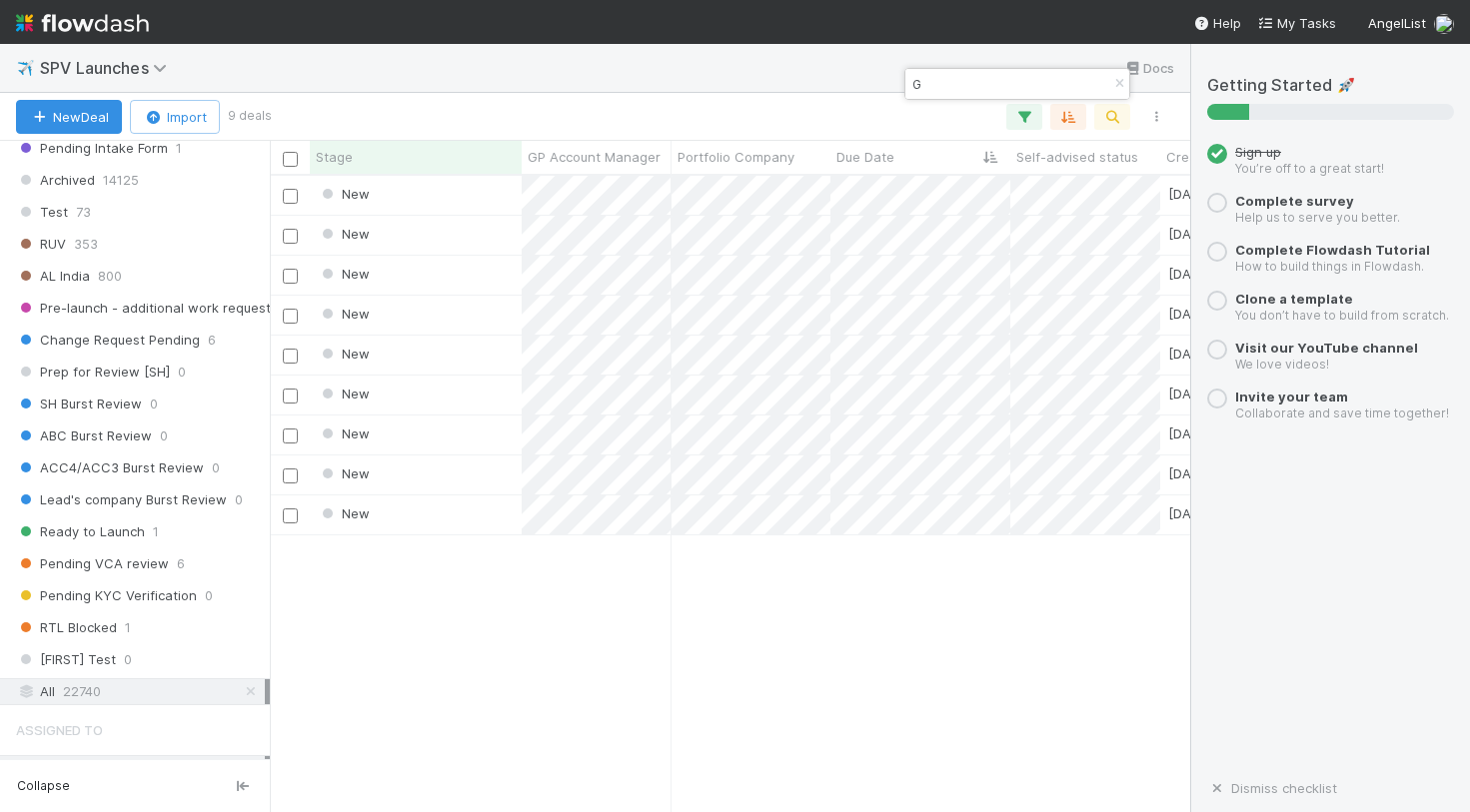 scroll, scrollTop: 0, scrollLeft: 1, axis: horizontal 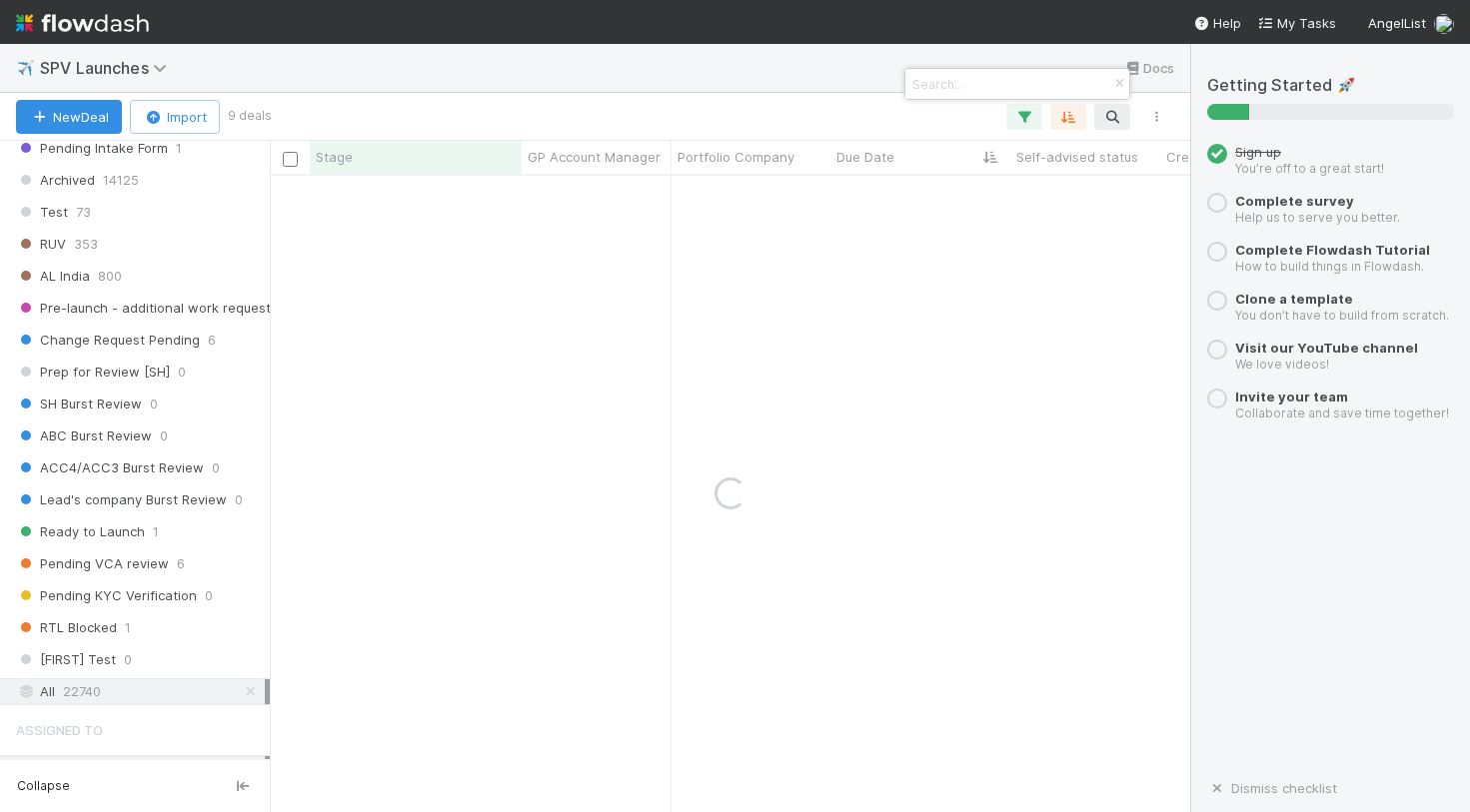 paste on "Go1" 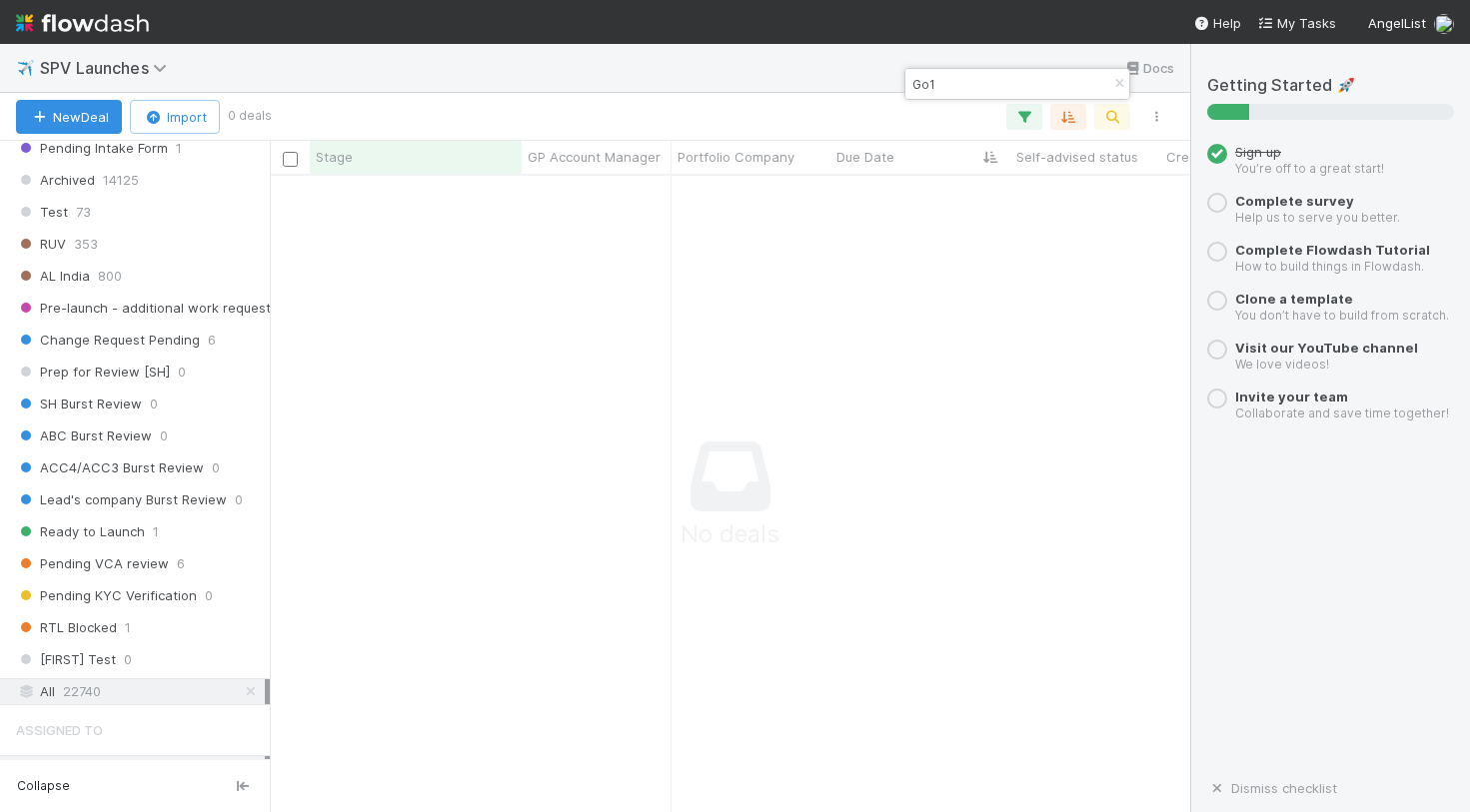 scroll, scrollTop: 0, scrollLeft: 1, axis: horizontal 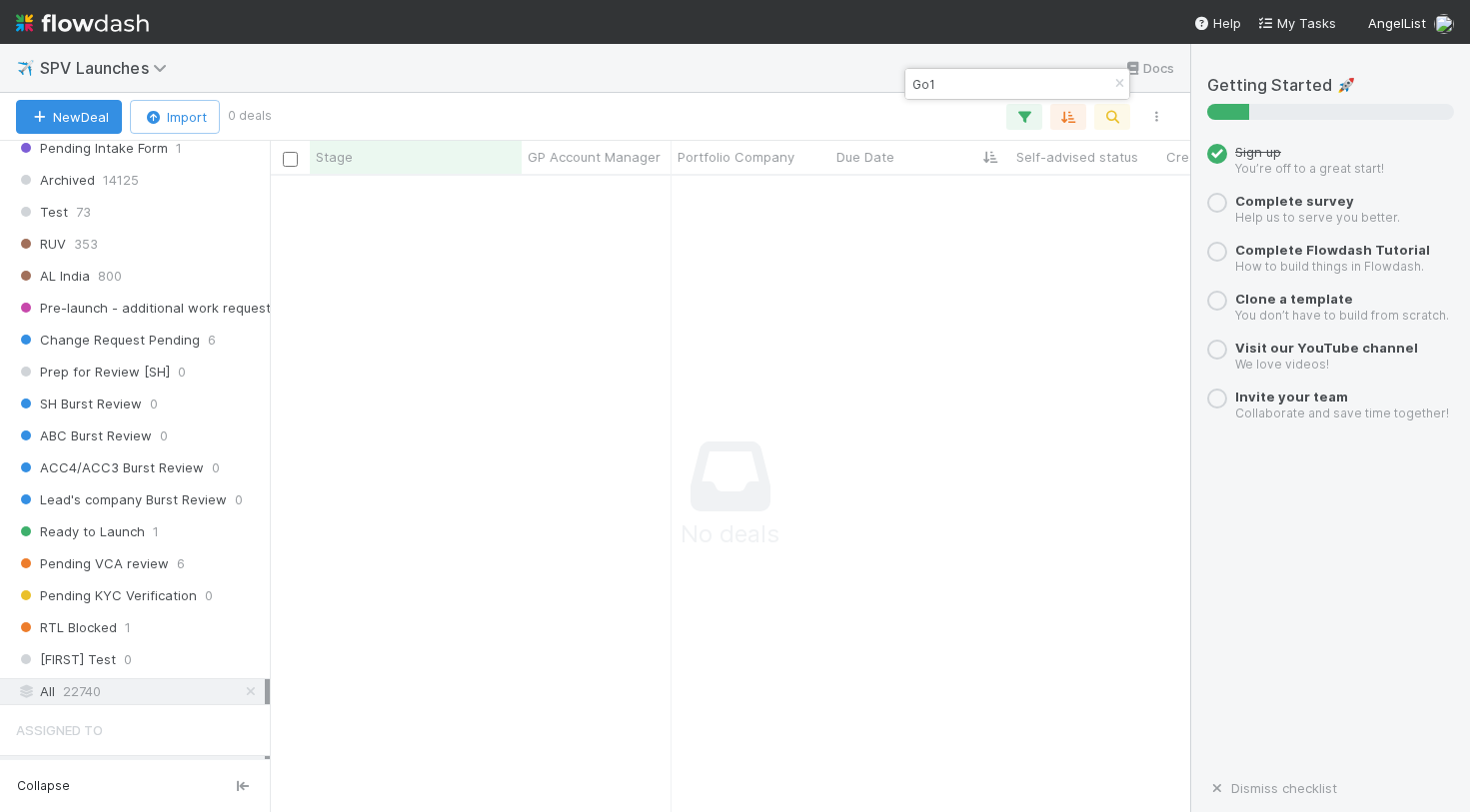 type on "Go1" 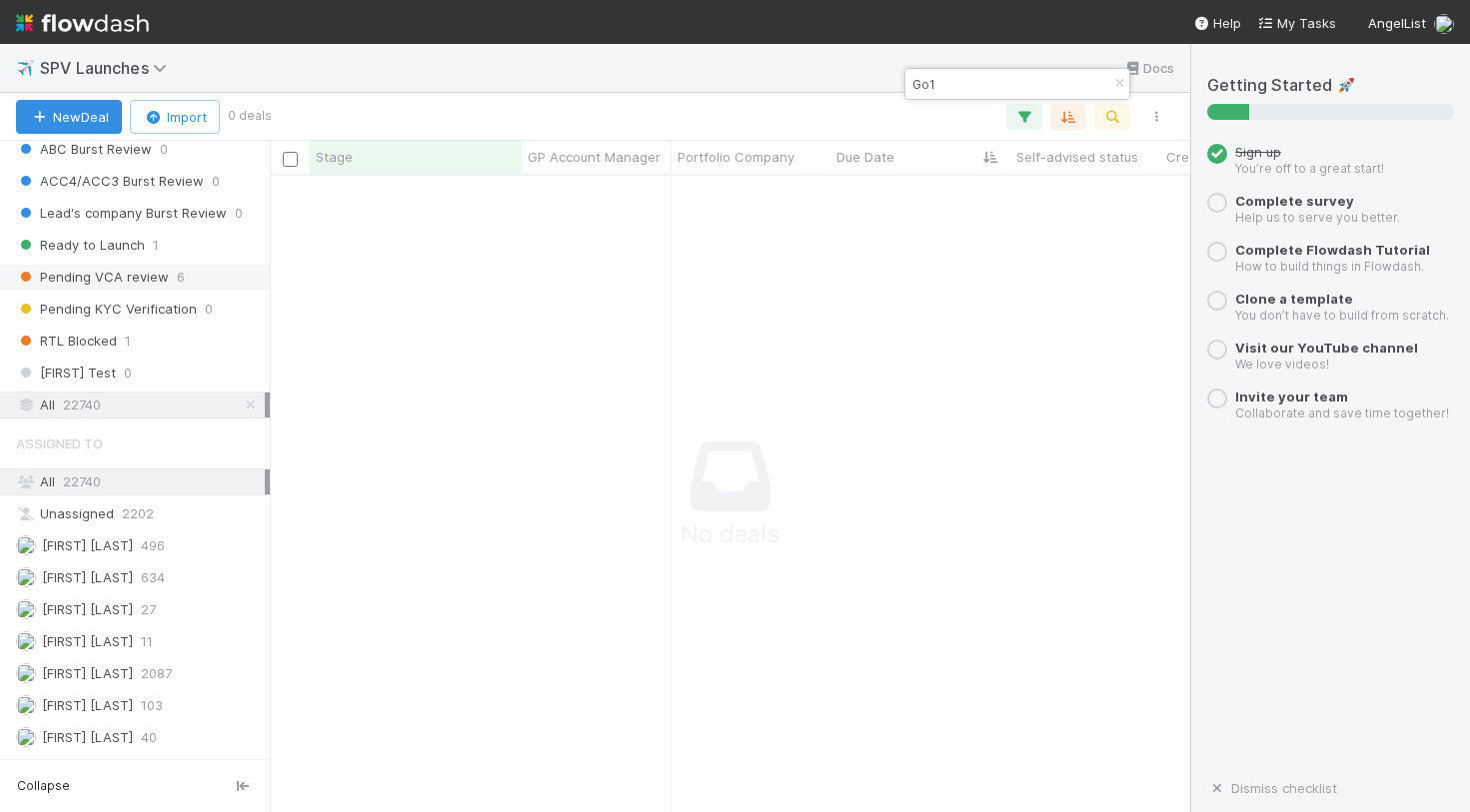 scroll, scrollTop: 1393, scrollLeft: 0, axis: vertical 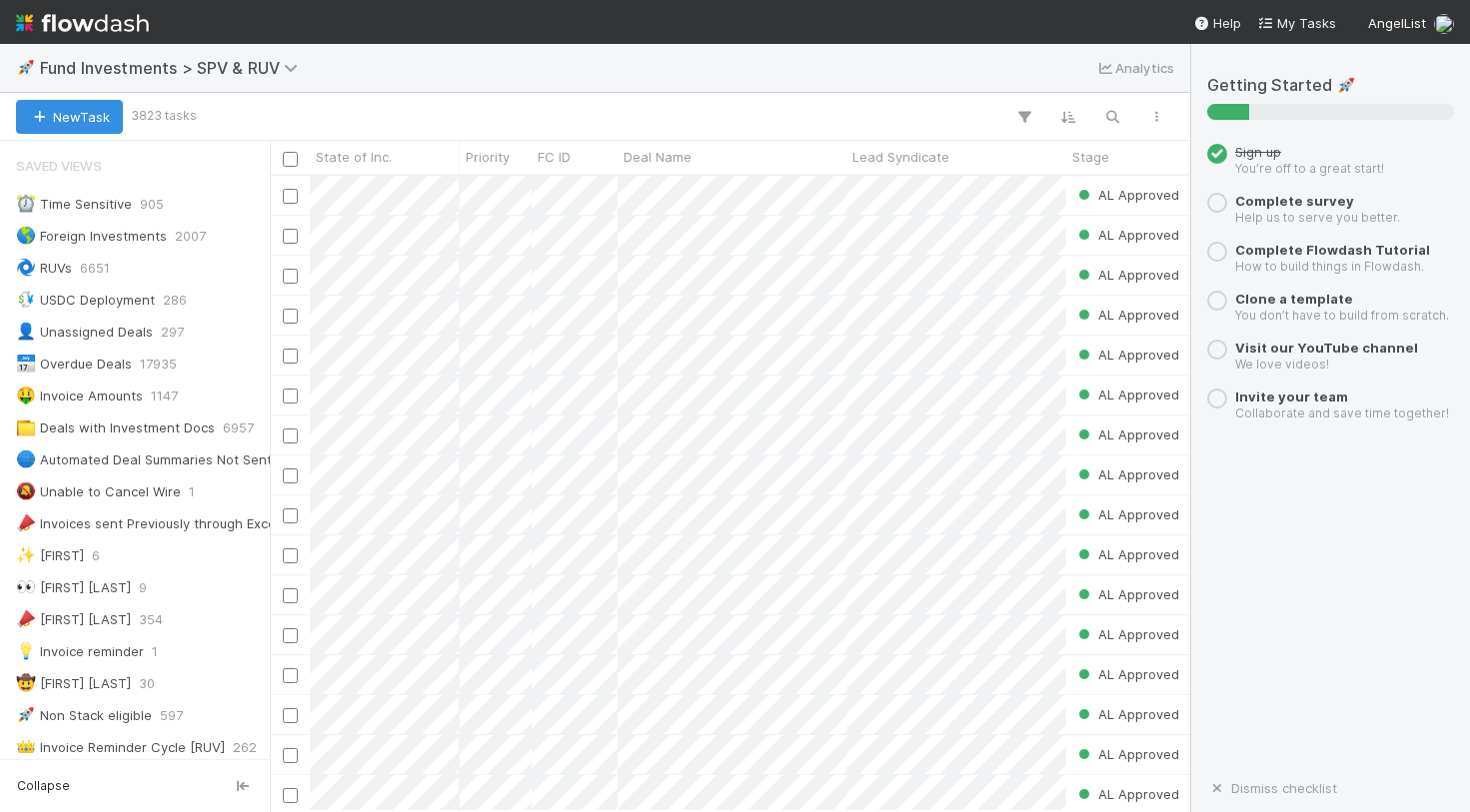 click at bounding box center [82, 23] 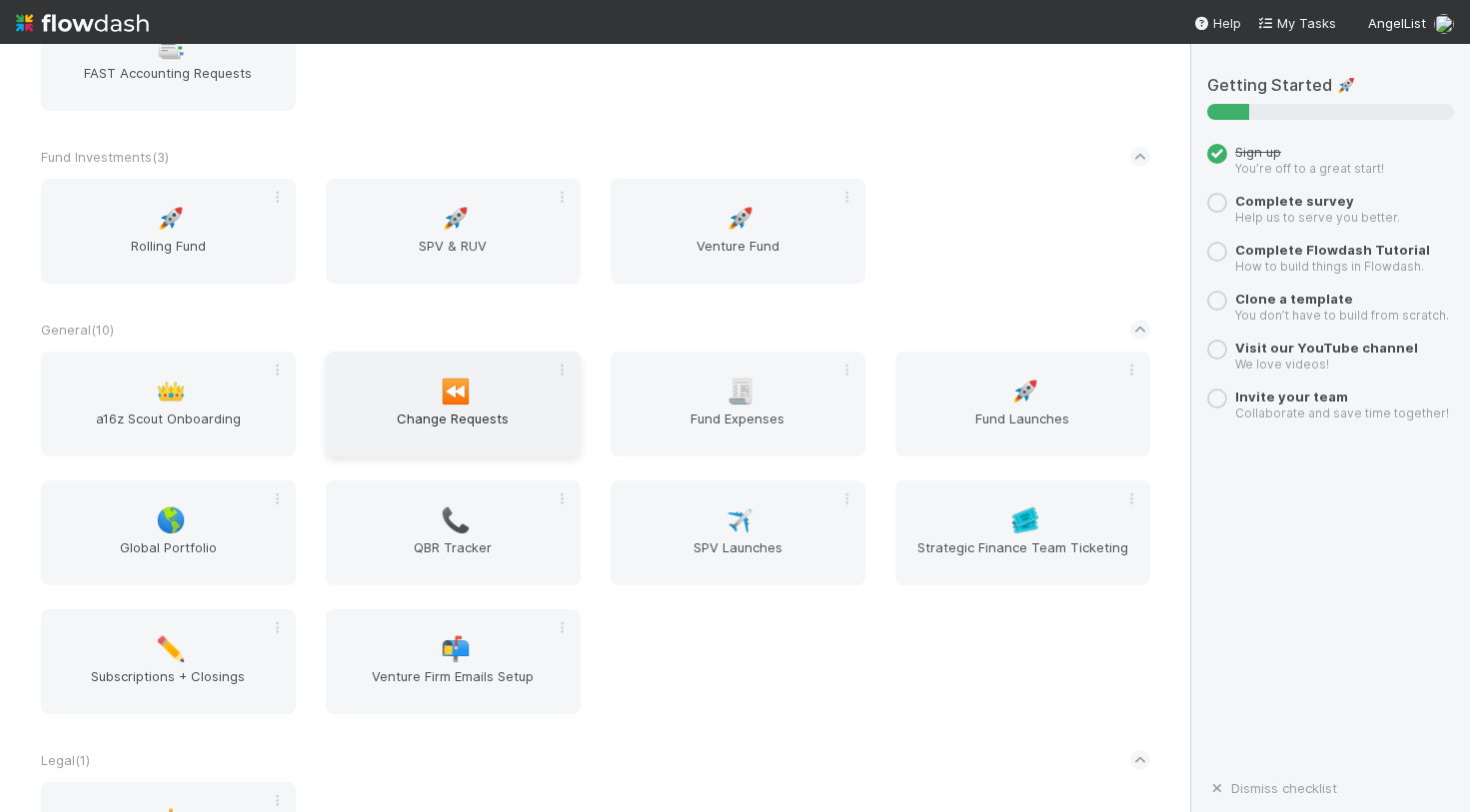 scroll, scrollTop: 674, scrollLeft: 0, axis: vertical 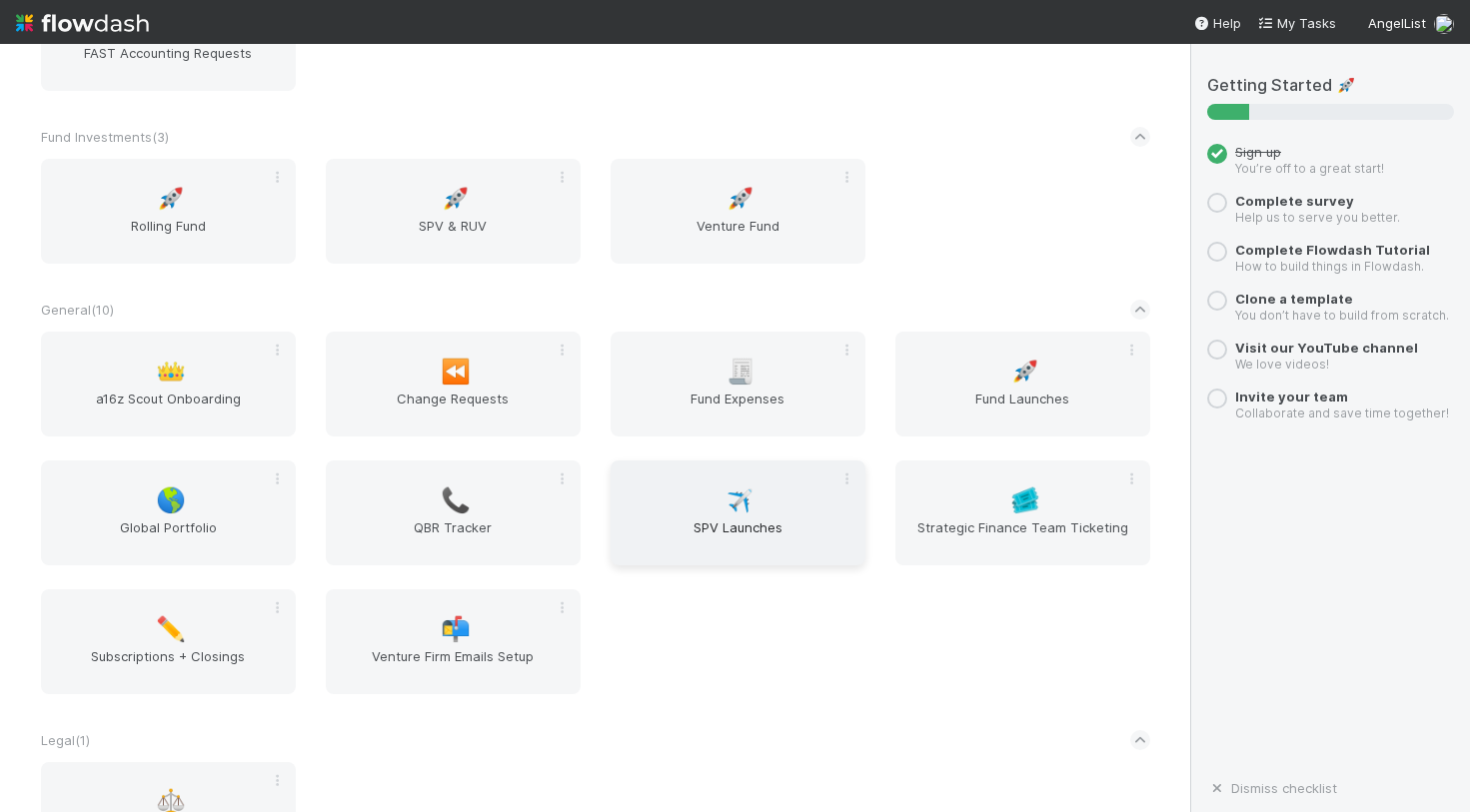 click on "✈️ SPV Launches" at bounding box center (737, 512) 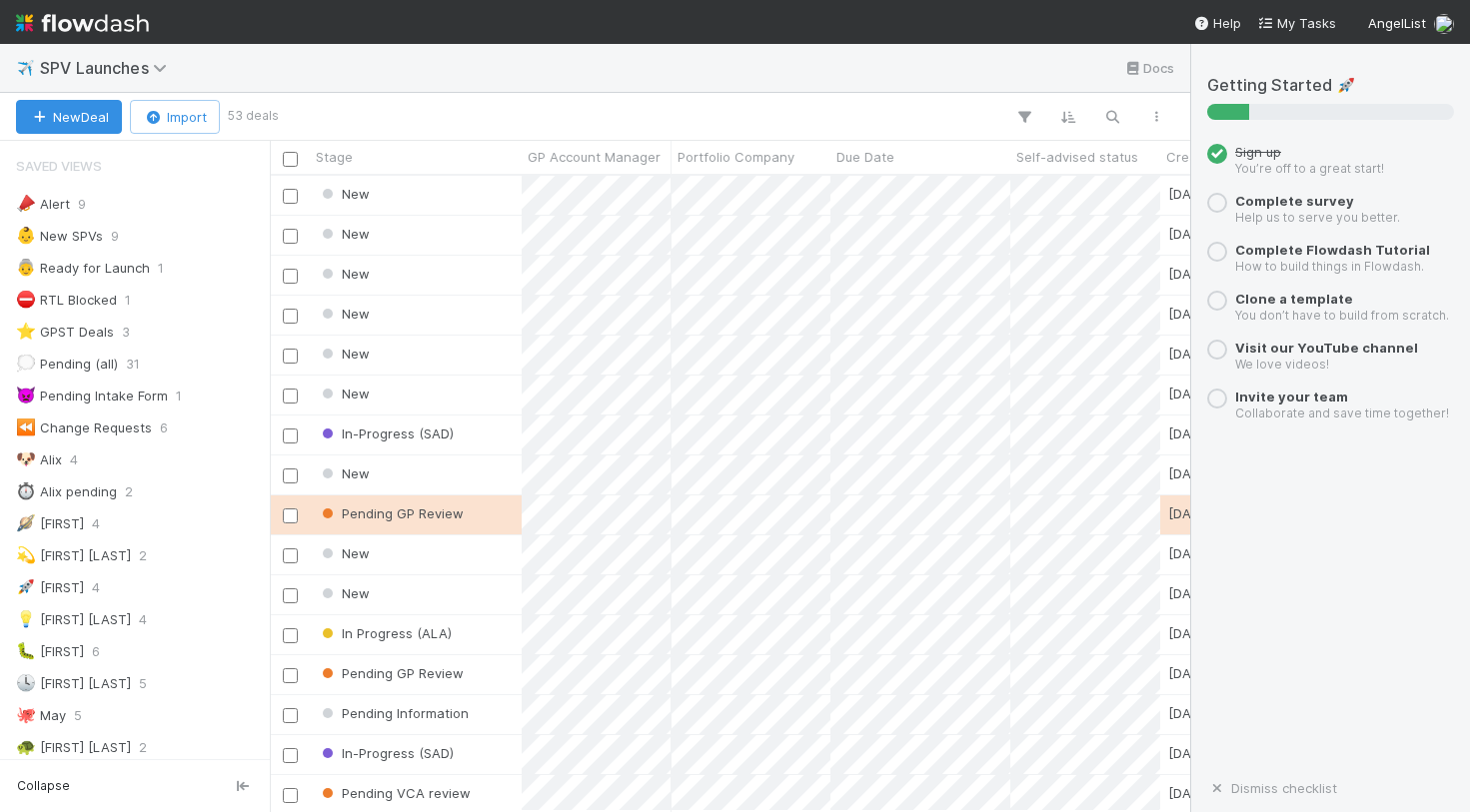 scroll, scrollTop: 635, scrollLeft: 920, axis: both 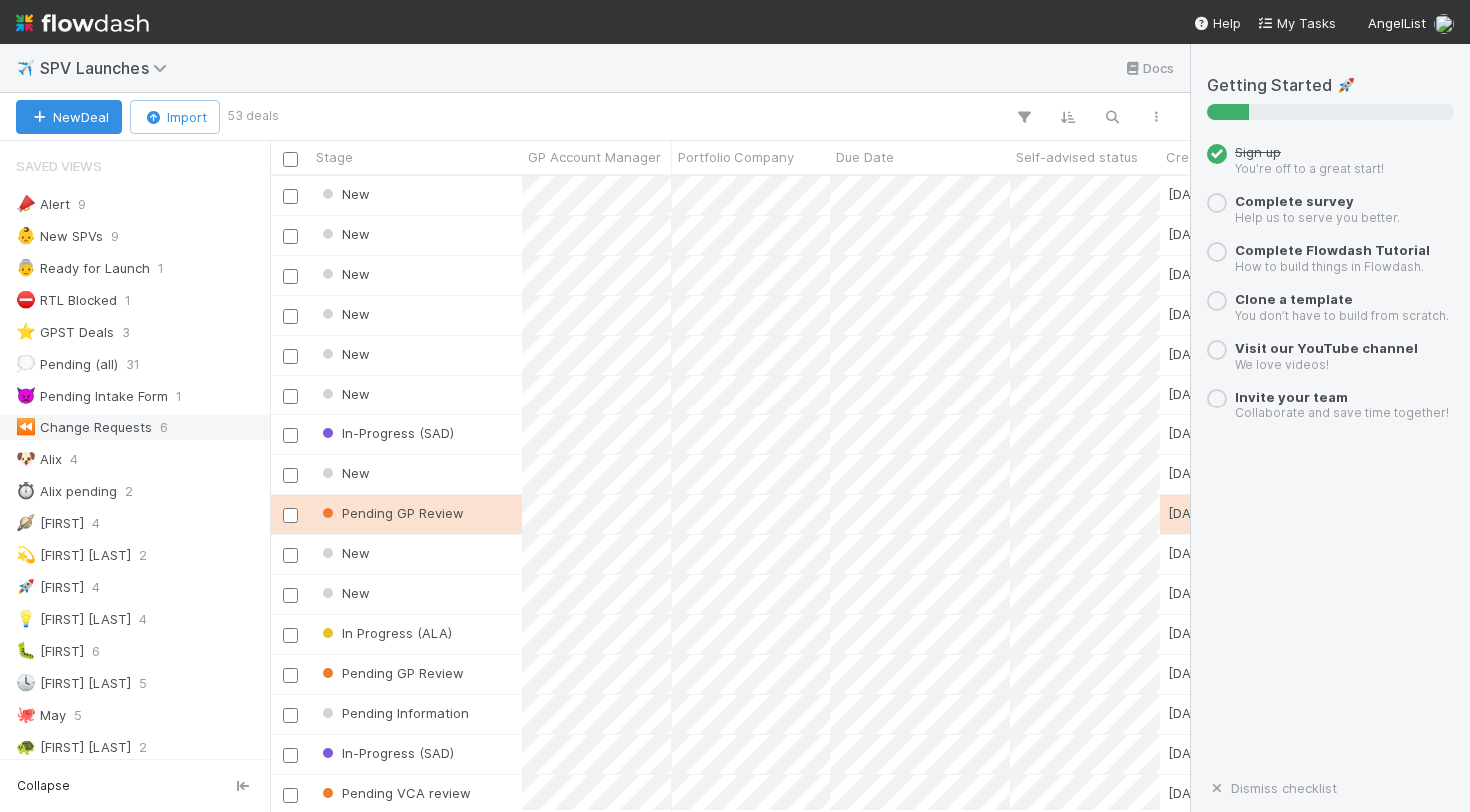 click on "⏪ Change Requests" at bounding box center (84, 427) 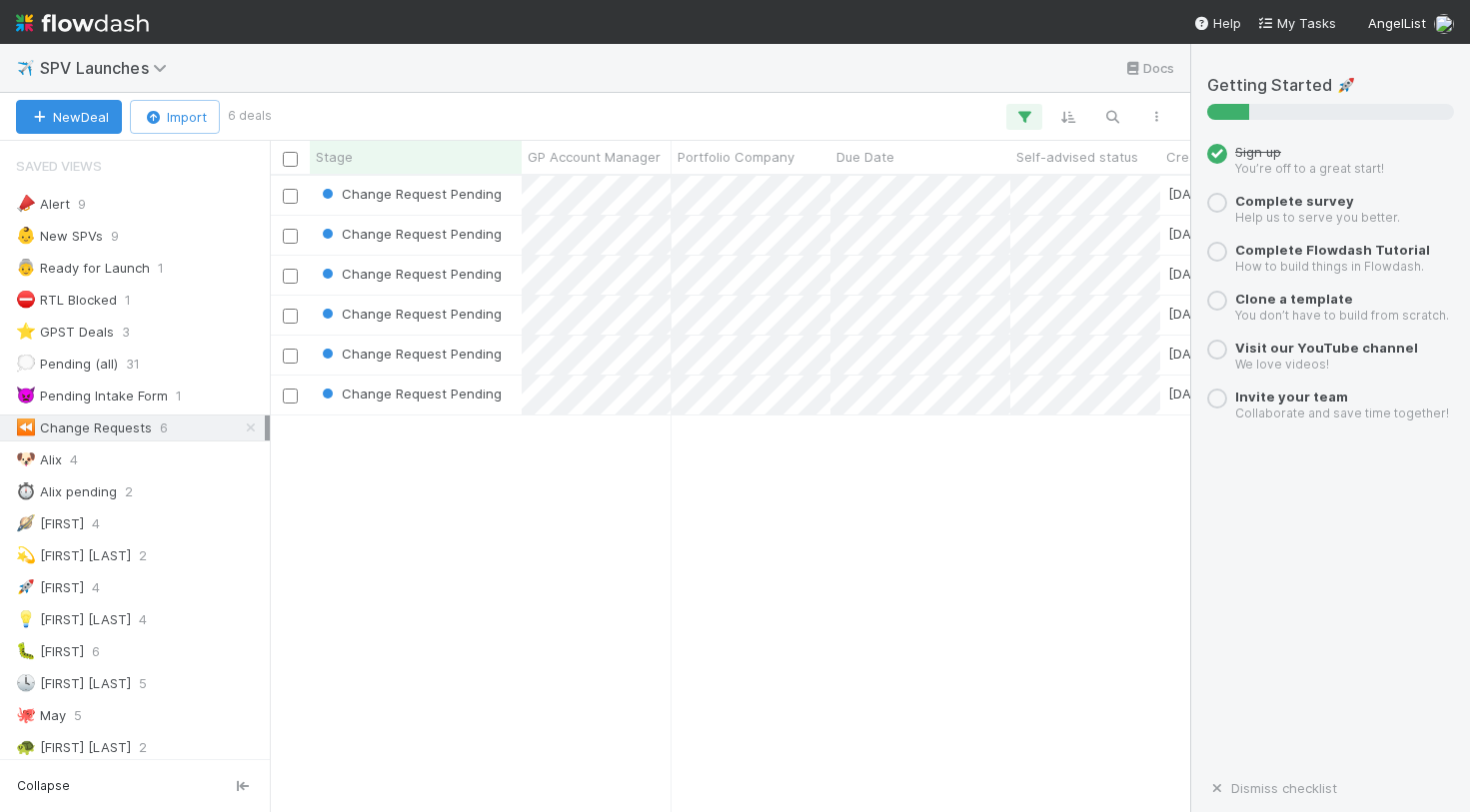 scroll, scrollTop: 0, scrollLeft: 1, axis: horizontal 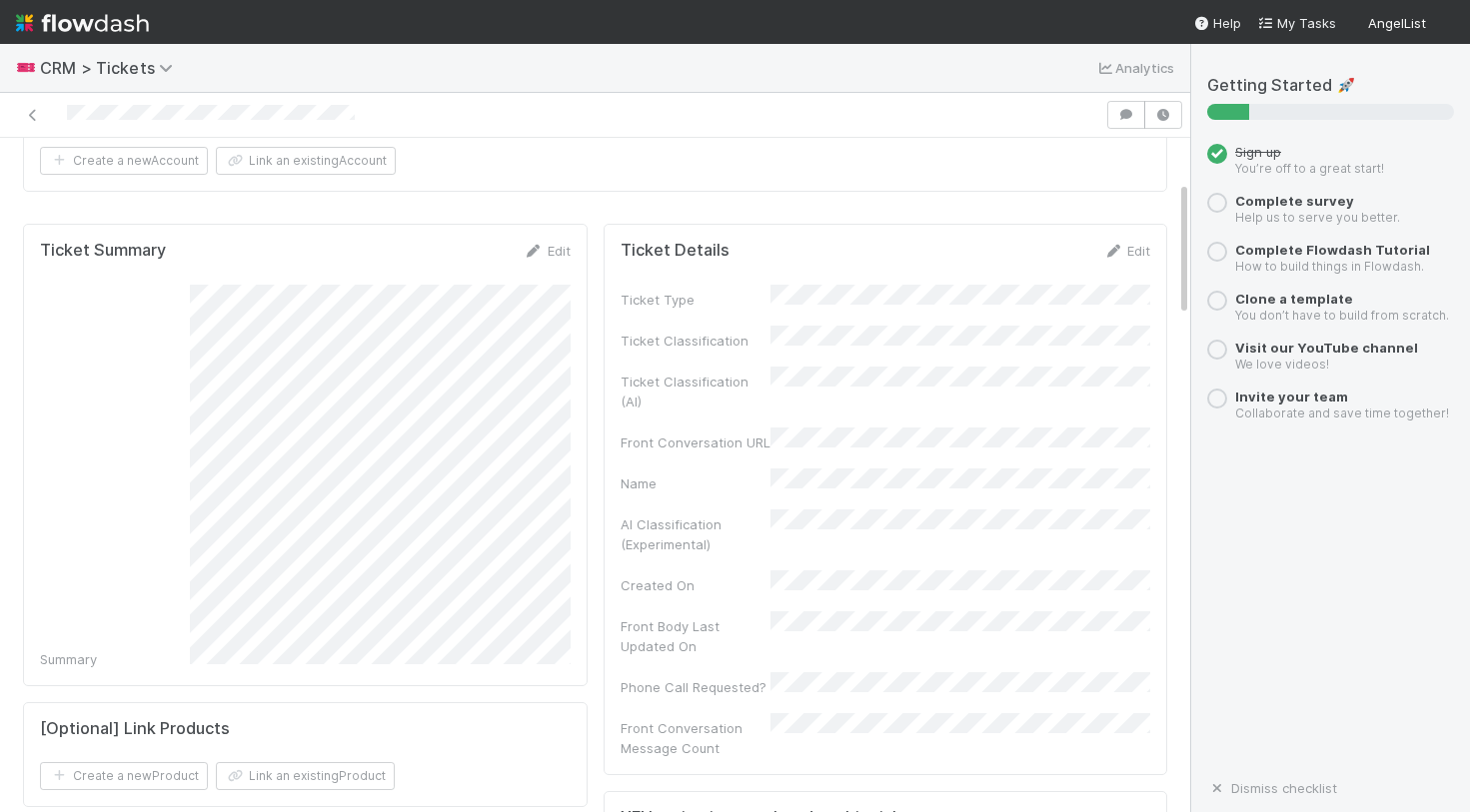 click at bounding box center [82, 23] 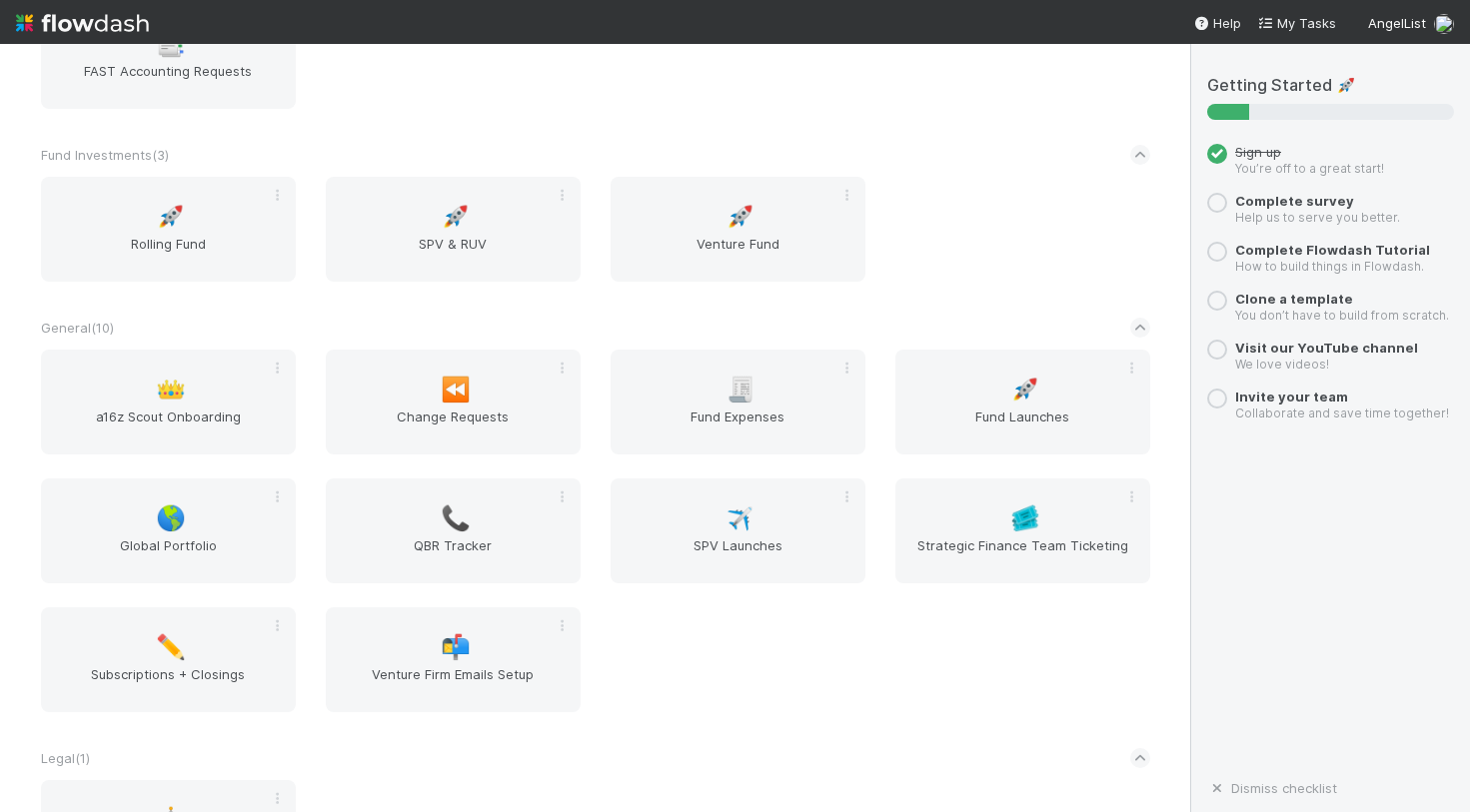 scroll, scrollTop: 678, scrollLeft: 0, axis: vertical 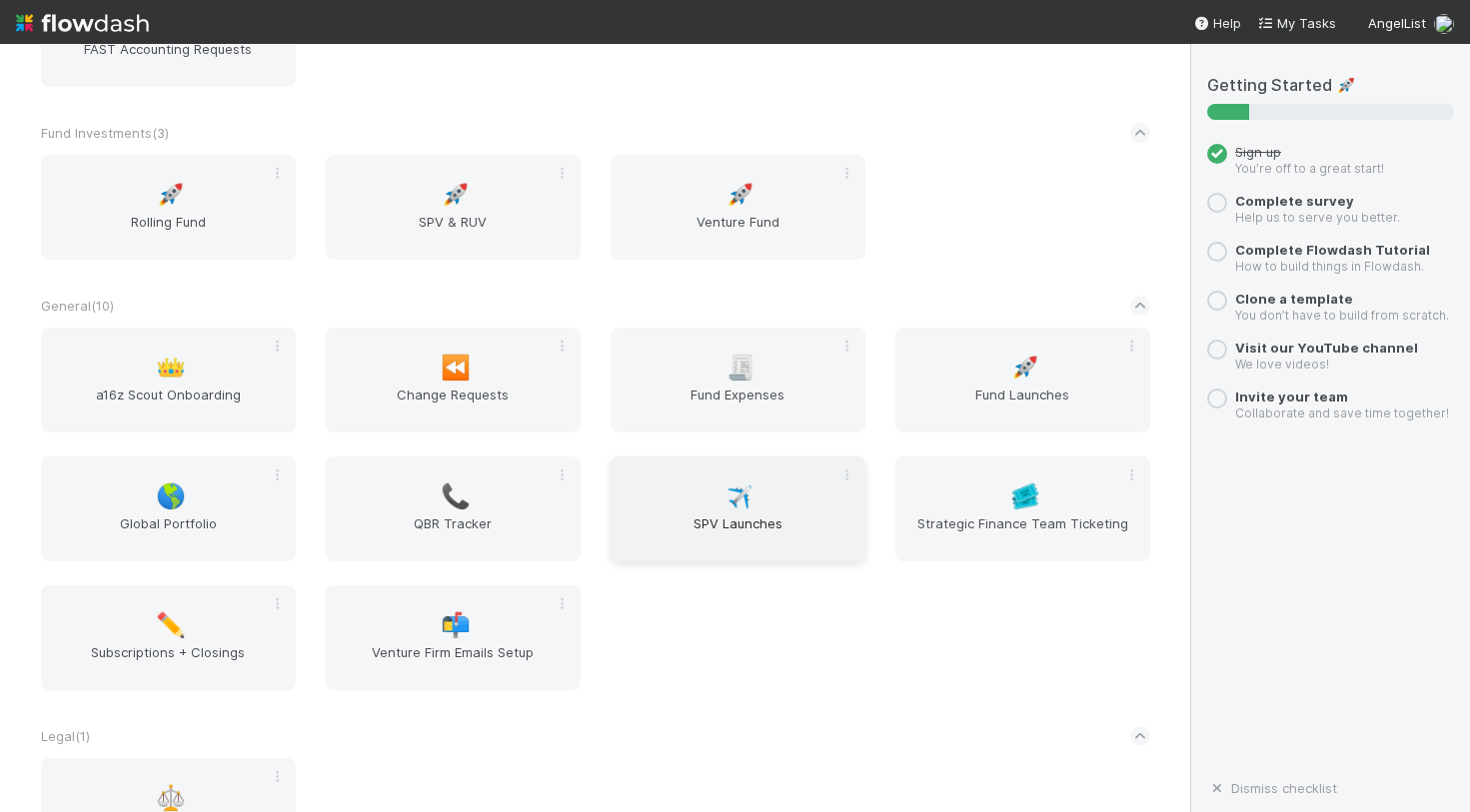 click on "✈️ SPV Launches" at bounding box center (737, 508) 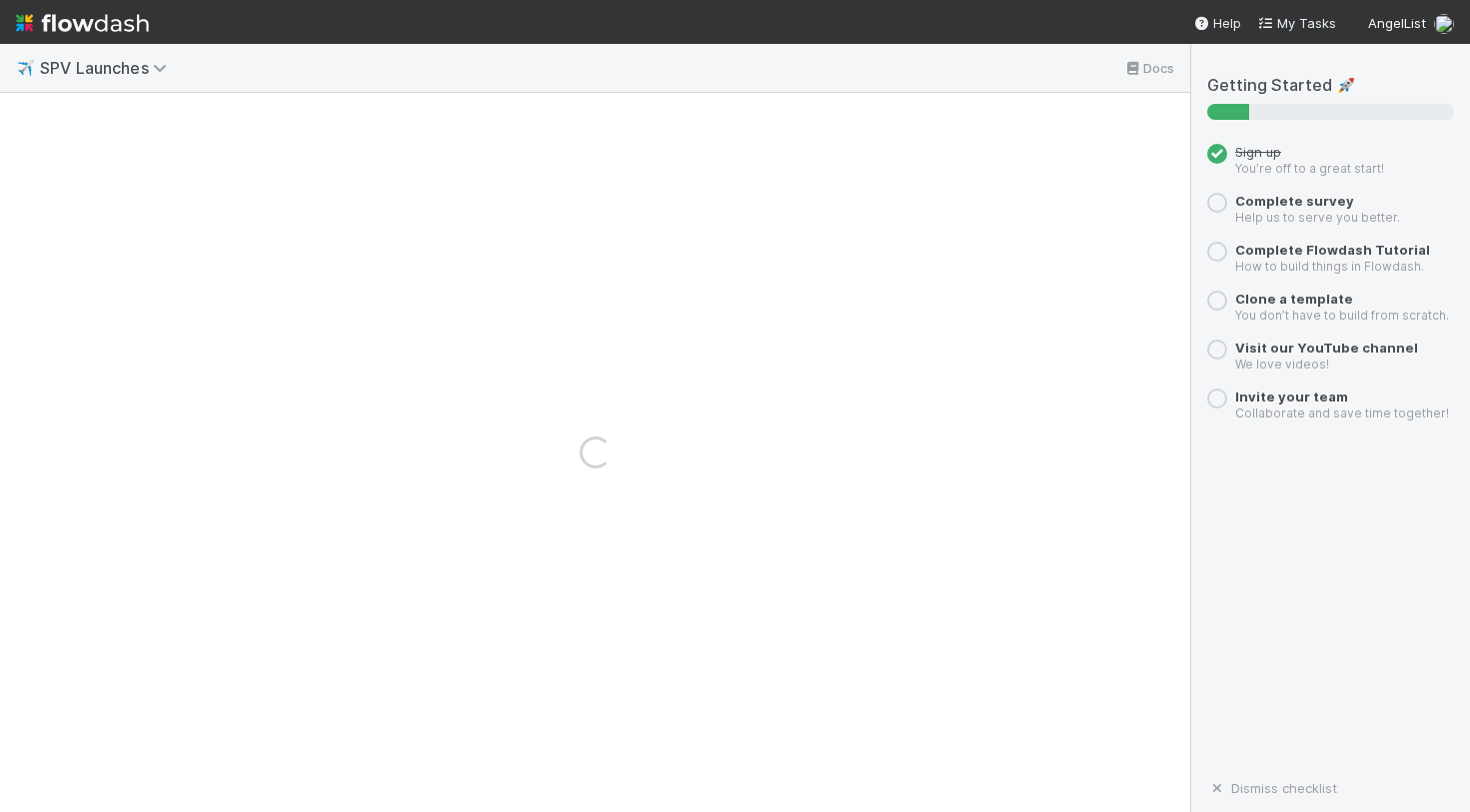 scroll, scrollTop: 0, scrollLeft: 0, axis: both 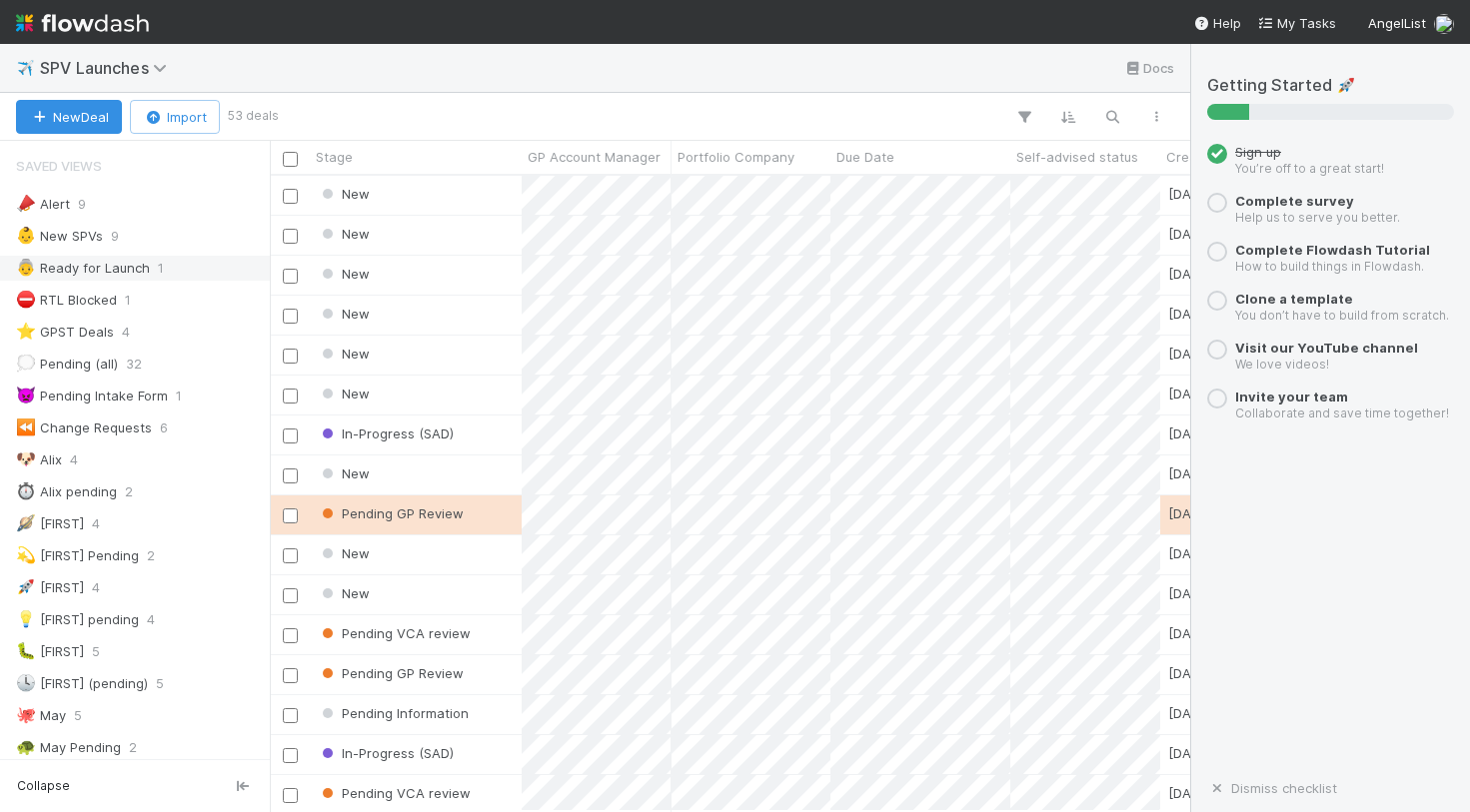 click on "👵 Ready for Launch" at bounding box center [83, 268] 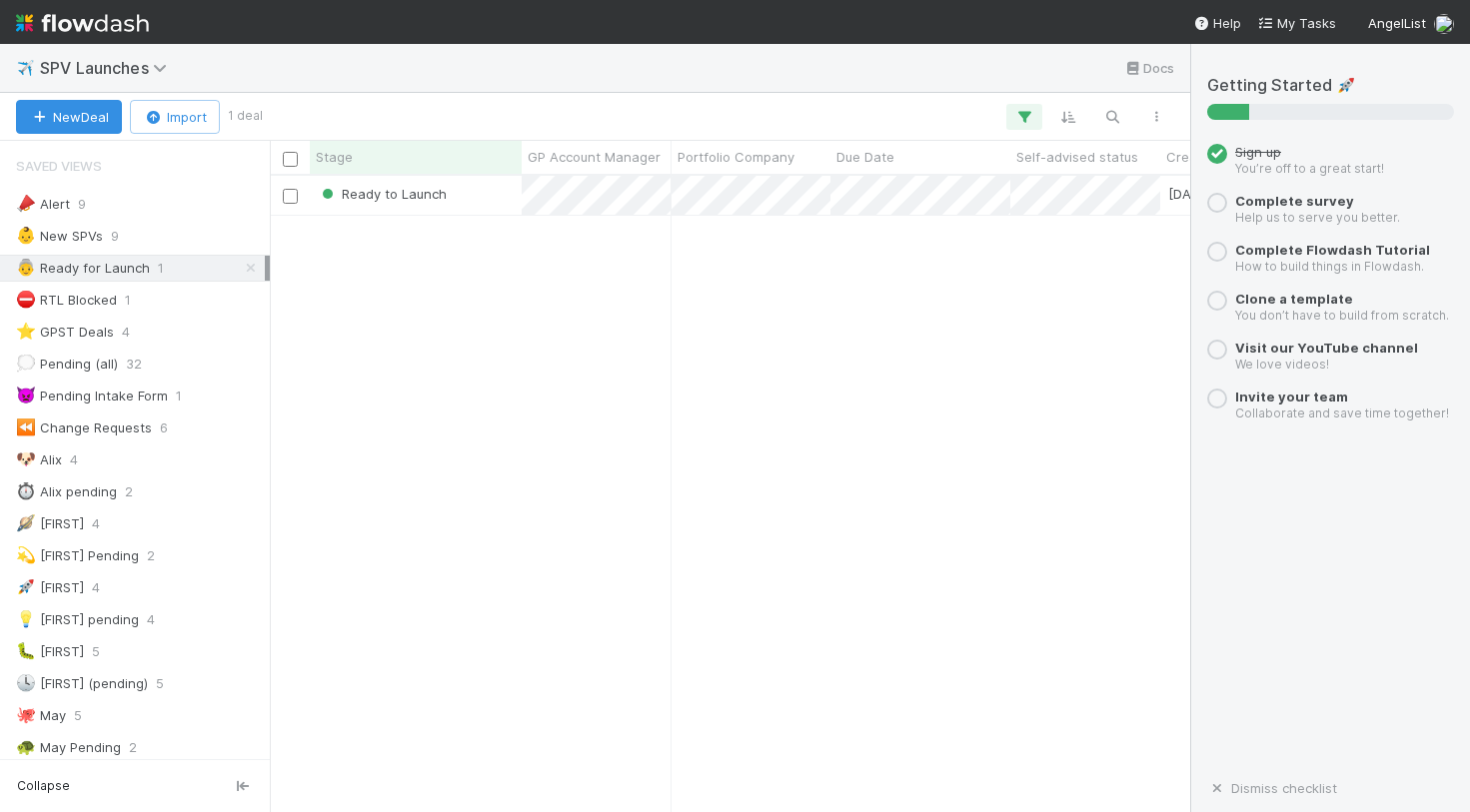 scroll, scrollTop: 0, scrollLeft: 1, axis: horizontal 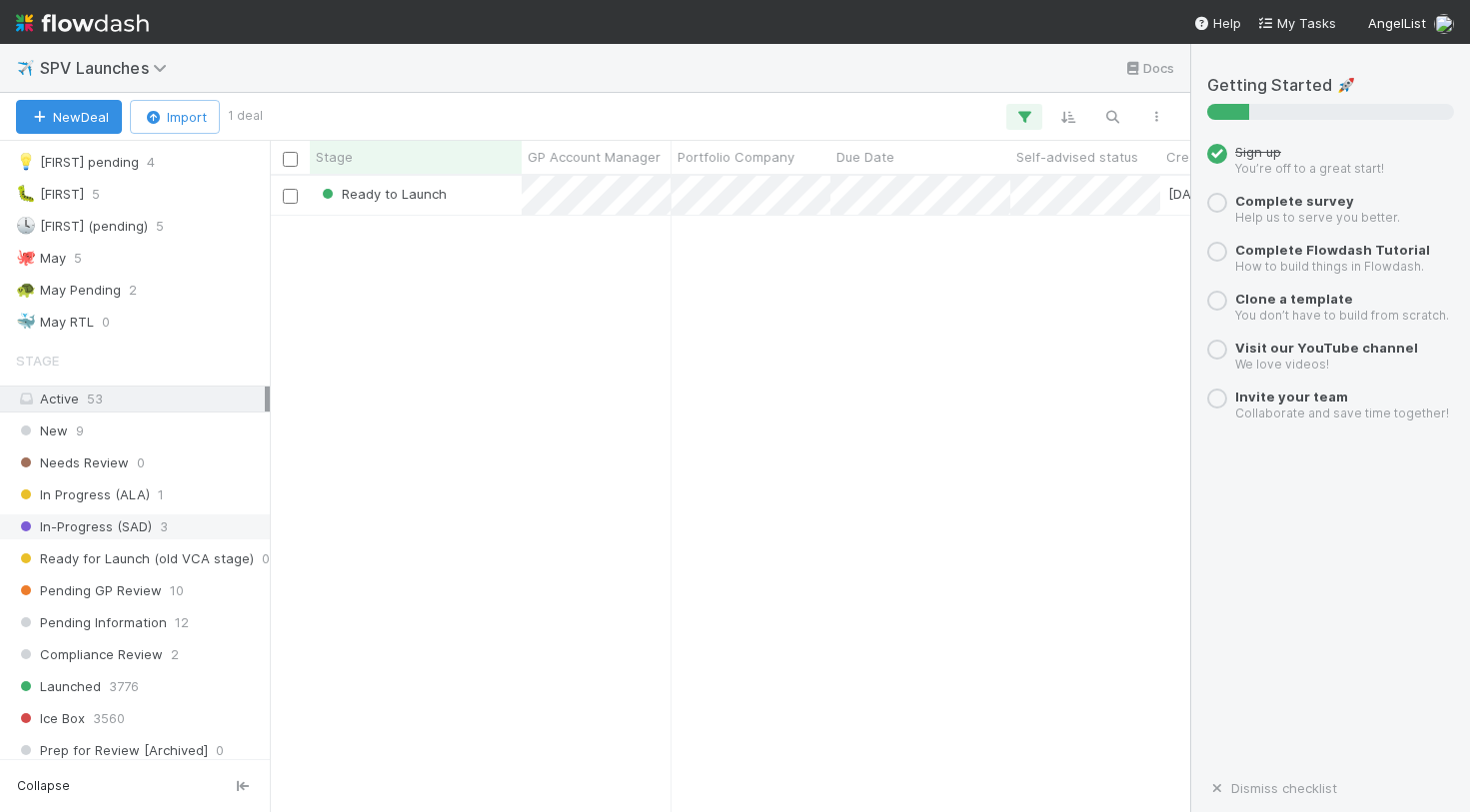 click on "In-Progress (SAD)" at bounding box center [84, 526] 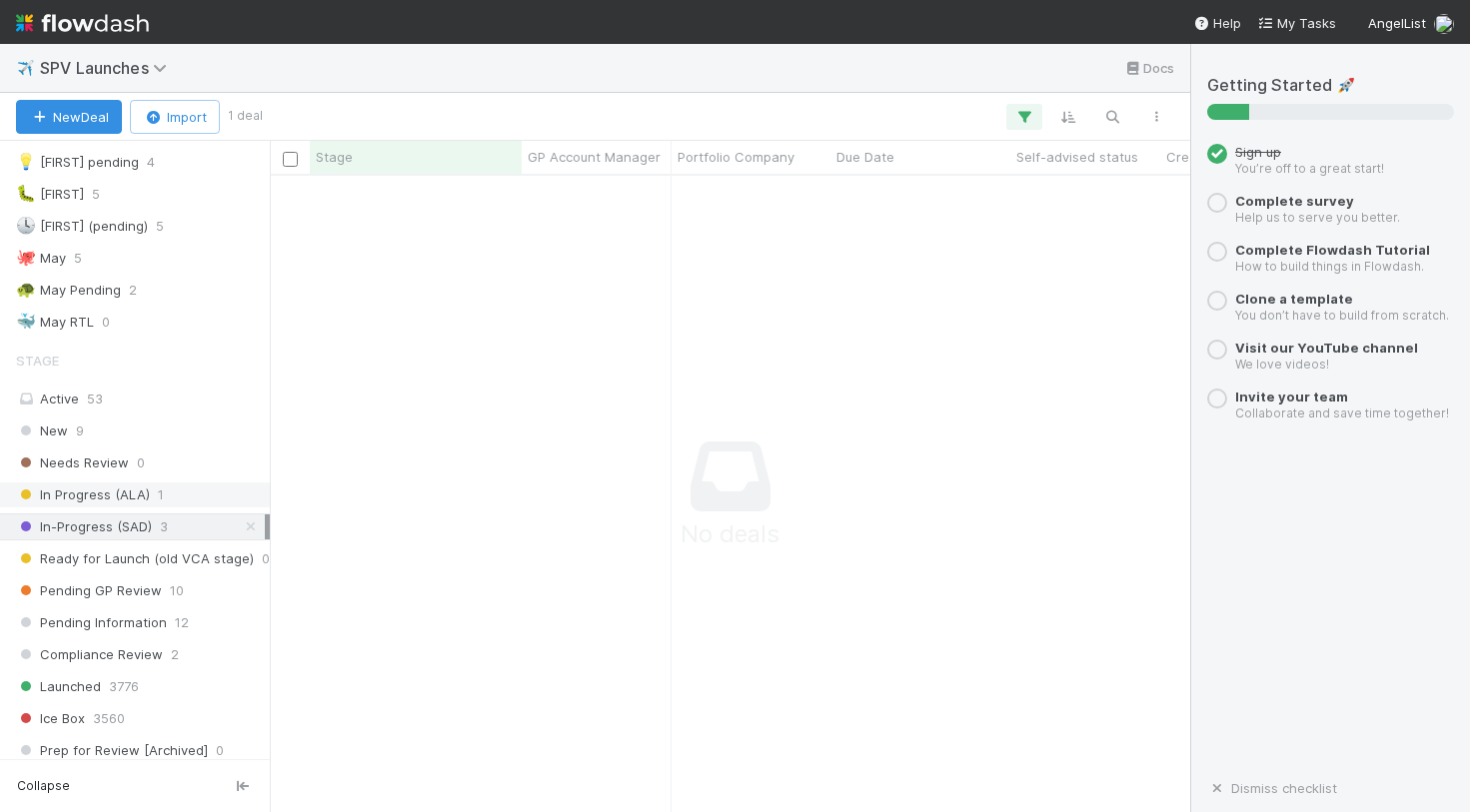 scroll, scrollTop: 0, scrollLeft: 1, axis: horizontal 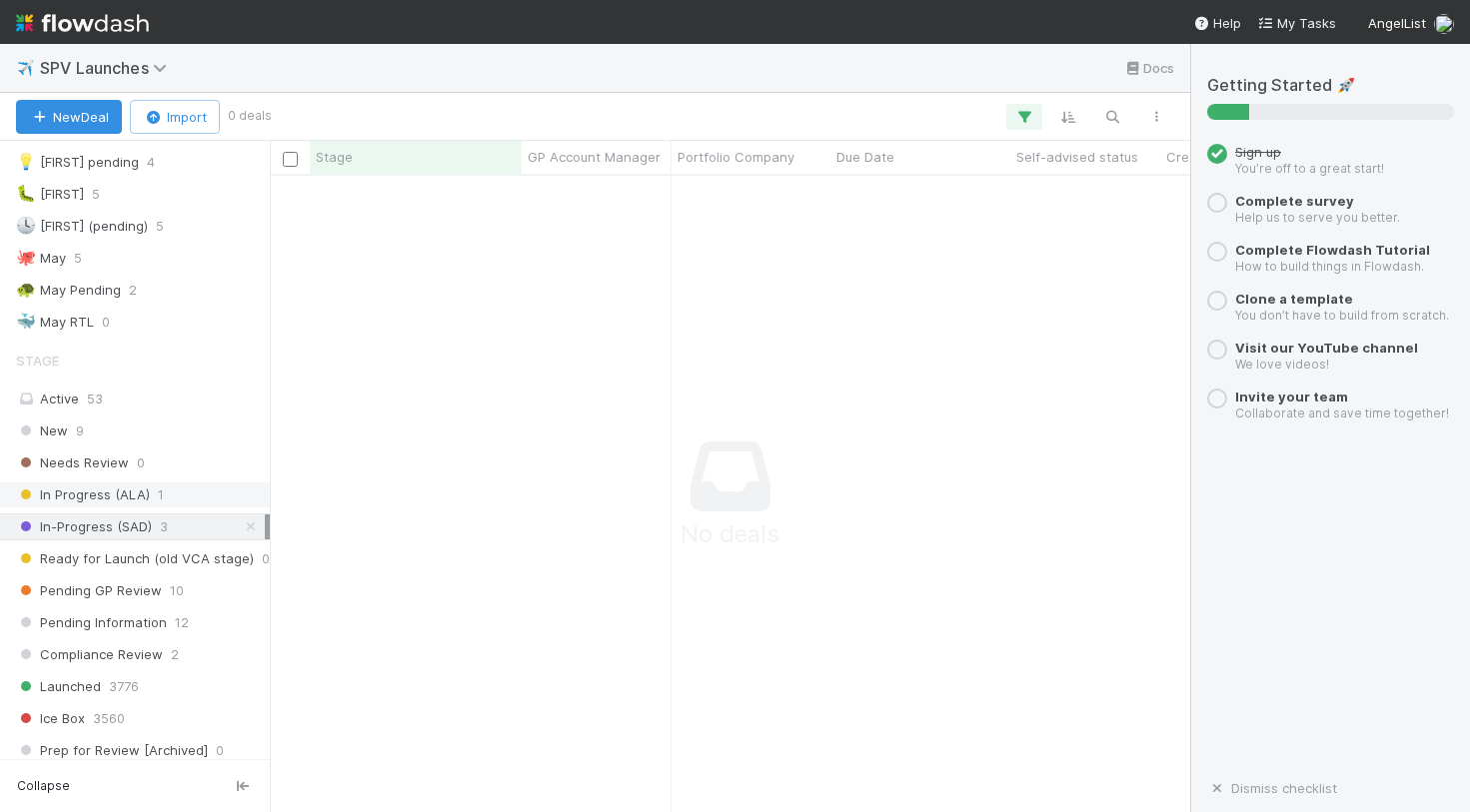 click on "In Progress (ALA)" at bounding box center [83, 494] 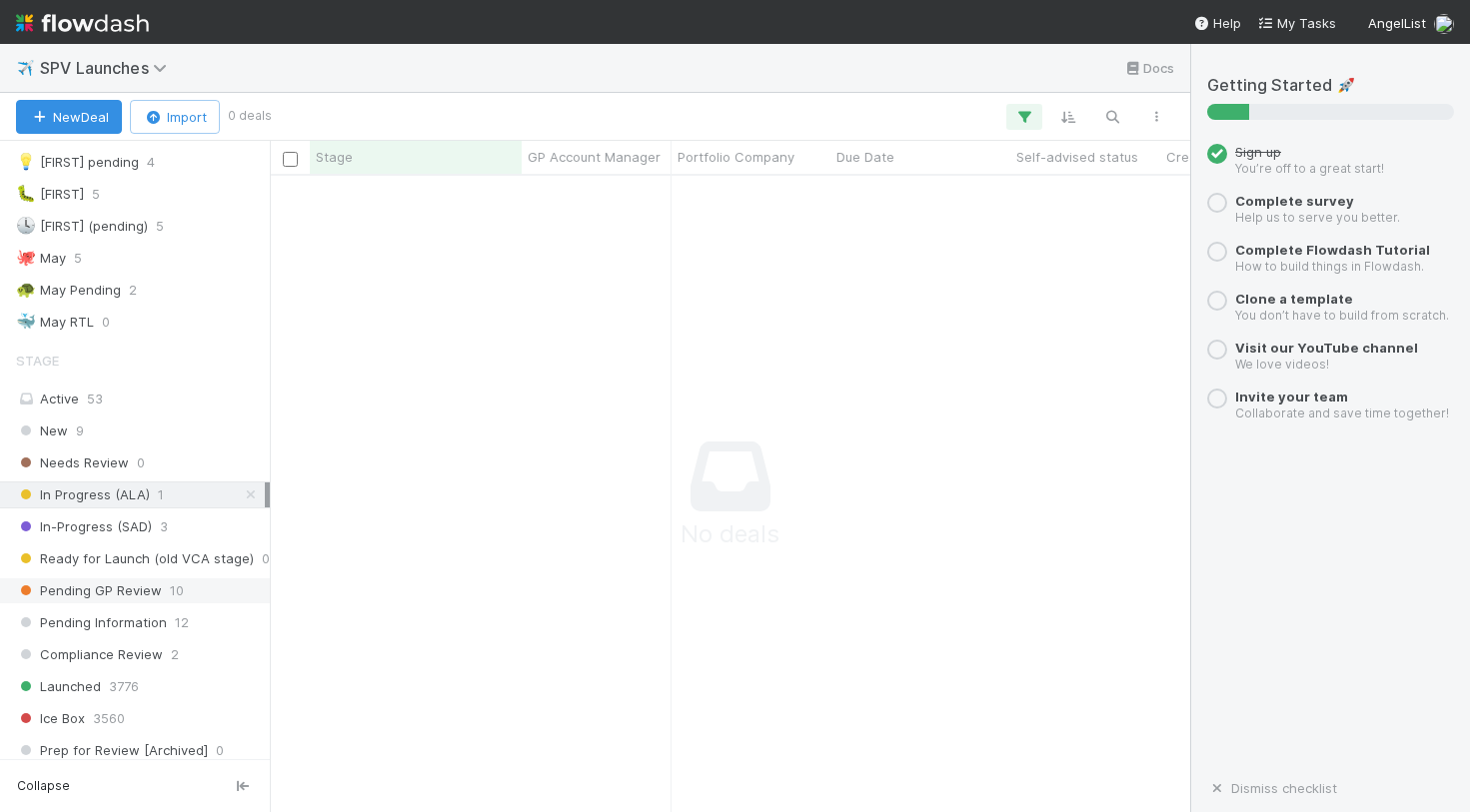 scroll, scrollTop: 0, scrollLeft: 1, axis: horizontal 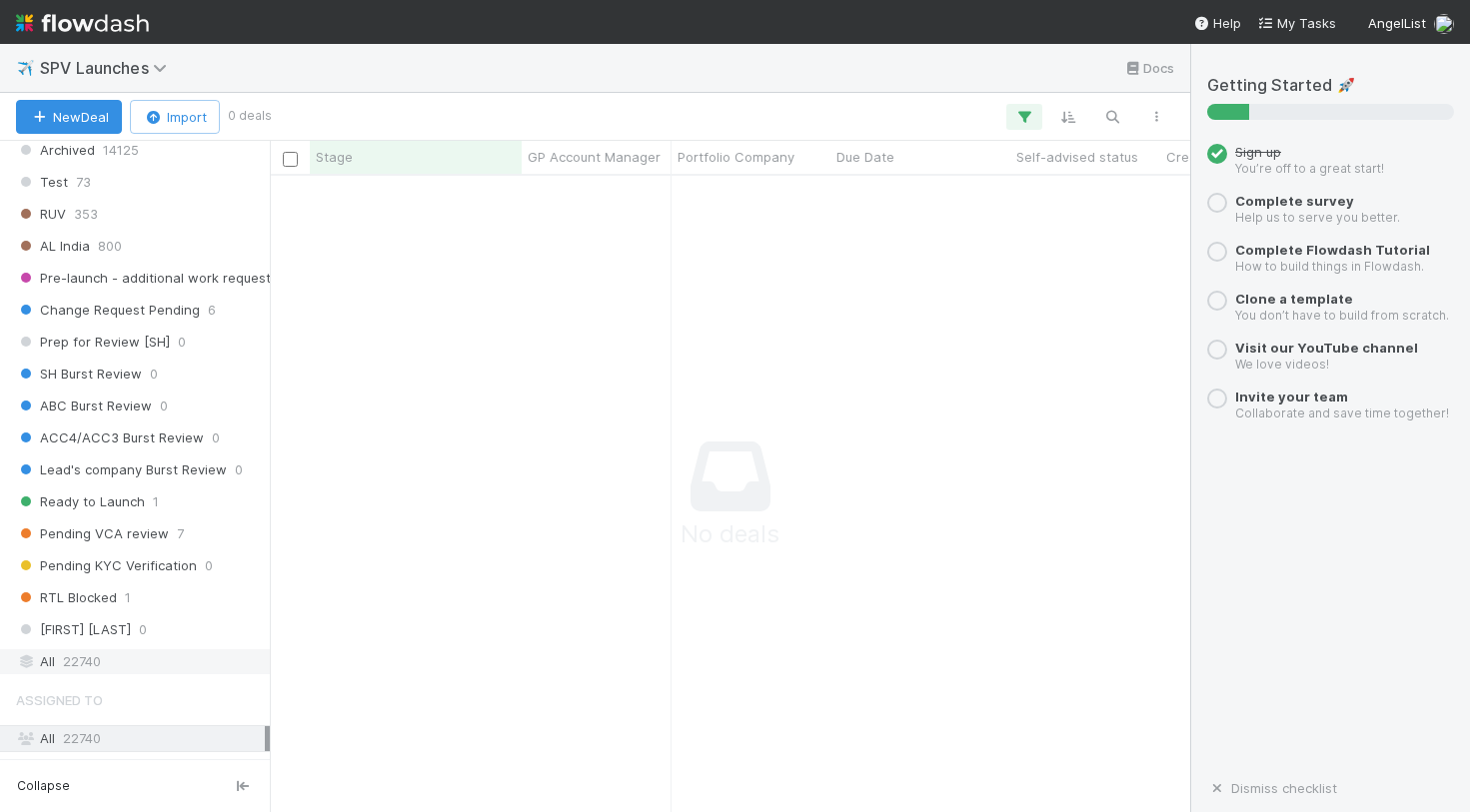 click on "All 22740" at bounding box center (140, 661) 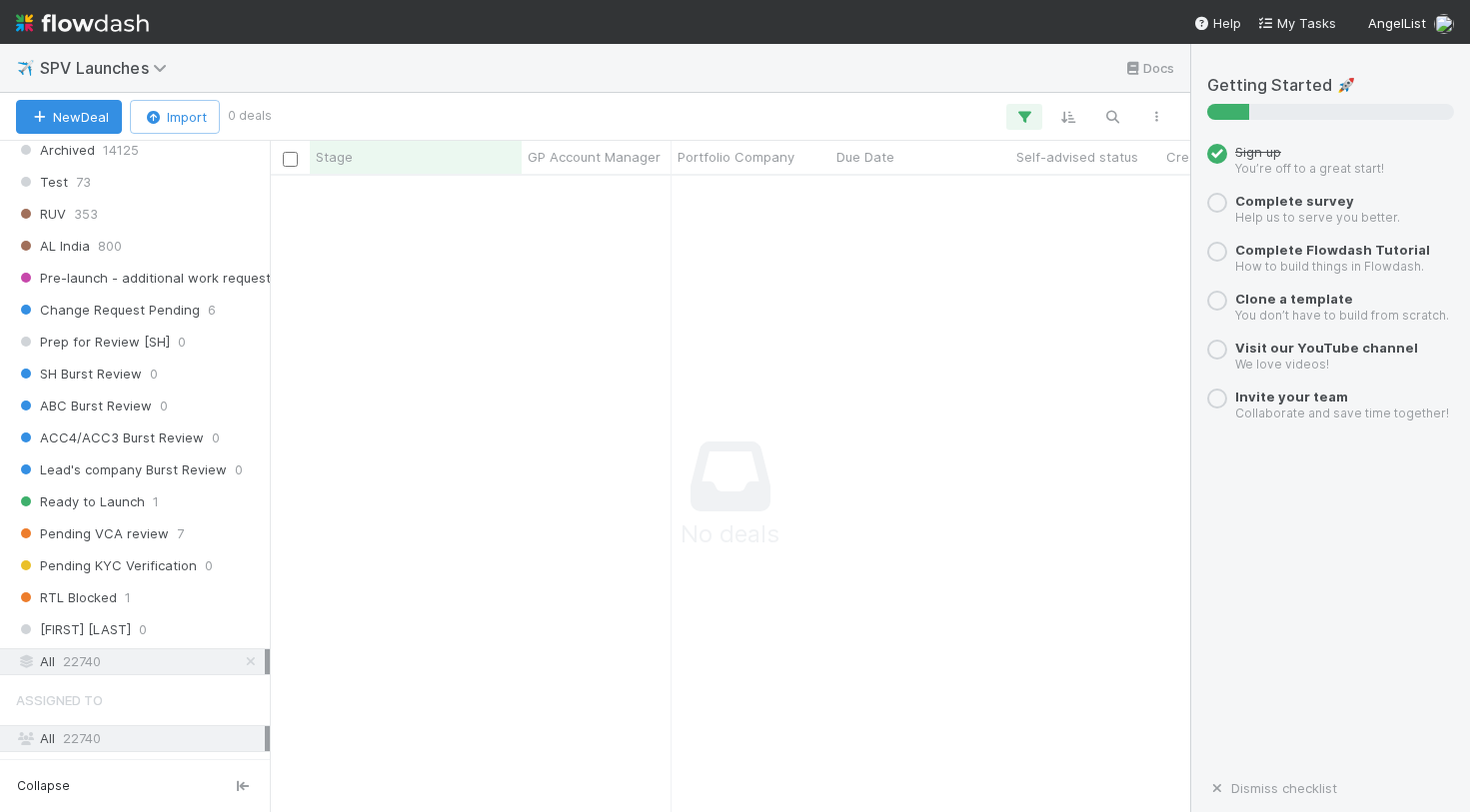 scroll, scrollTop: 0, scrollLeft: 1, axis: horizontal 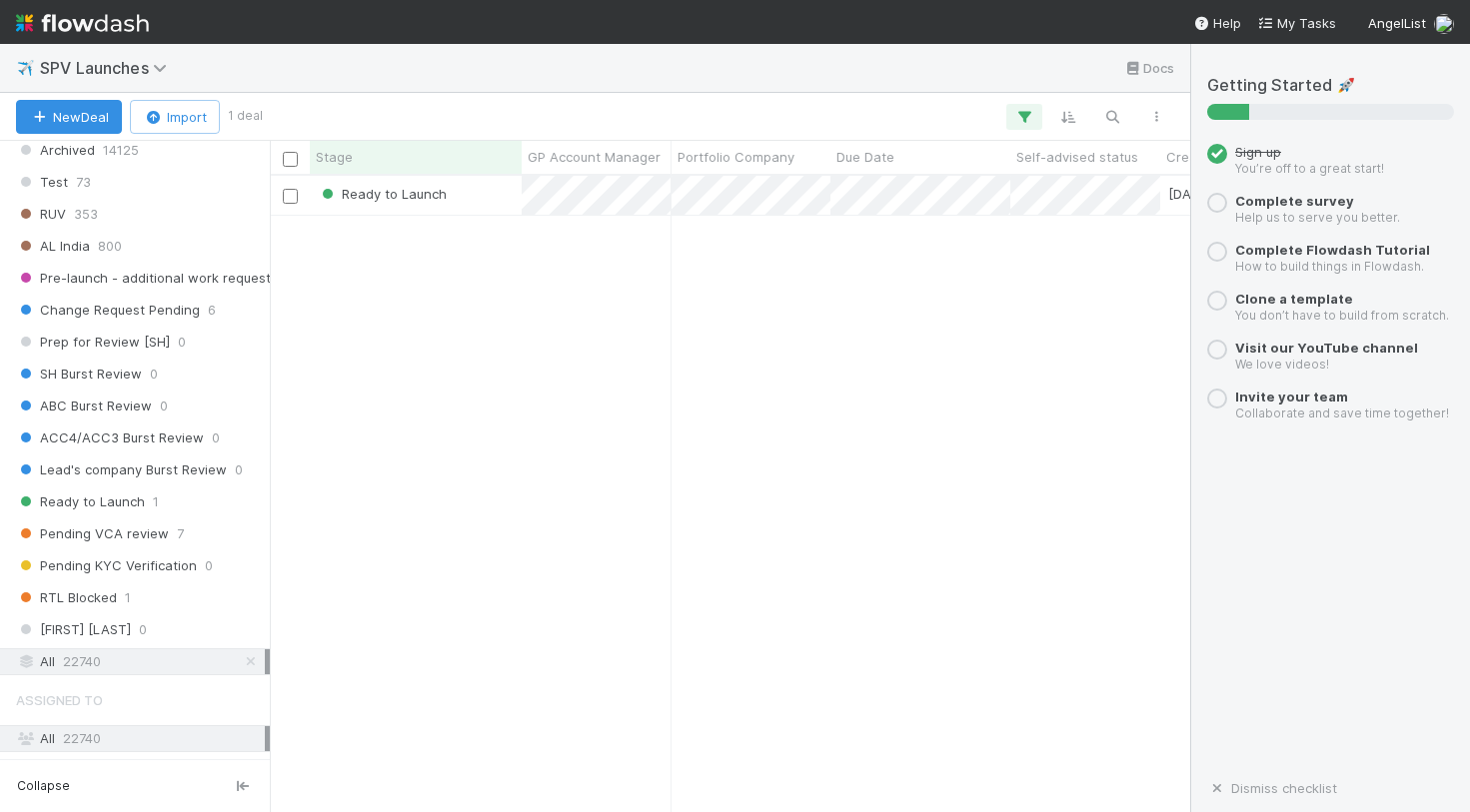click on "22740" at bounding box center [82, 661] 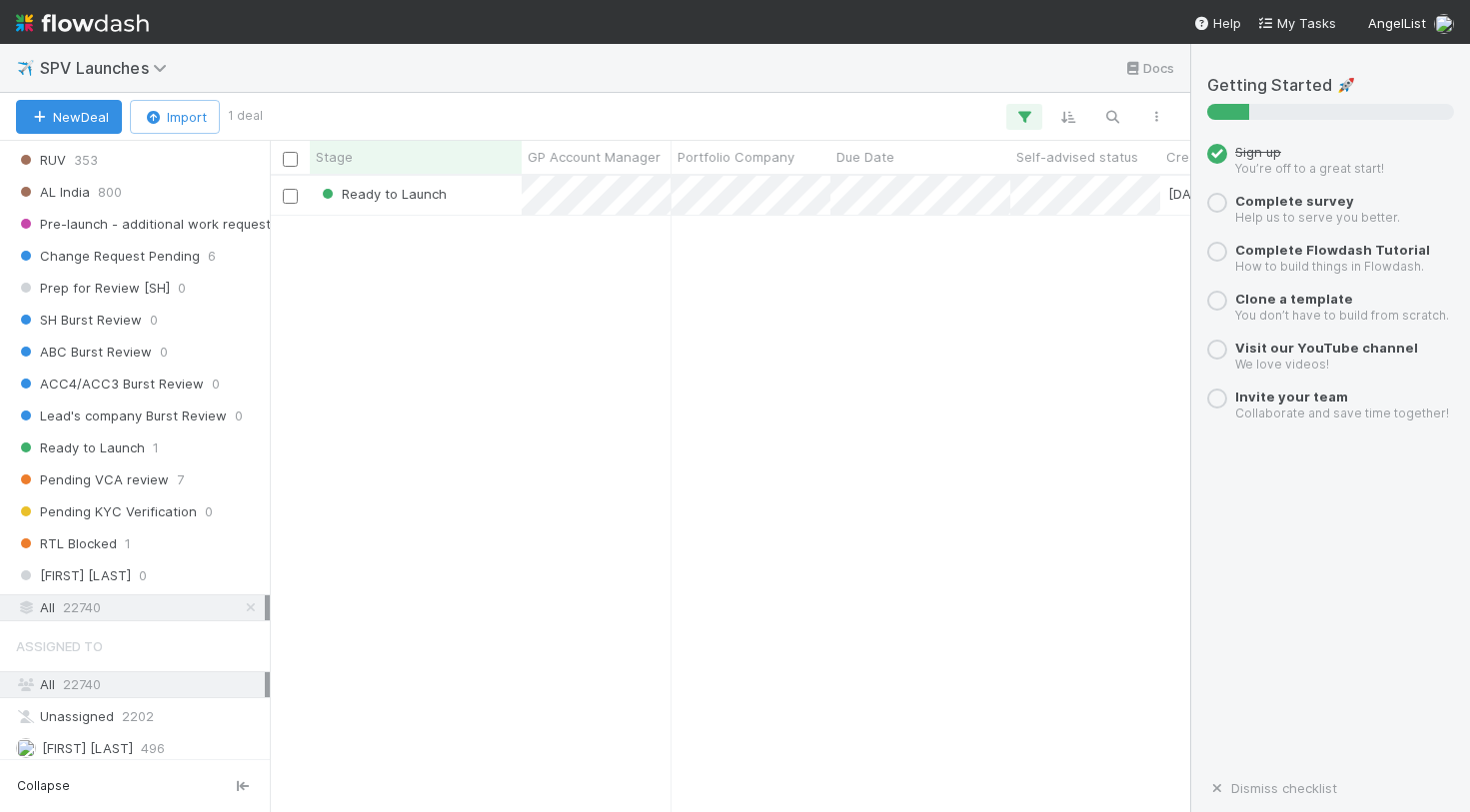 scroll, scrollTop: 1204, scrollLeft: 0, axis: vertical 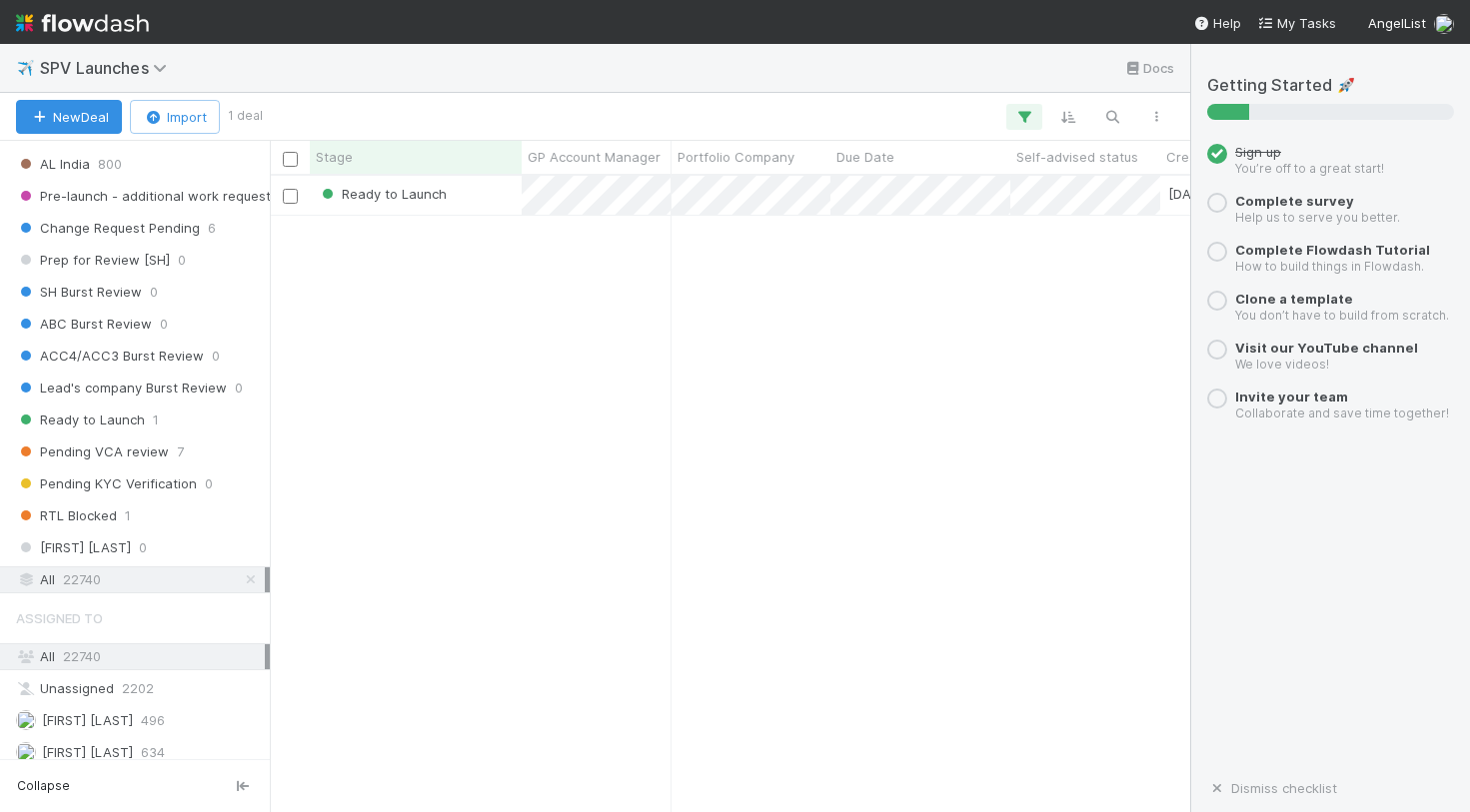 click on "All 22740" at bounding box center [140, 579] 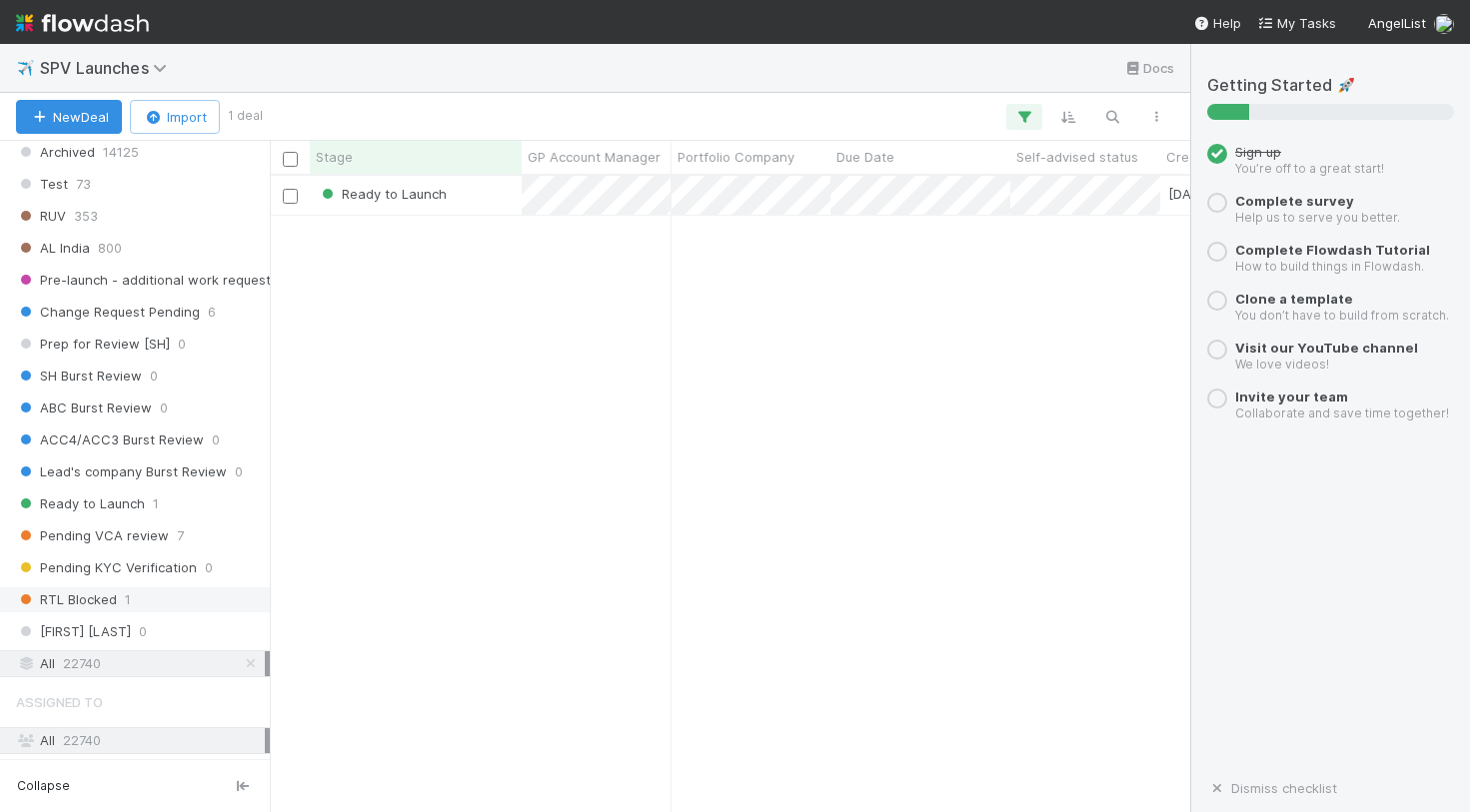 scroll, scrollTop: 1108, scrollLeft: 0, axis: vertical 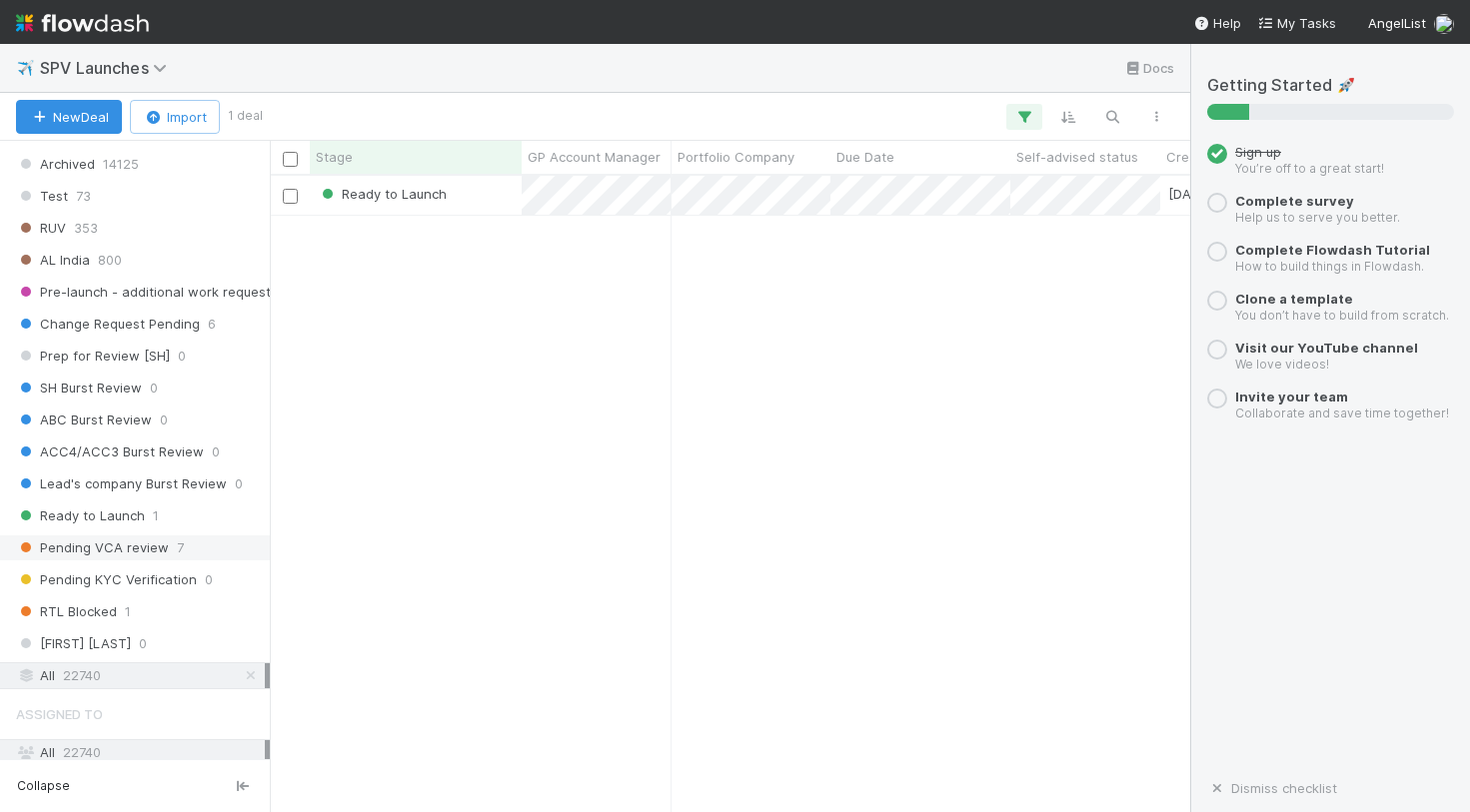 click on "Pending VCA review" at bounding box center (92, 547) 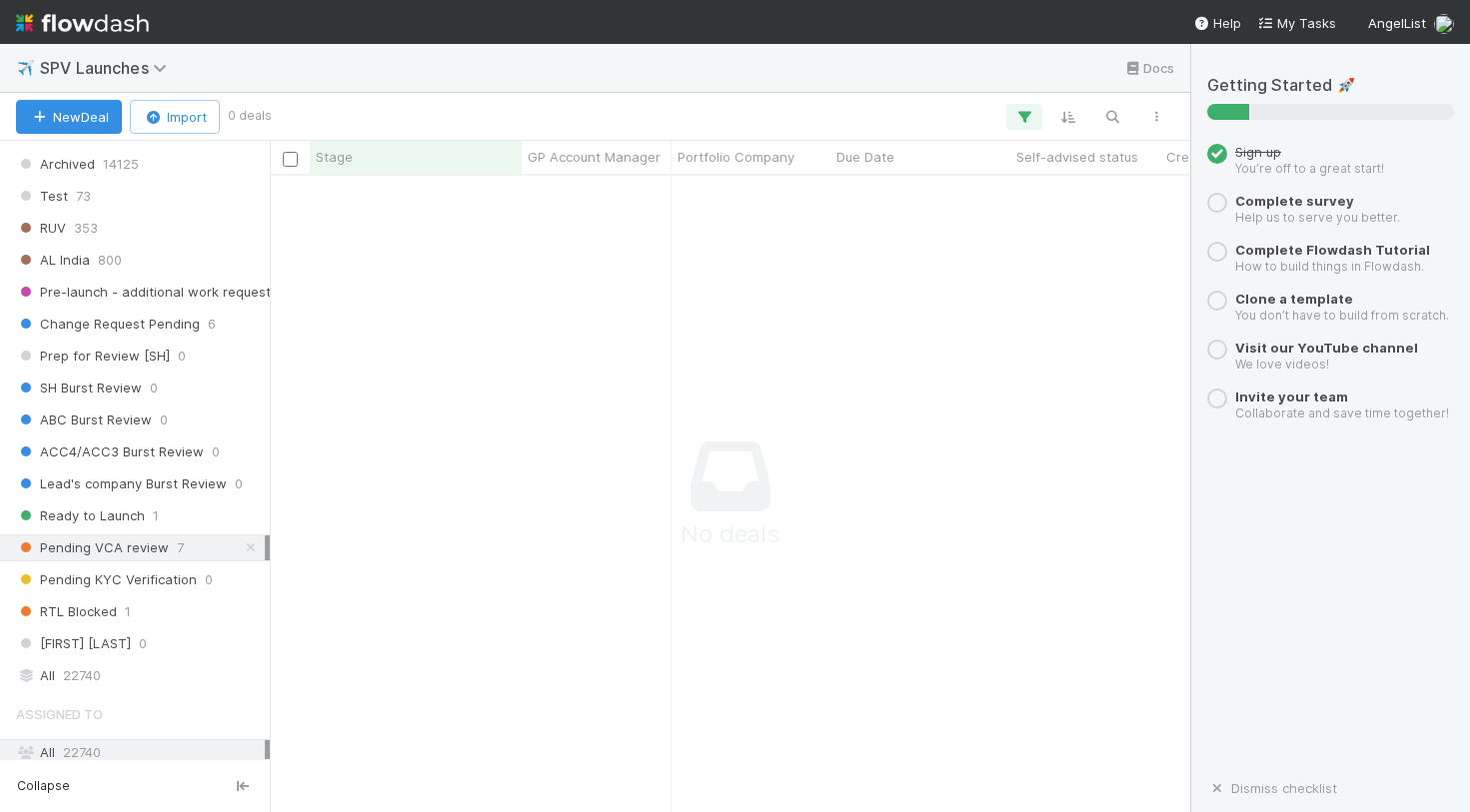 scroll, scrollTop: 0, scrollLeft: 1, axis: horizontal 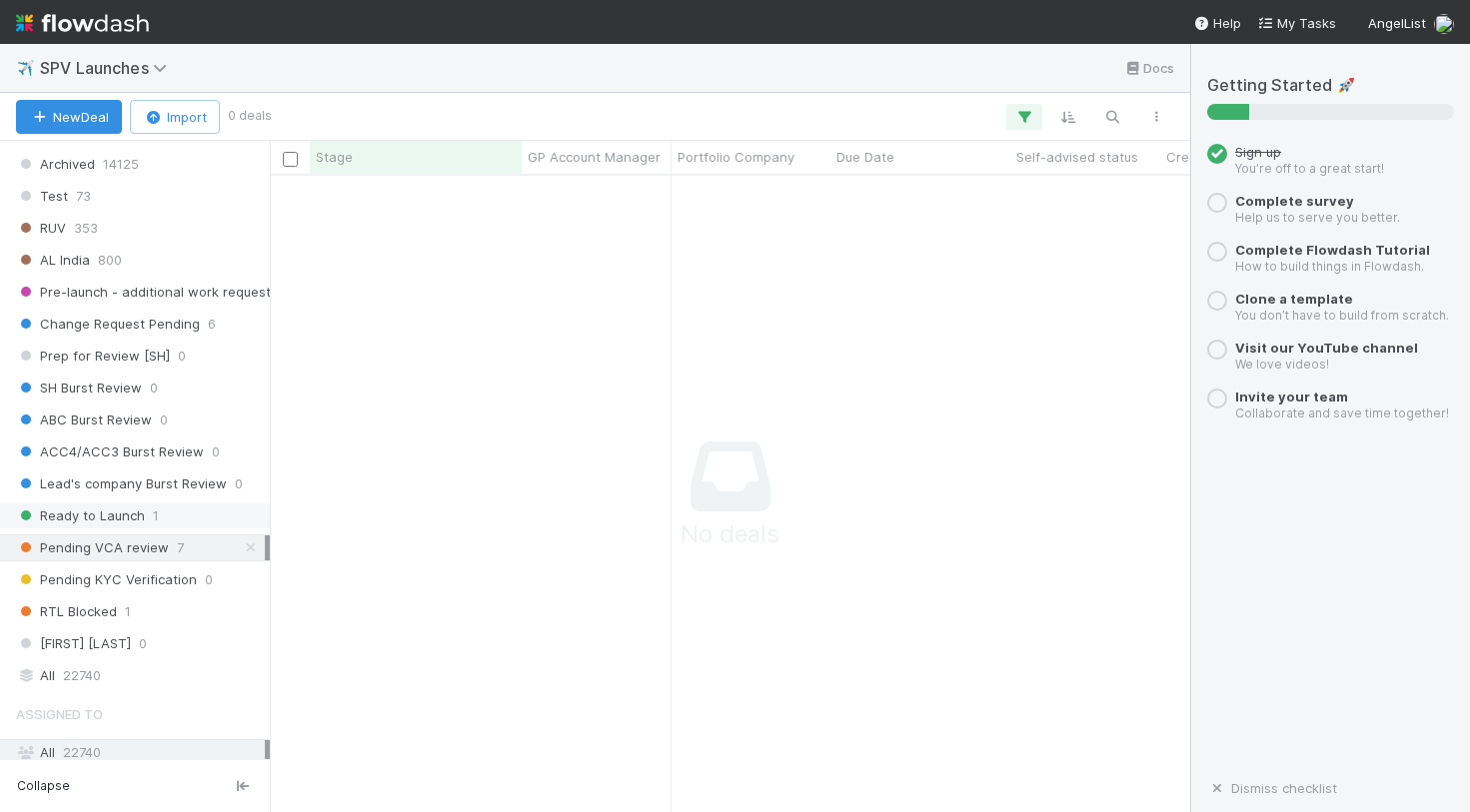 click on "Ready to Launch" at bounding box center (80, 515) 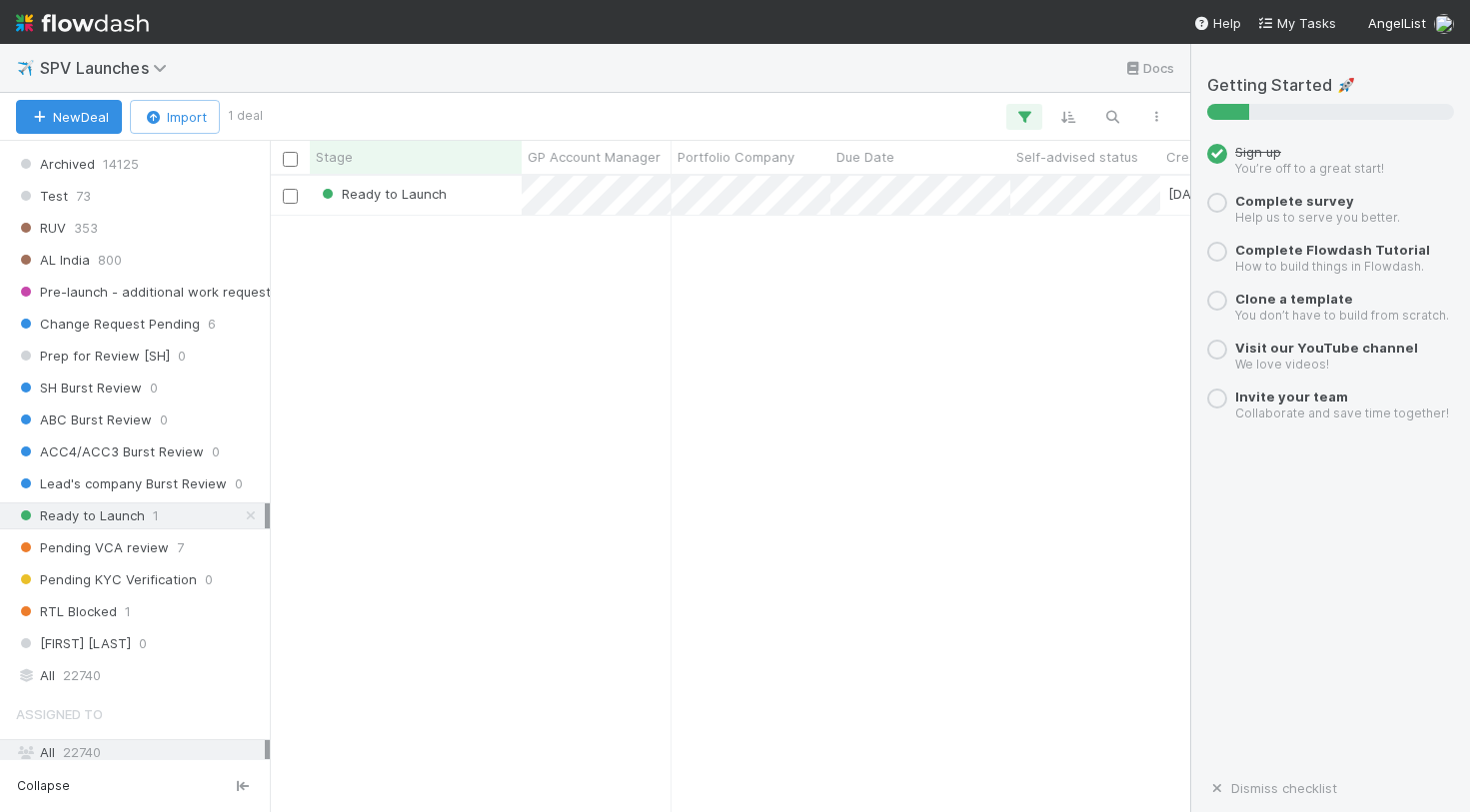 scroll, scrollTop: 0, scrollLeft: 1, axis: horizontal 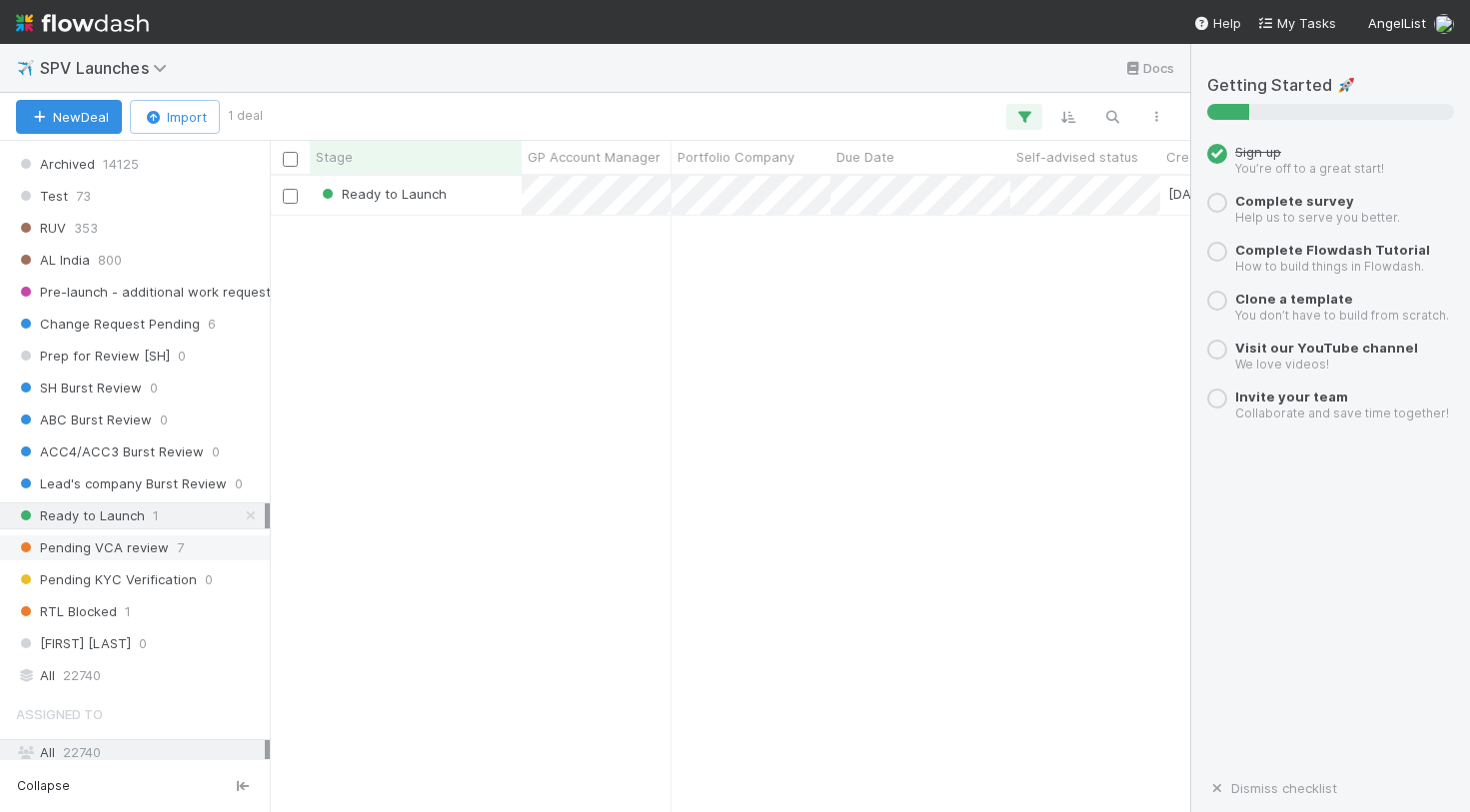 click on "Pending VCA review" at bounding box center [92, 547] 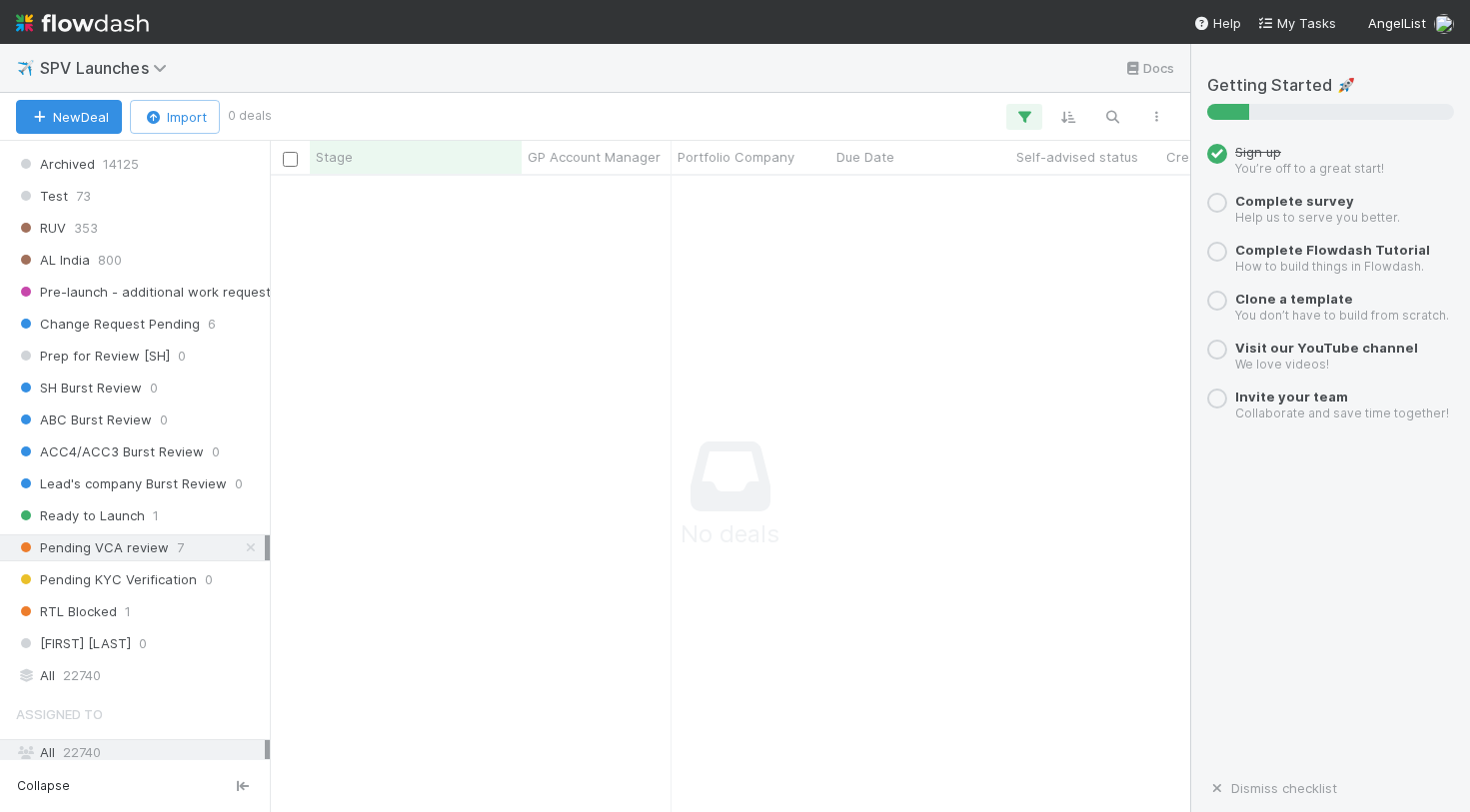 scroll, scrollTop: 0, scrollLeft: 1, axis: horizontal 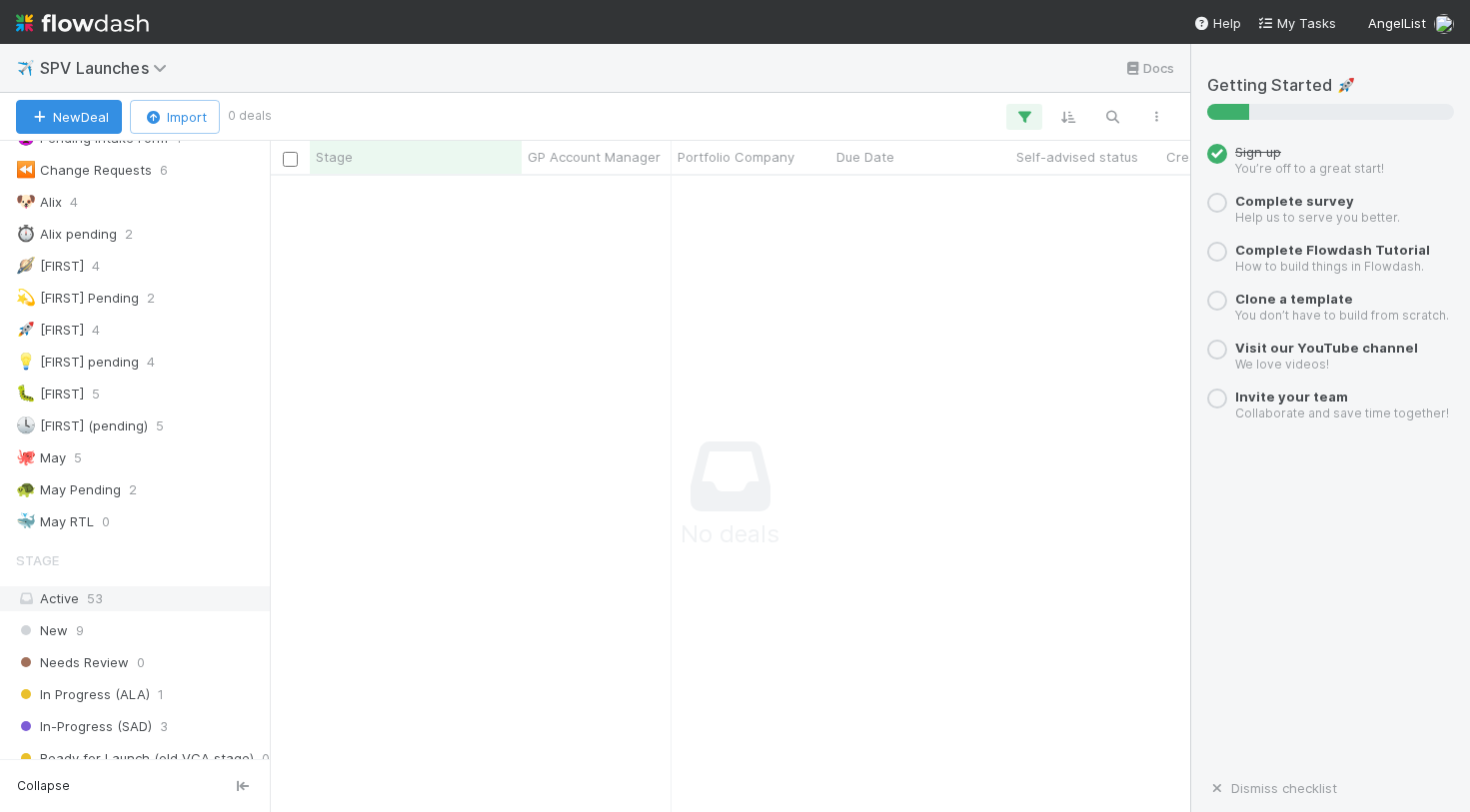 click on "Active 53" at bounding box center [140, 598] 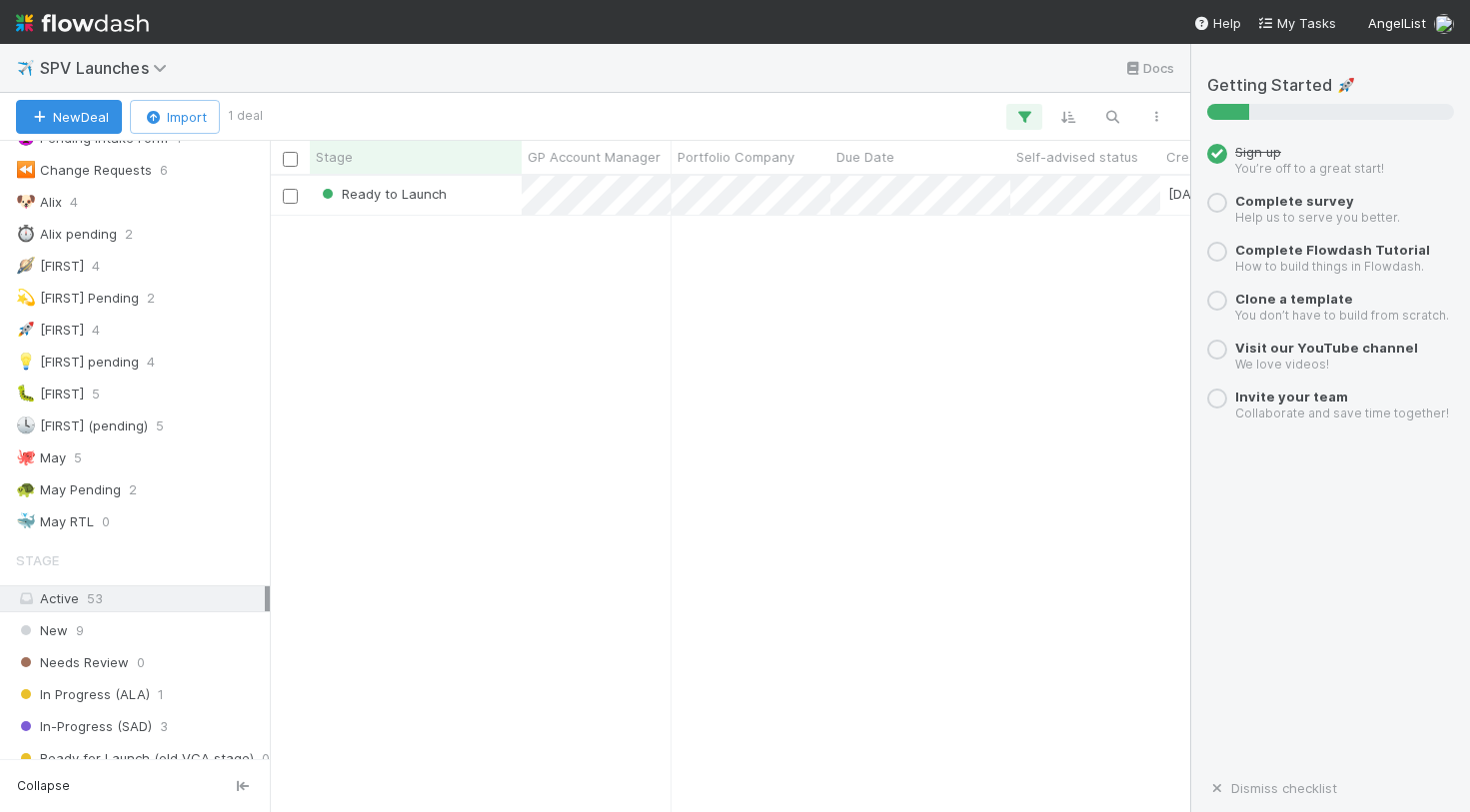 scroll, scrollTop: 0, scrollLeft: 1, axis: horizontal 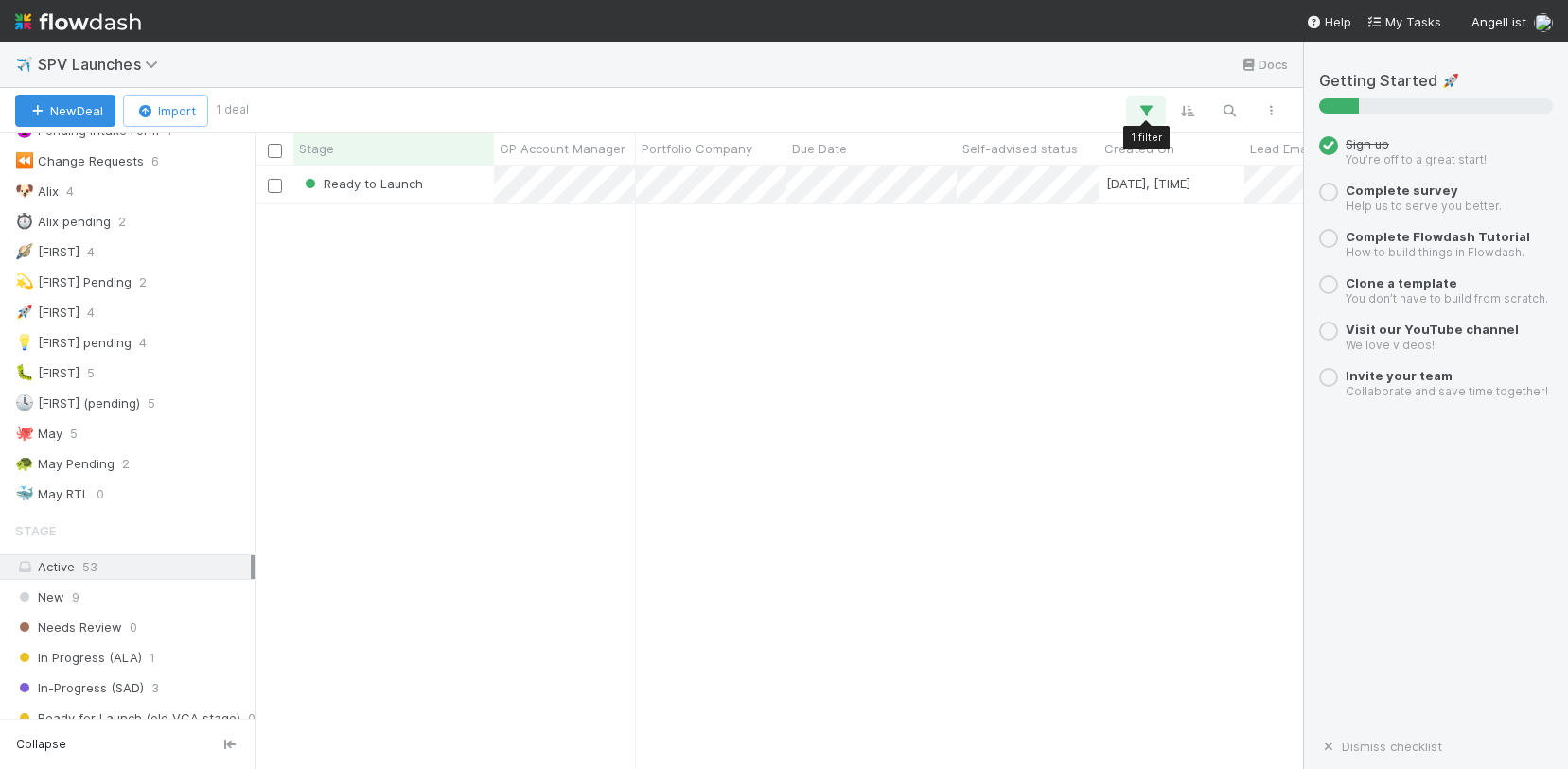 click at bounding box center (1146, 111) 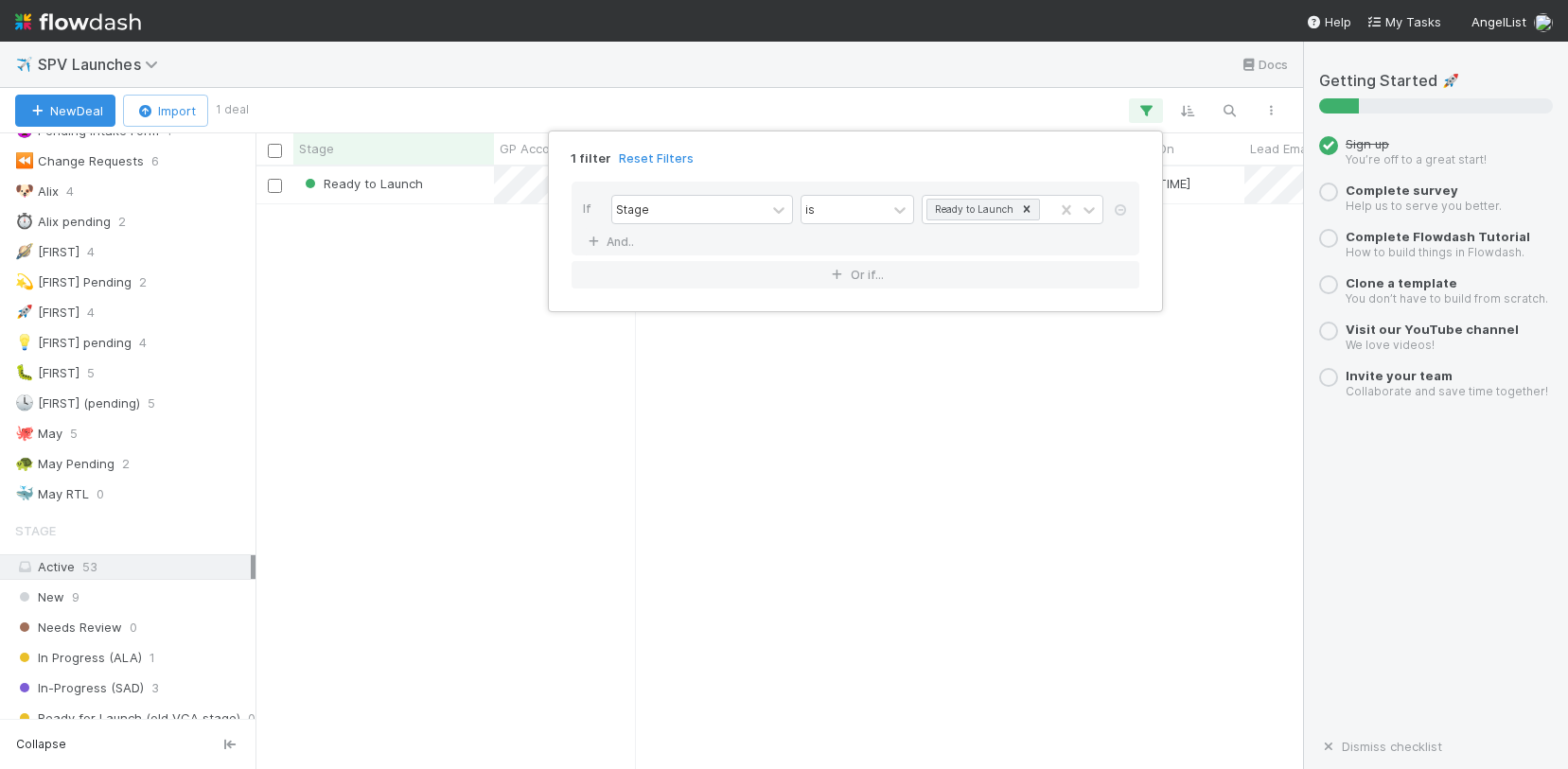 click on "1 filter Reset Filters If Stage is Ready to Launch And.. Or if..." at bounding box center [784, 384] 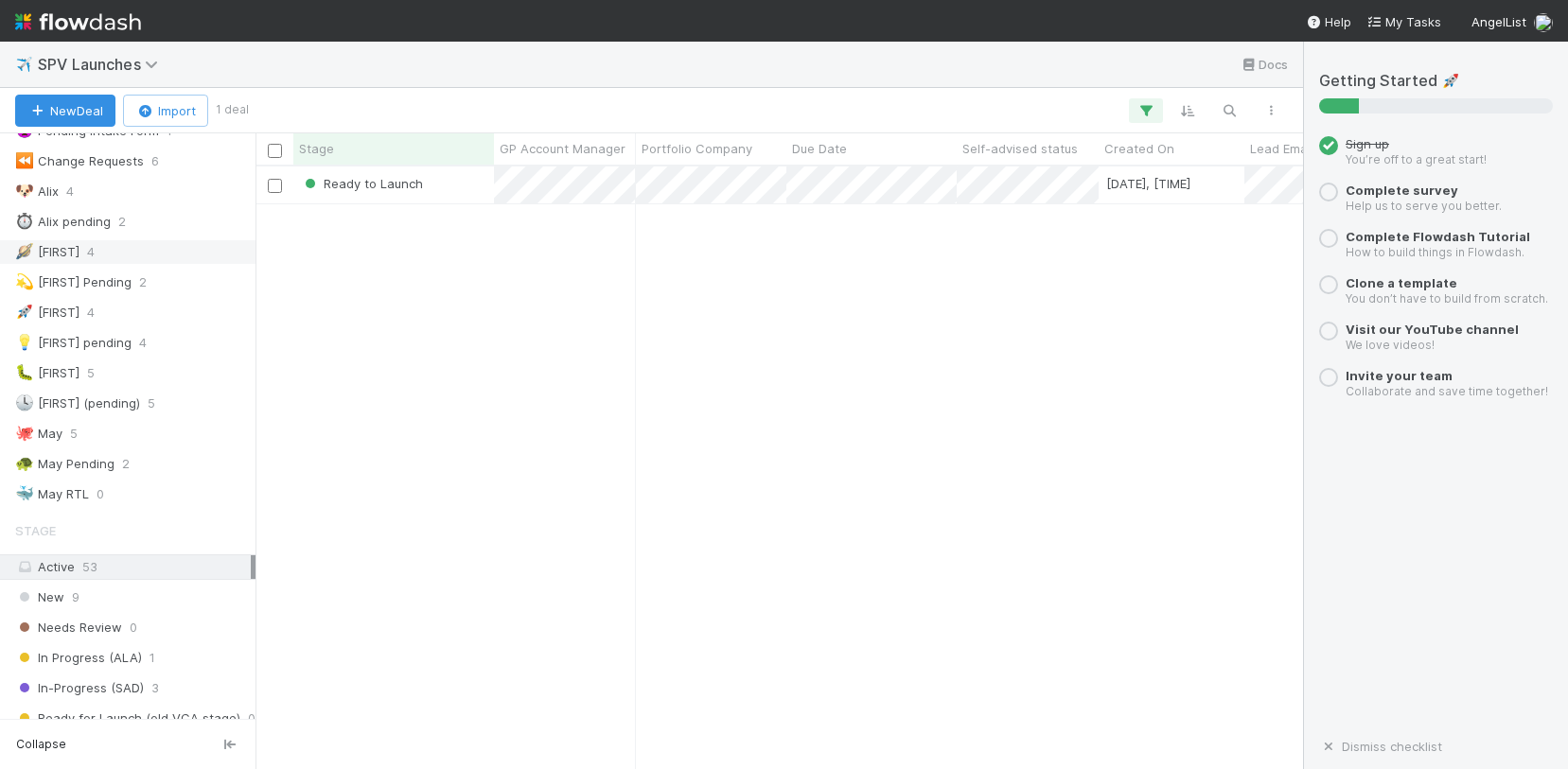 scroll, scrollTop: 0, scrollLeft: 0, axis: both 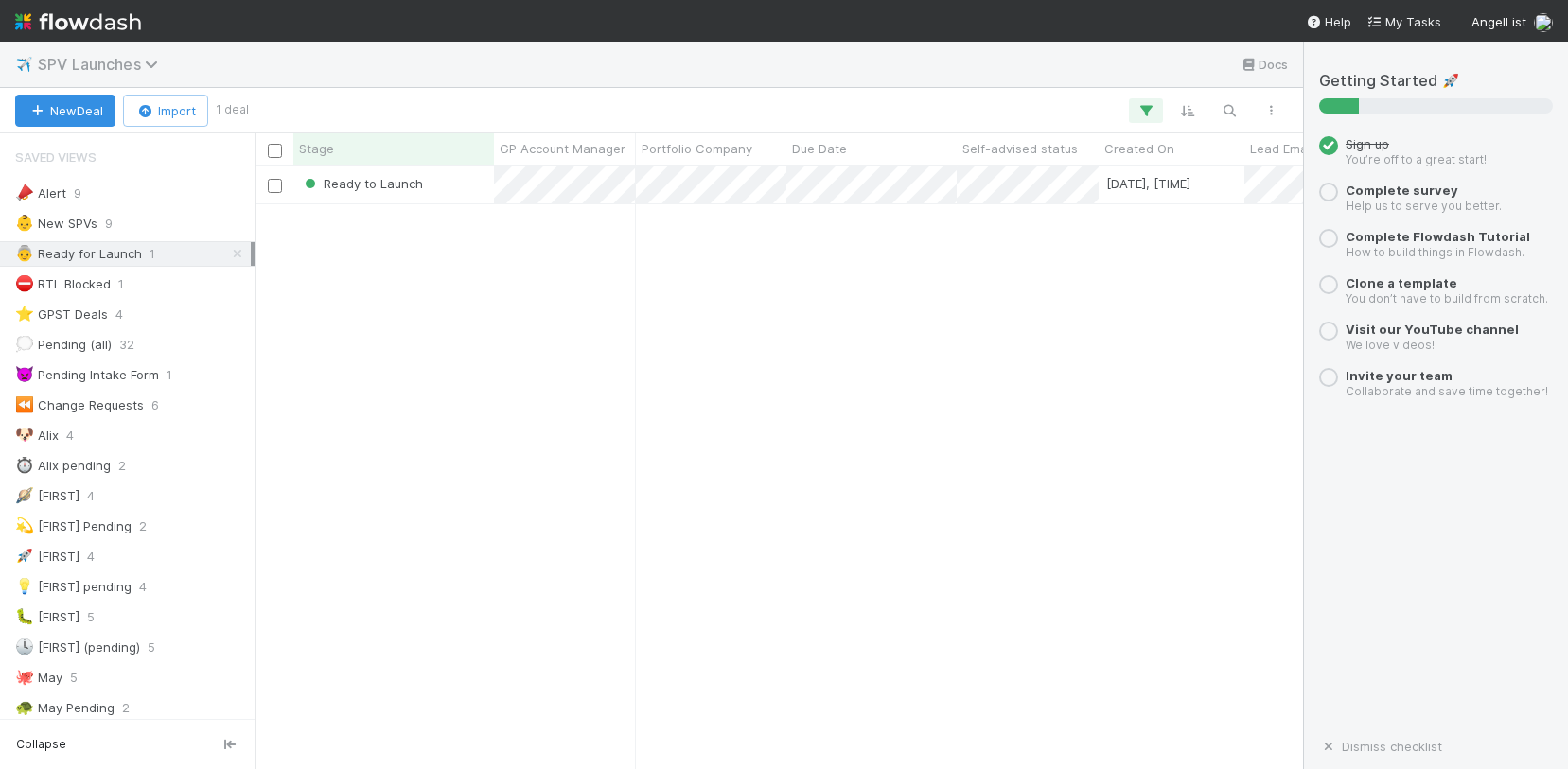 click on "SPV Launches" at bounding box center (102, 64) 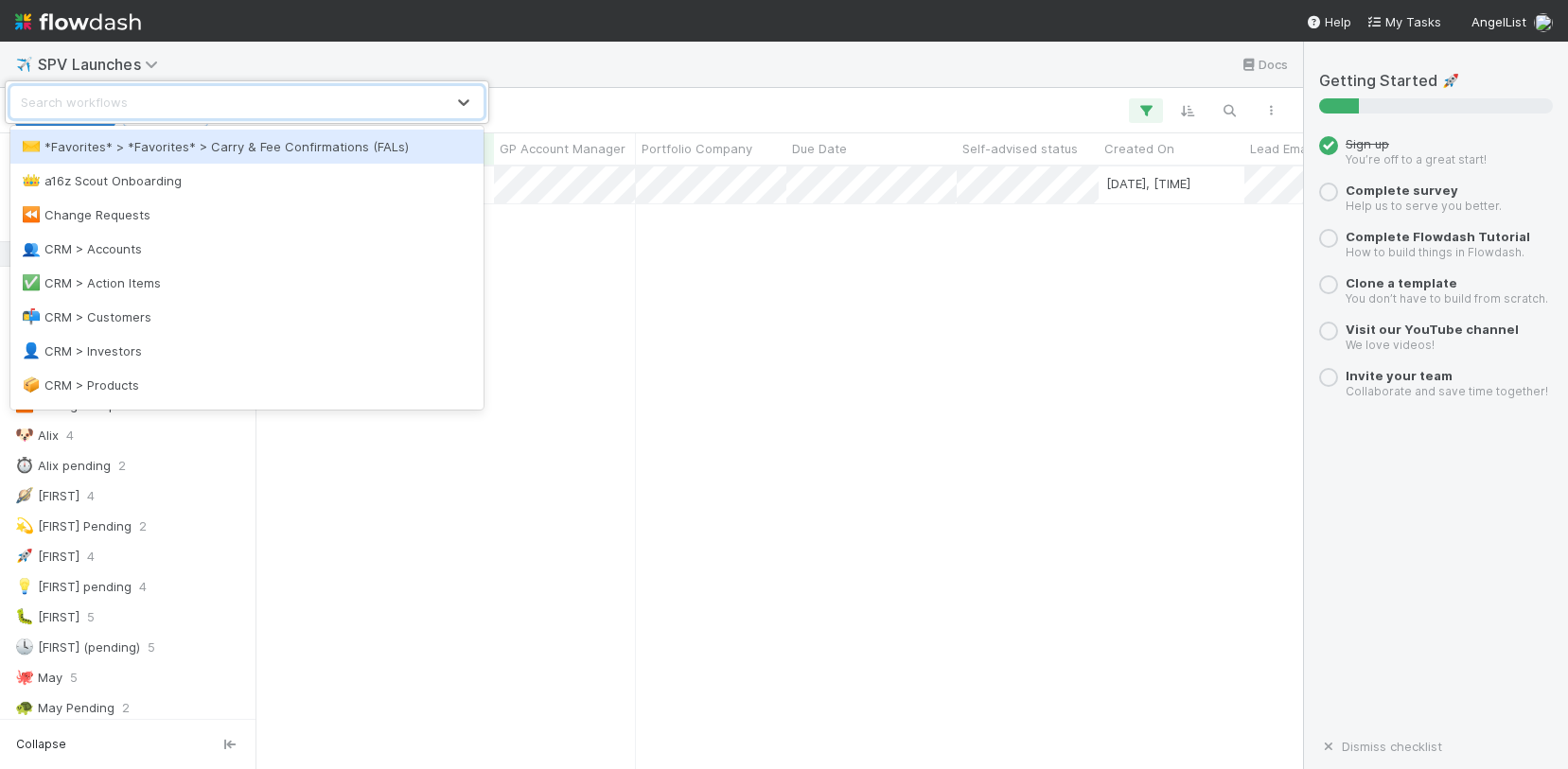 click on "option *Favorites* > *Favorites* > Carry & Fee Confirmations (FALs) focused, 1 of 26. 26 results available. Use Up and Down to choose options, press Enter to select the currently focused option, press Escape to exit the menu, press Tab to select the option and exit the menu. Search workflows" at bounding box center [784, 384] 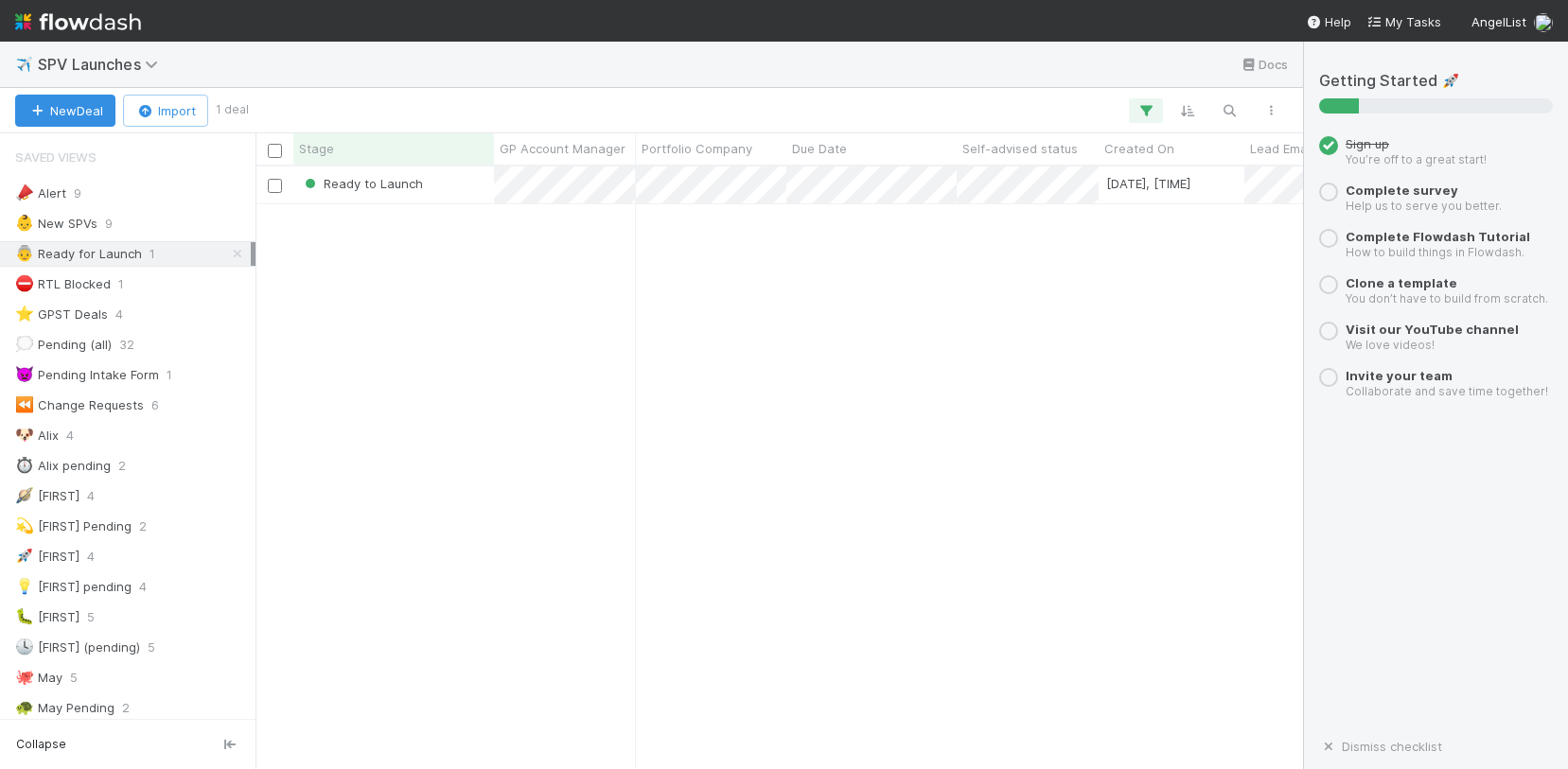 click at bounding box center [78, 22] 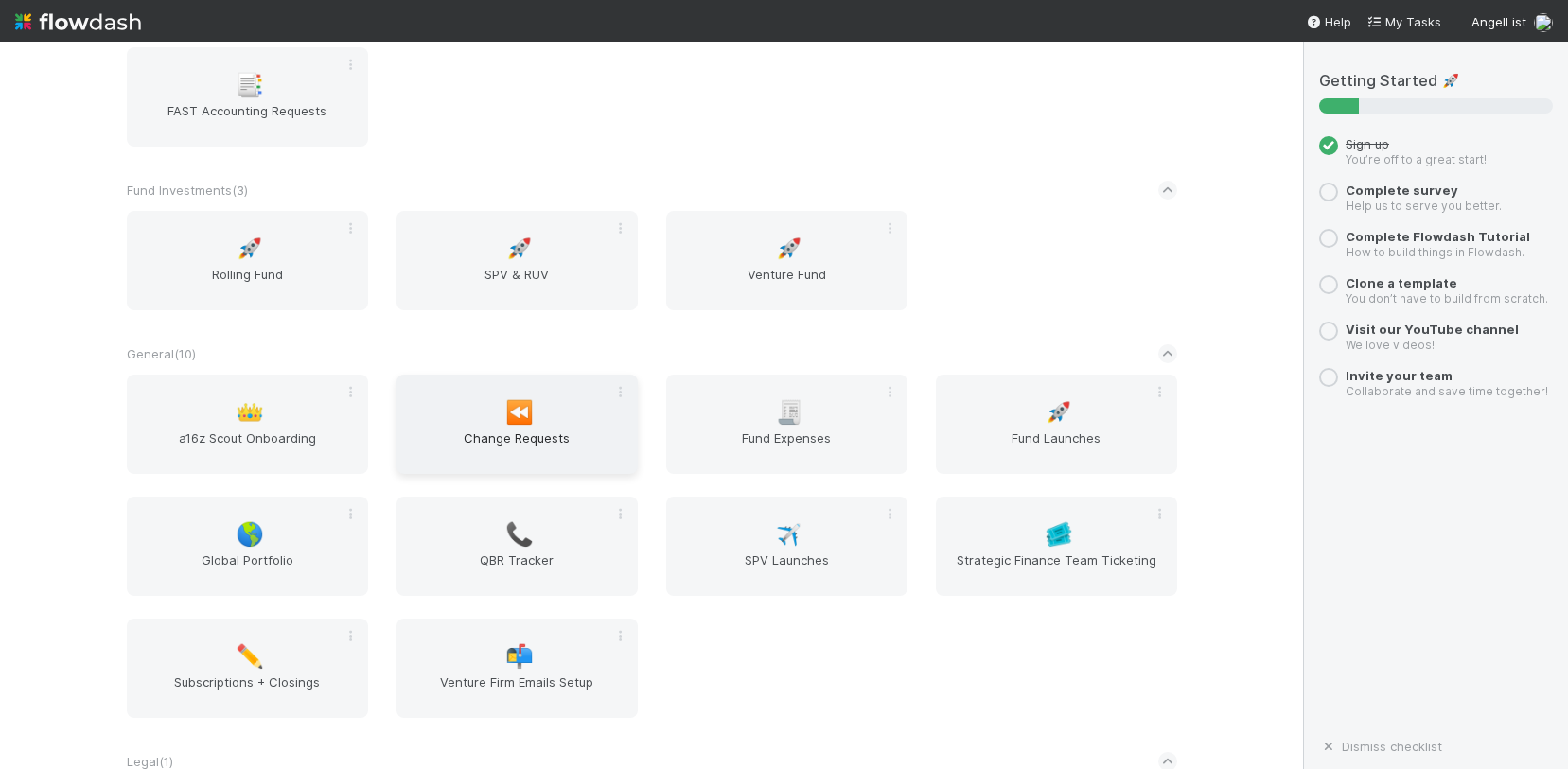 scroll, scrollTop: 576, scrollLeft: 0, axis: vertical 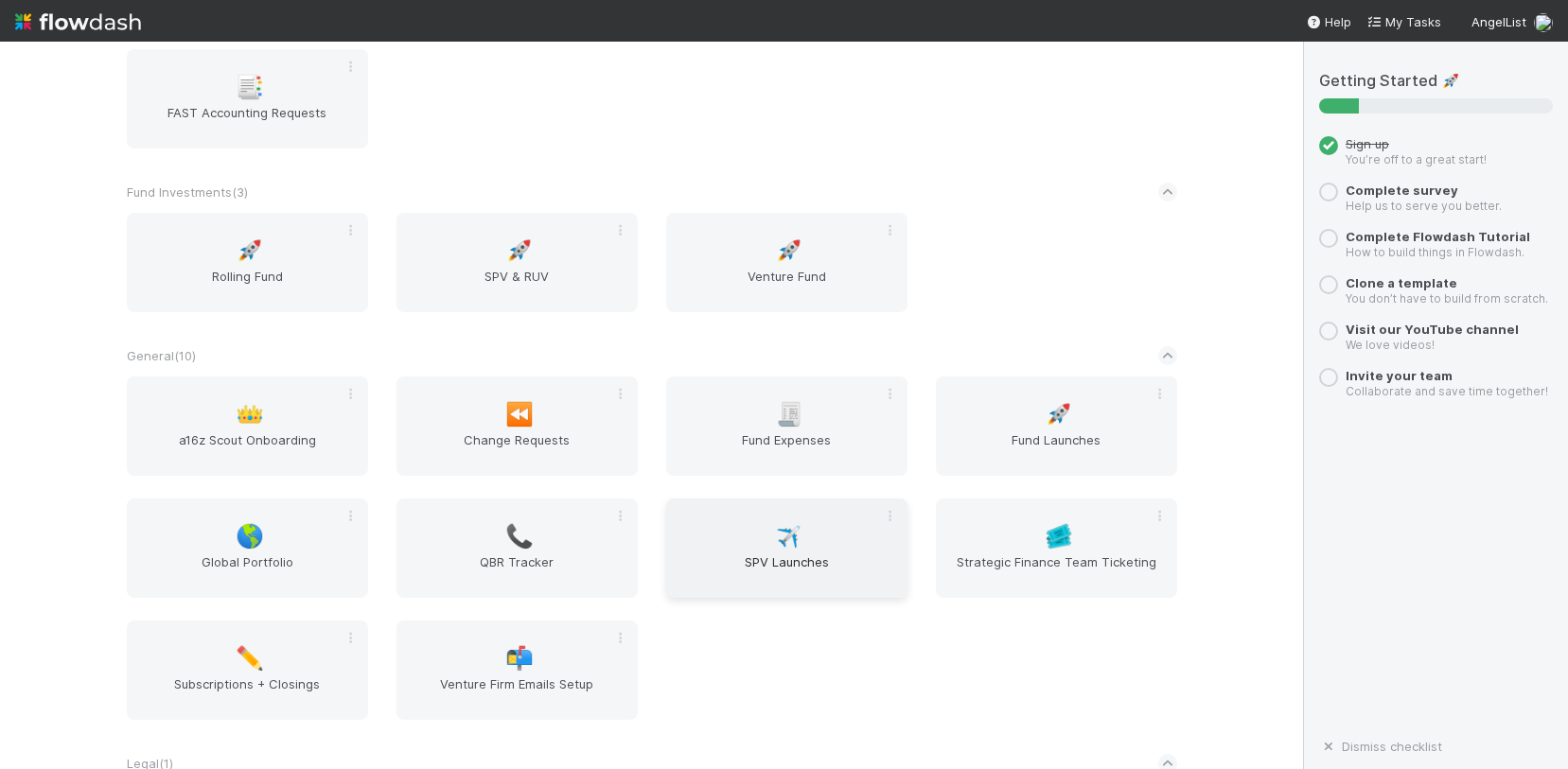 click on "SPV Launches" at bounding box center [786, 571] 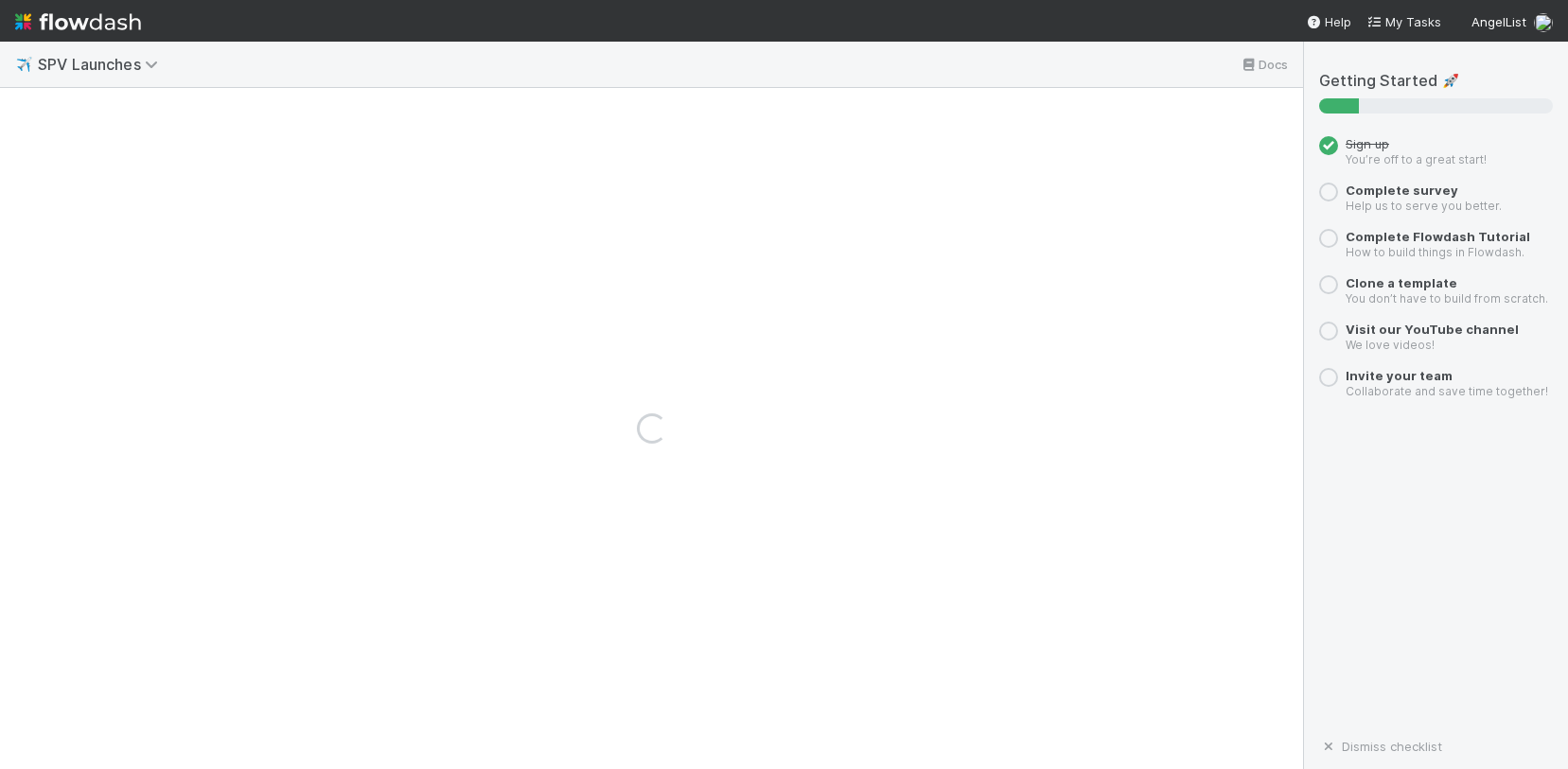 scroll, scrollTop: 0, scrollLeft: 0, axis: both 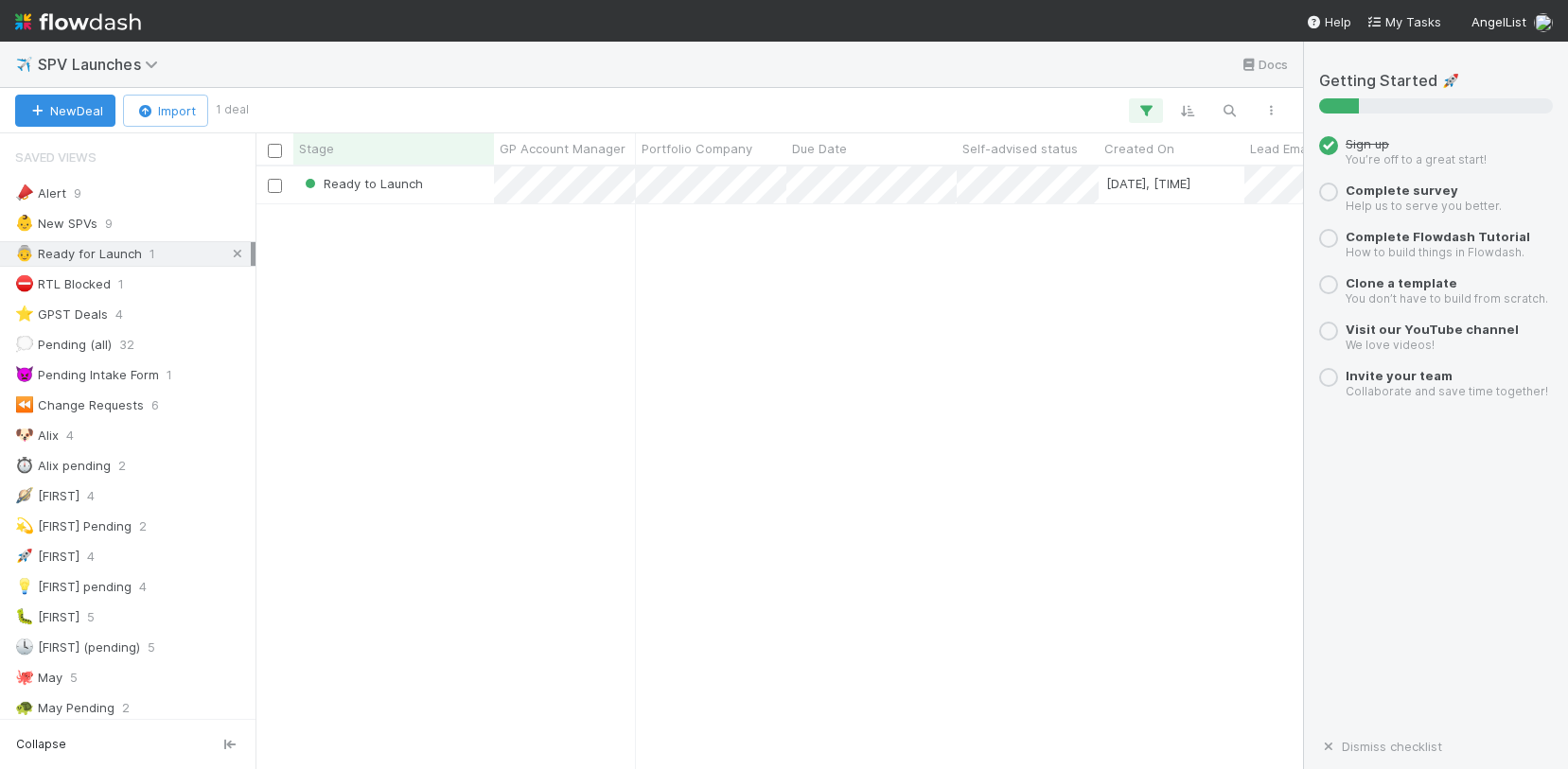 click at bounding box center [238, 253] 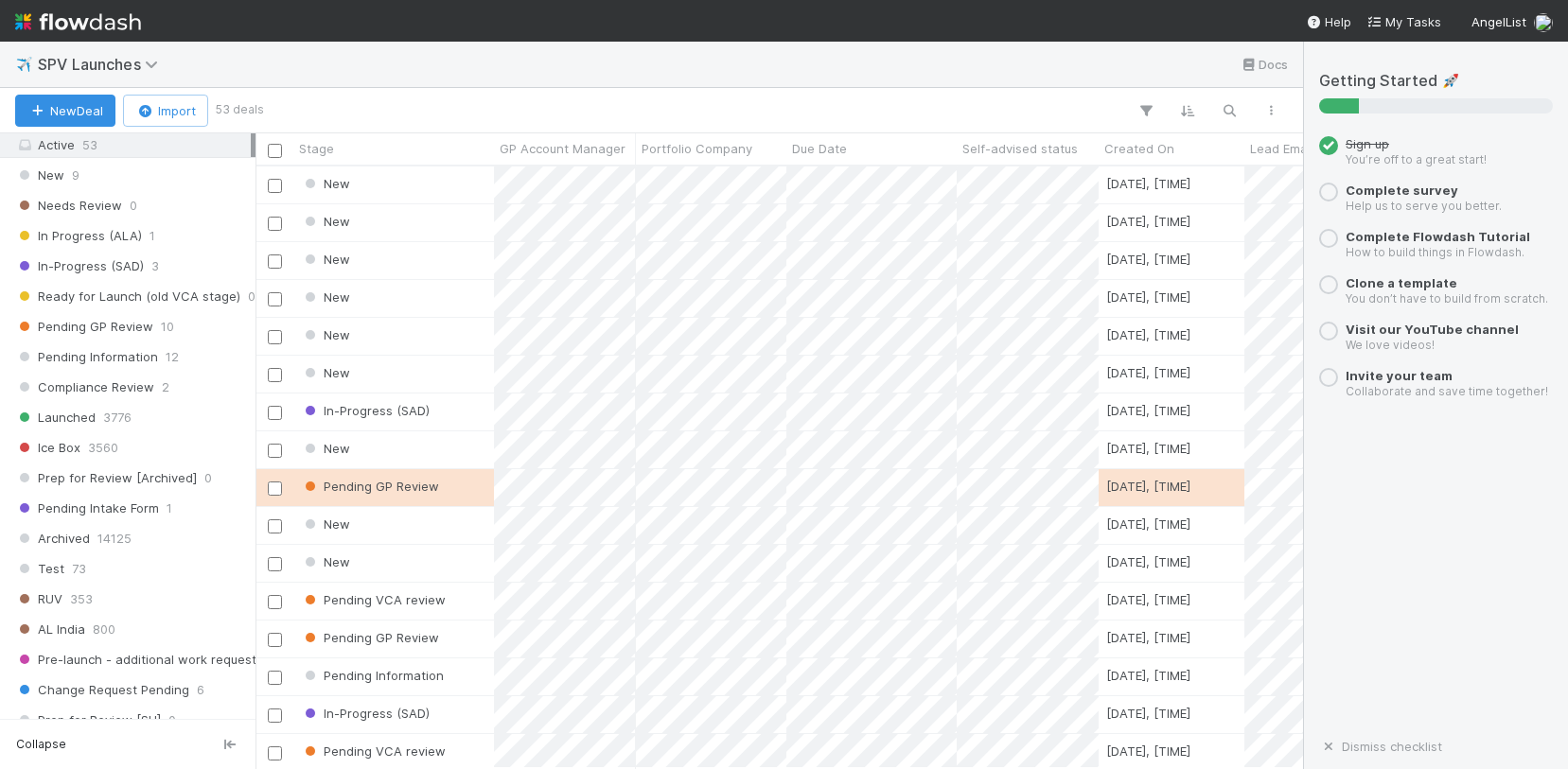 scroll, scrollTop: 429, scrollLeft: 0, axis: vertical 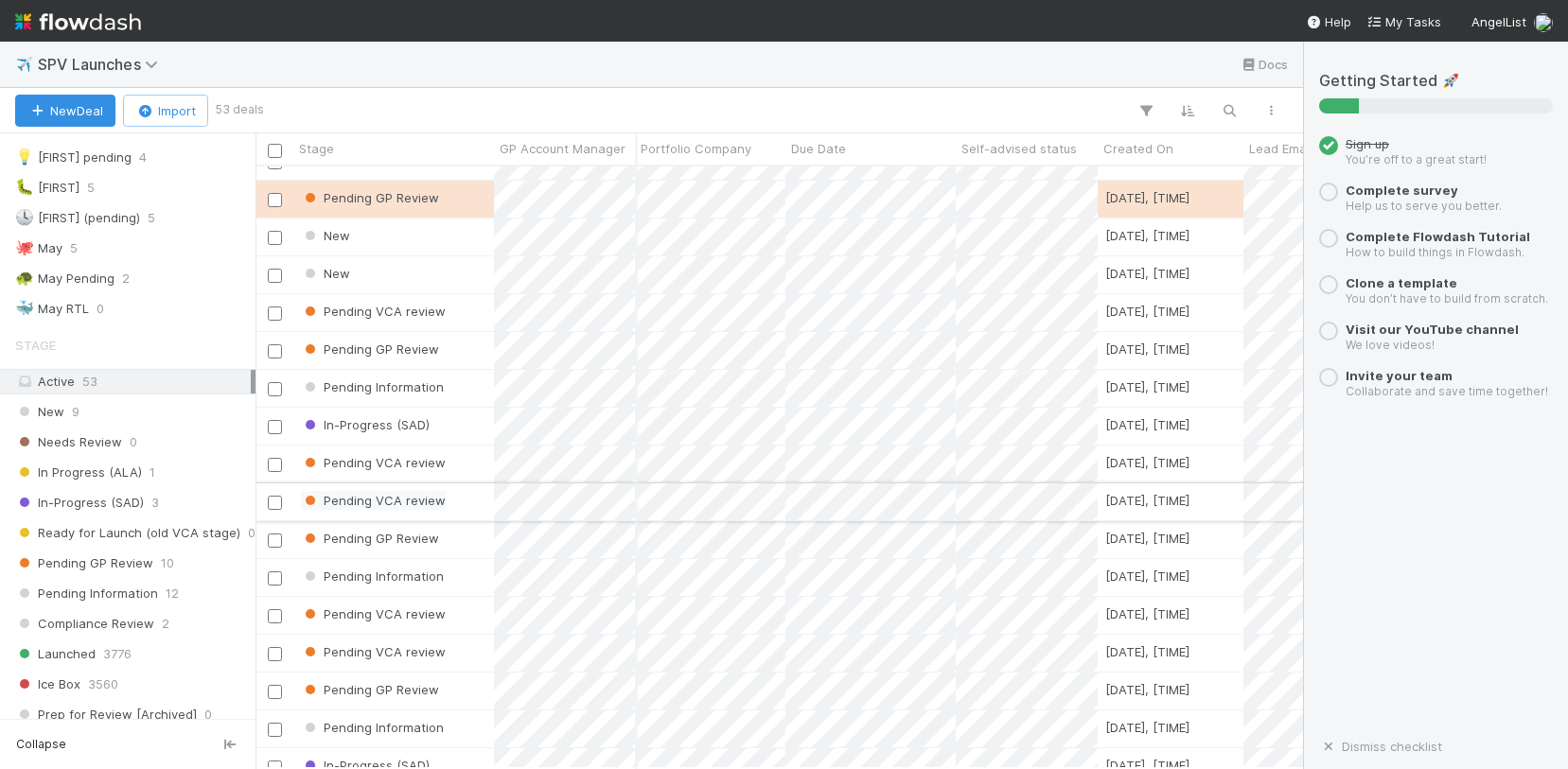 click on "Pending VCA review" at bounding box center (373, 500) 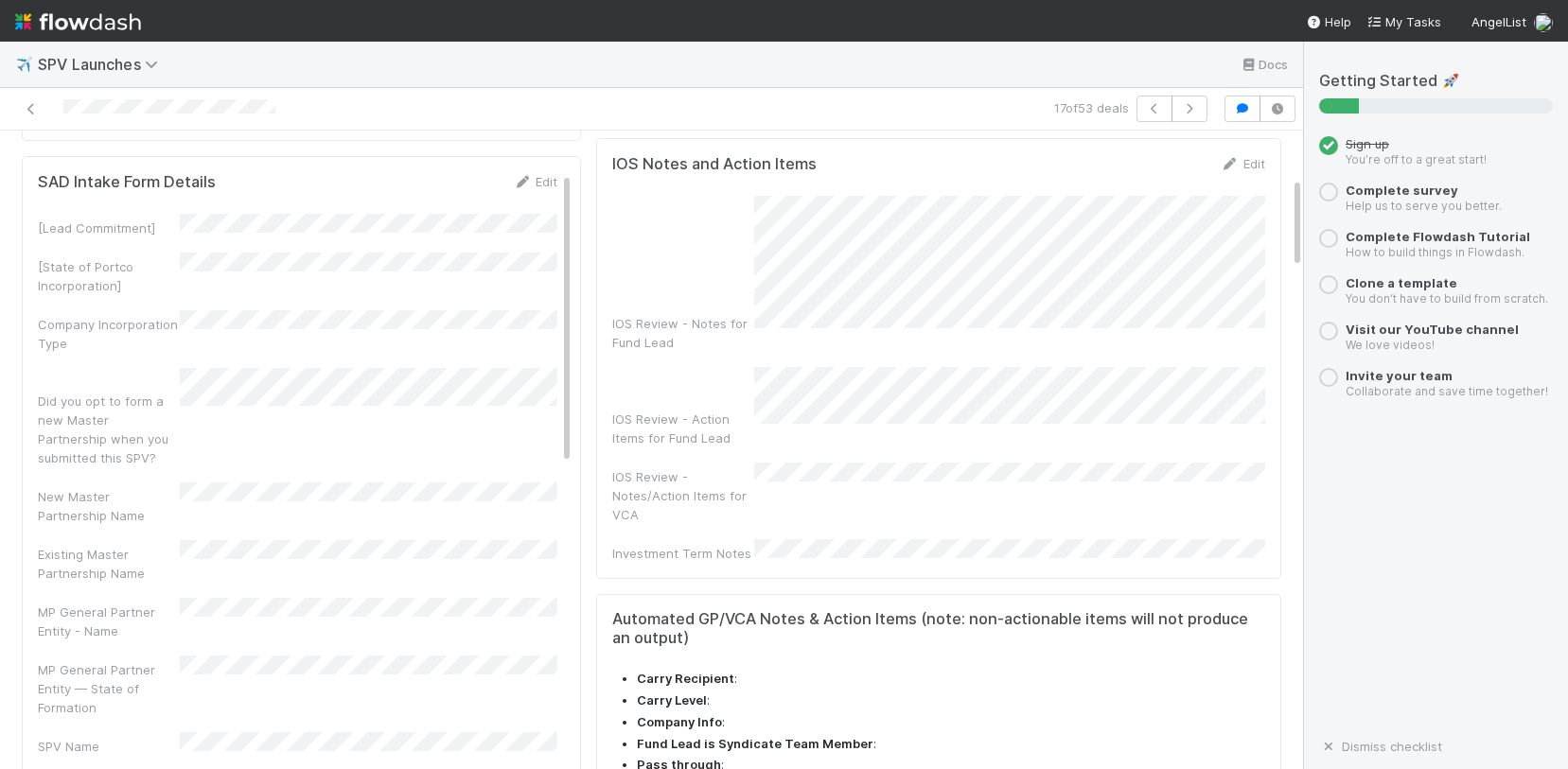 scroll, scrollTop: 0, scrollLeft: 0, axis: both 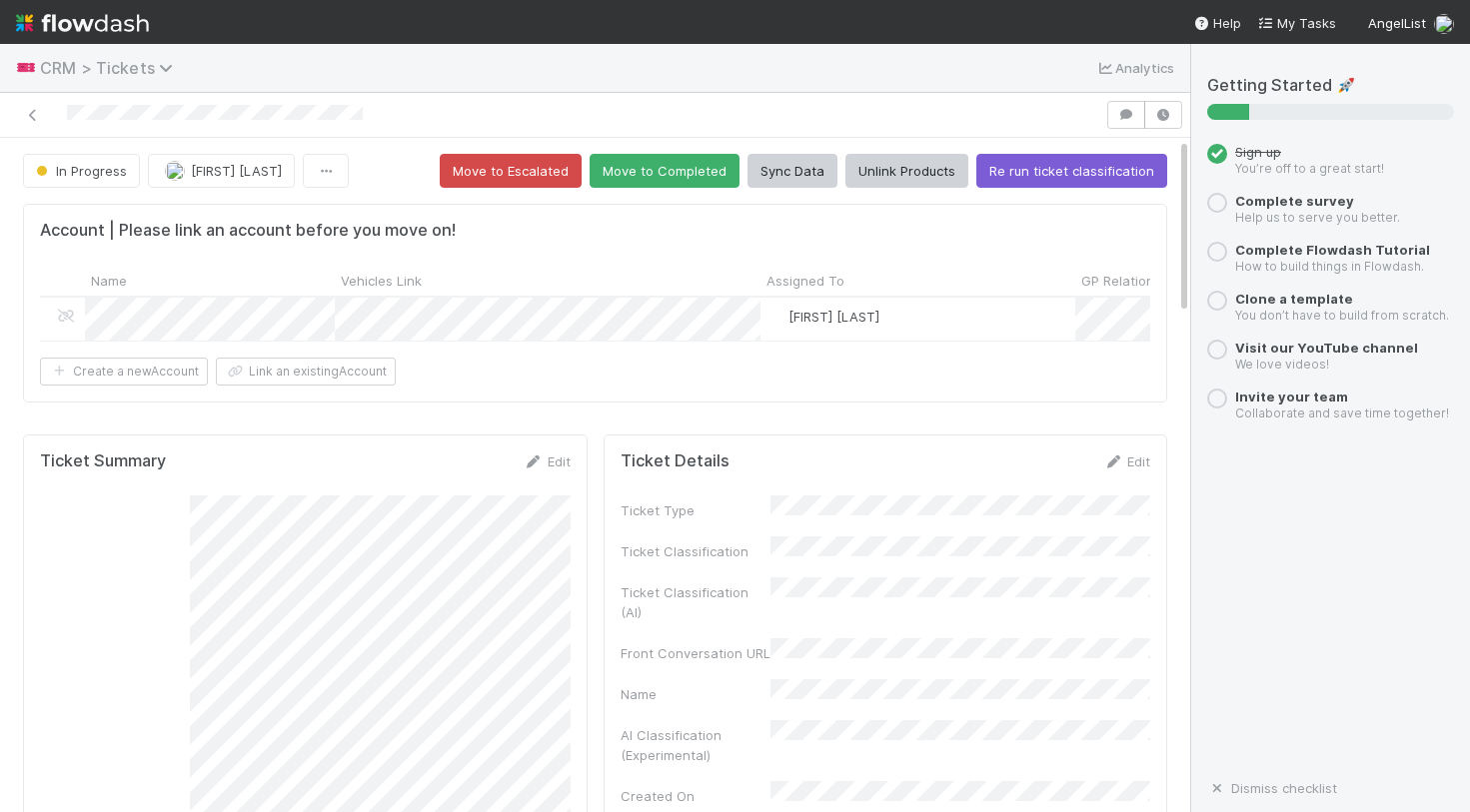 click on "CRM > Tickets" at bounding box center (111, 68) 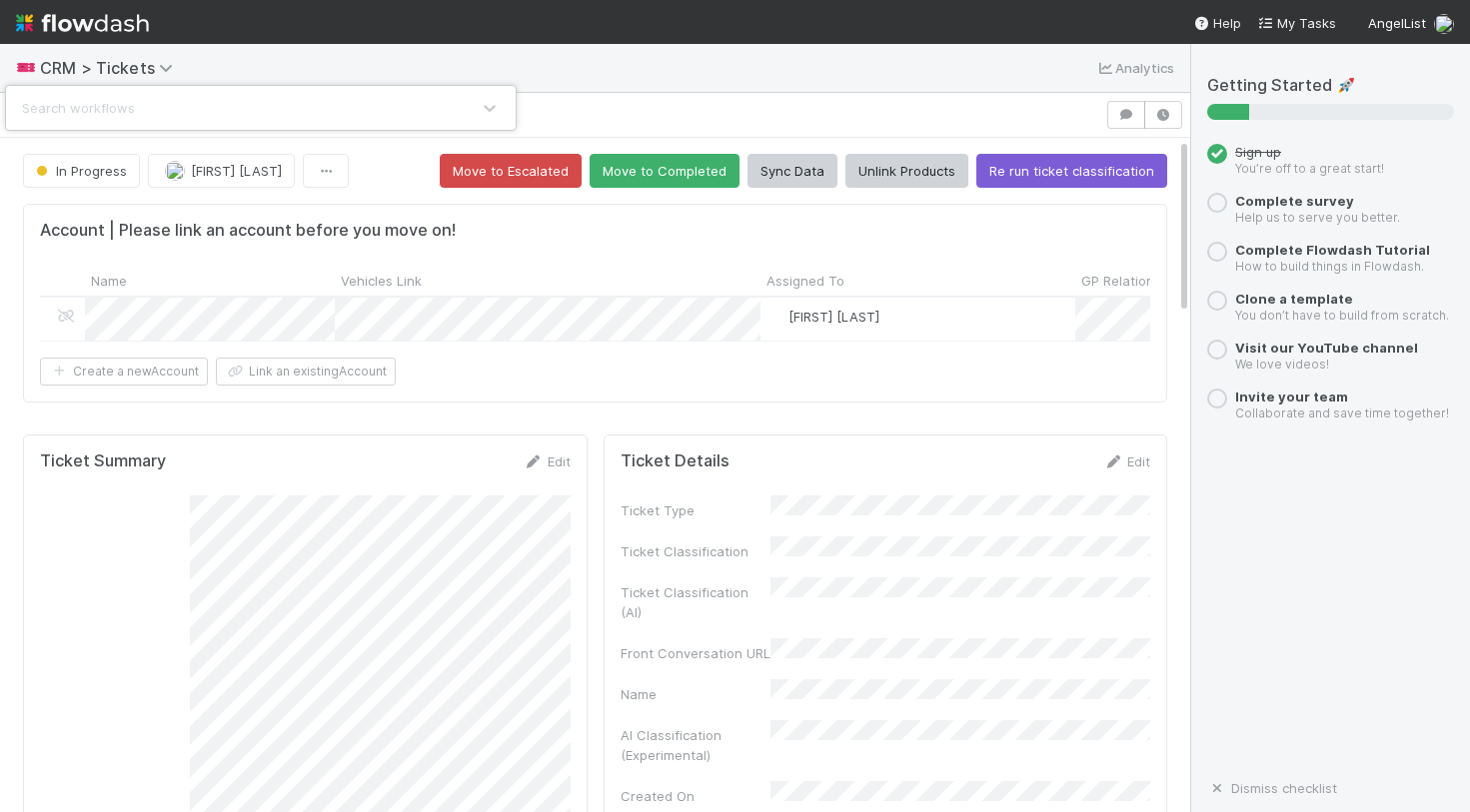 click on "Search workflows" at bounding box center (735, 406) 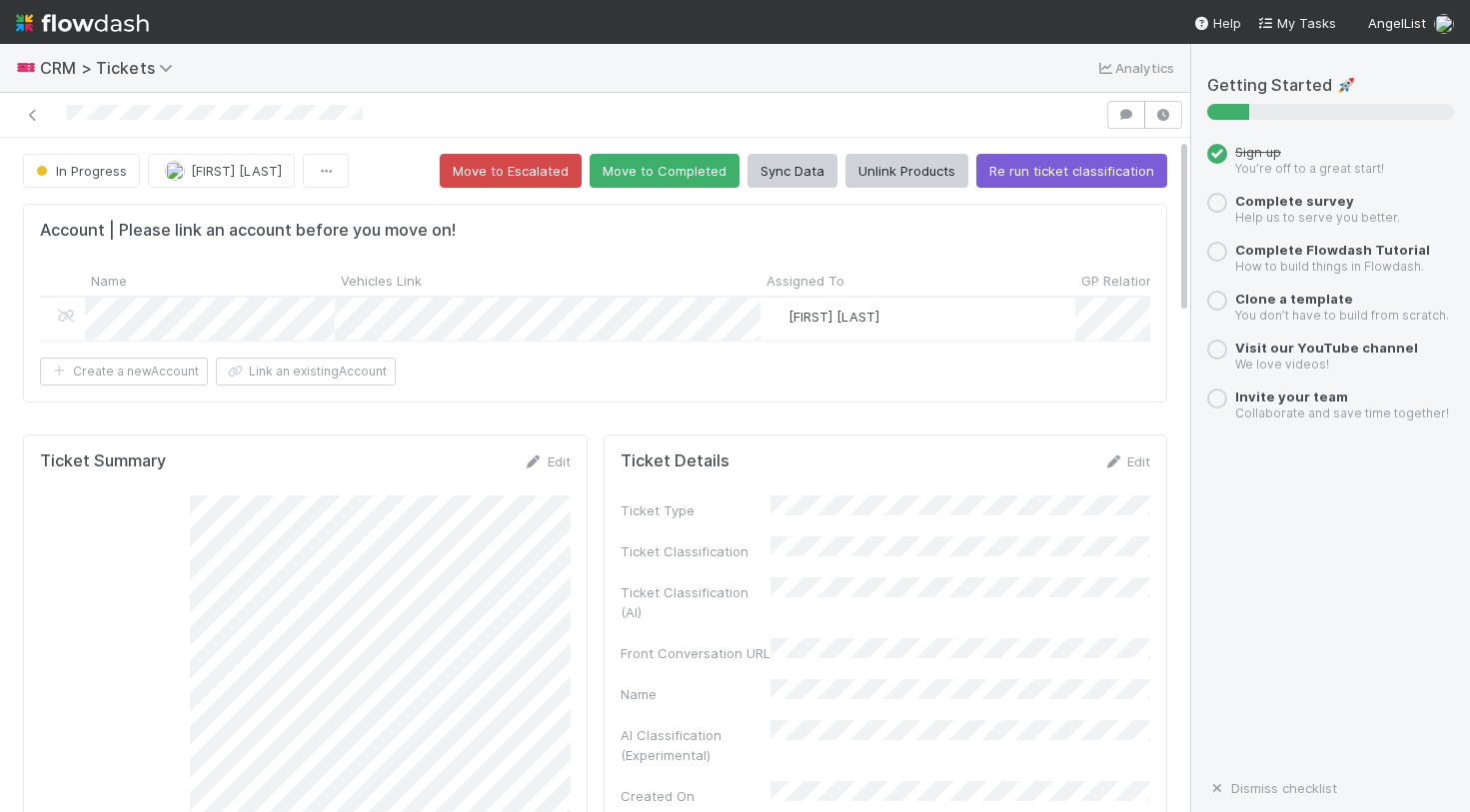 click at bounding box center [82, 23] 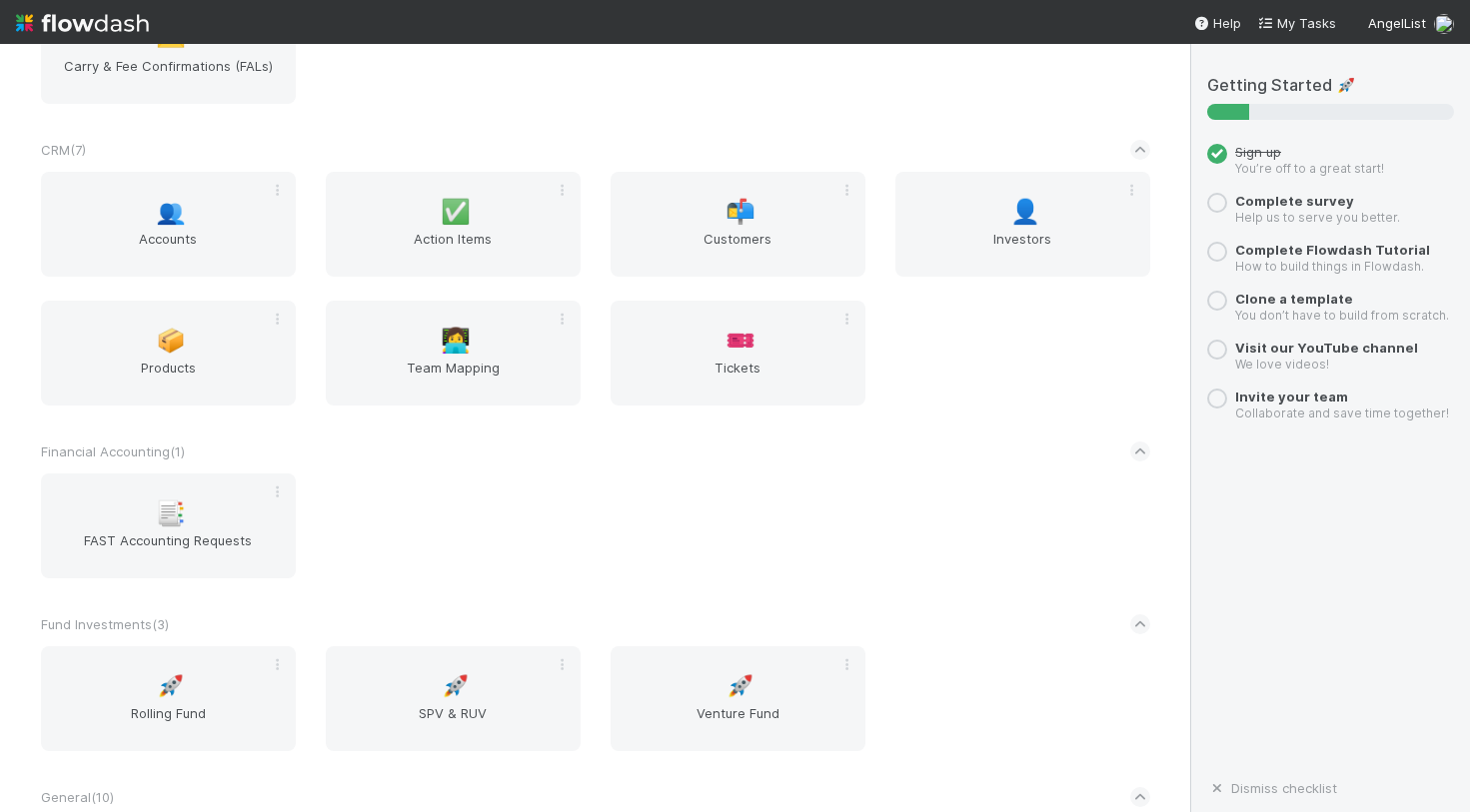 scroll, scrollTop: 114, scrollLeft: 0, axis: vertical 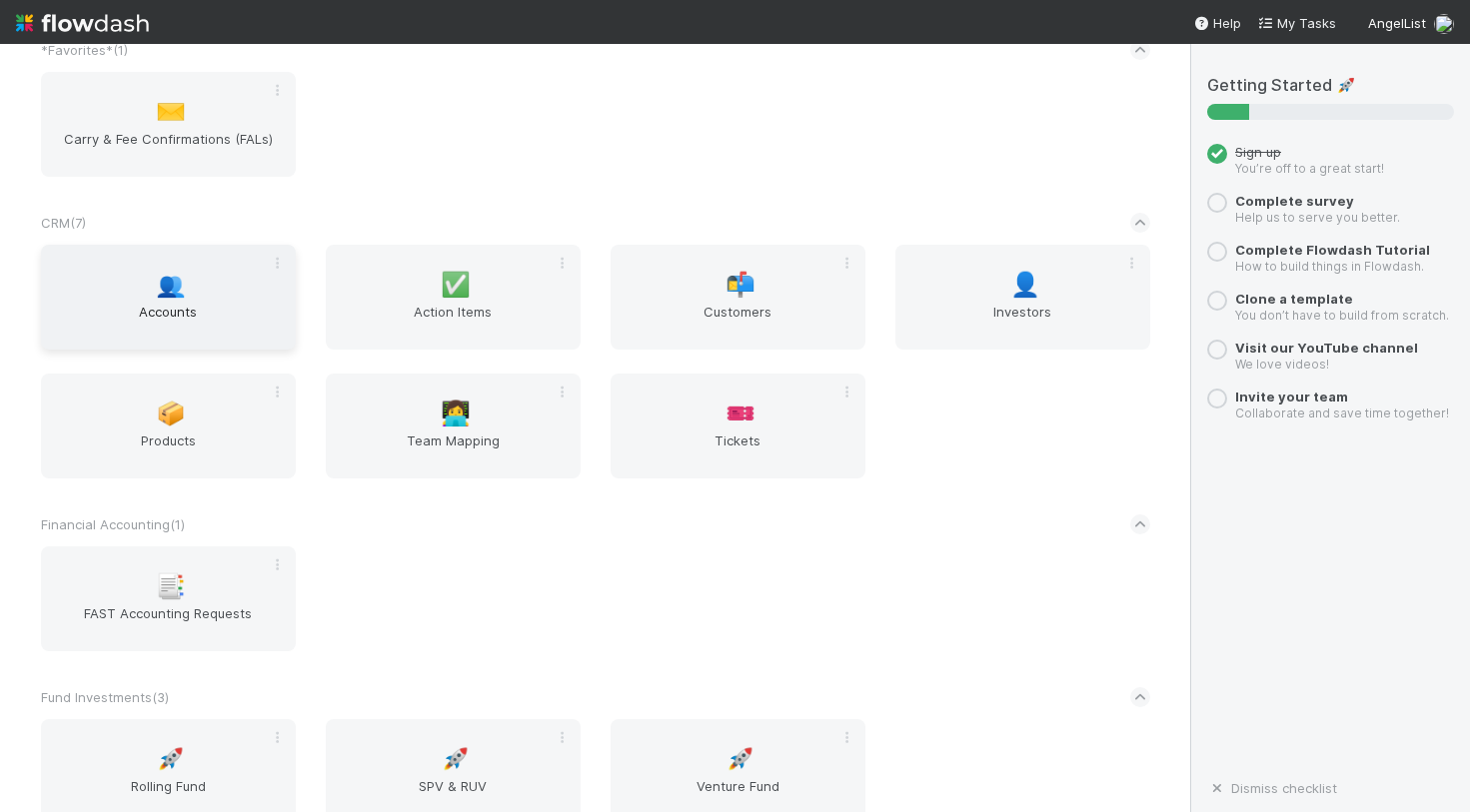 click on "Accounts" at bounding box center (168, 322) 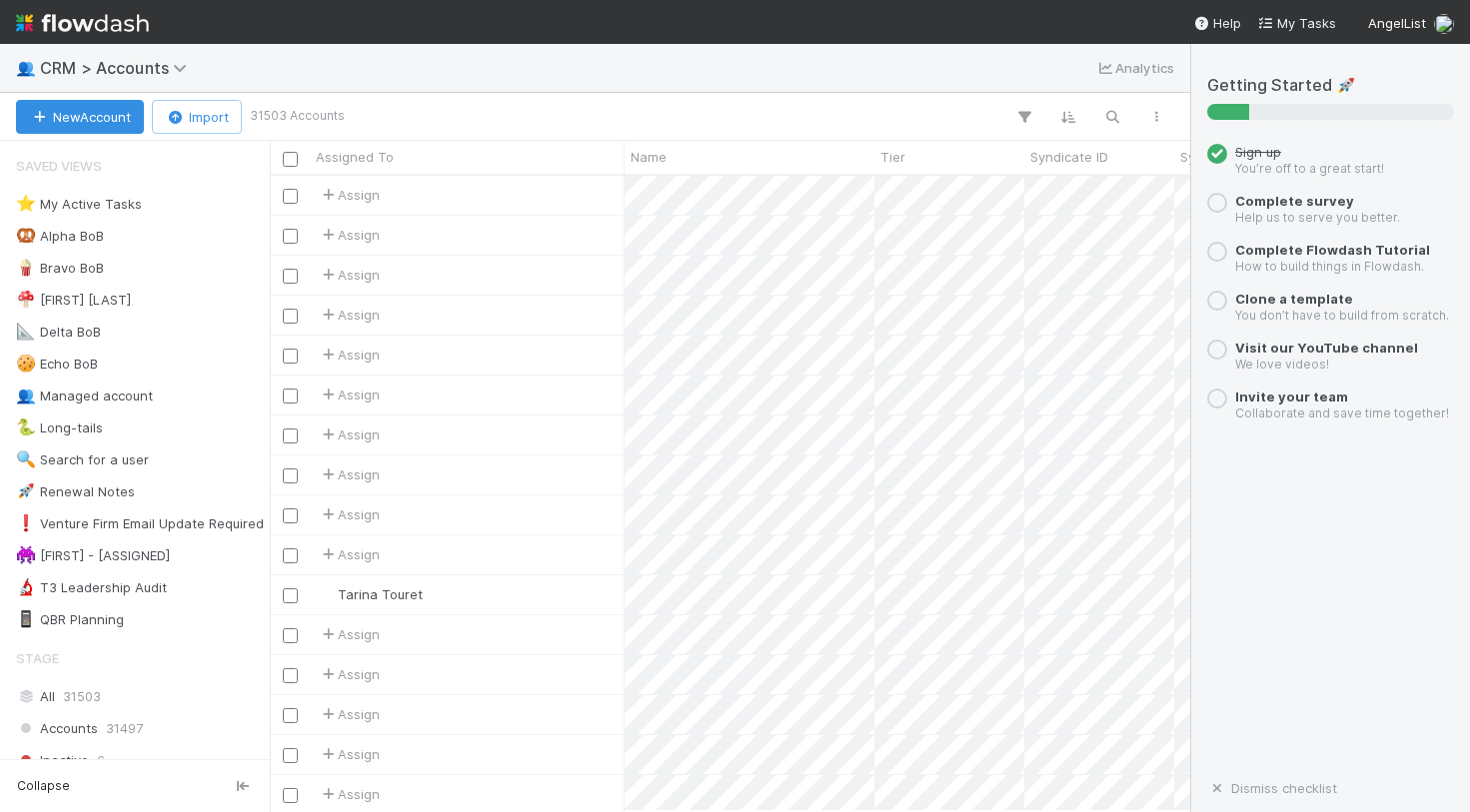 scroll, scrollTop: 0, scrollLeft: 1, axis: horizontal 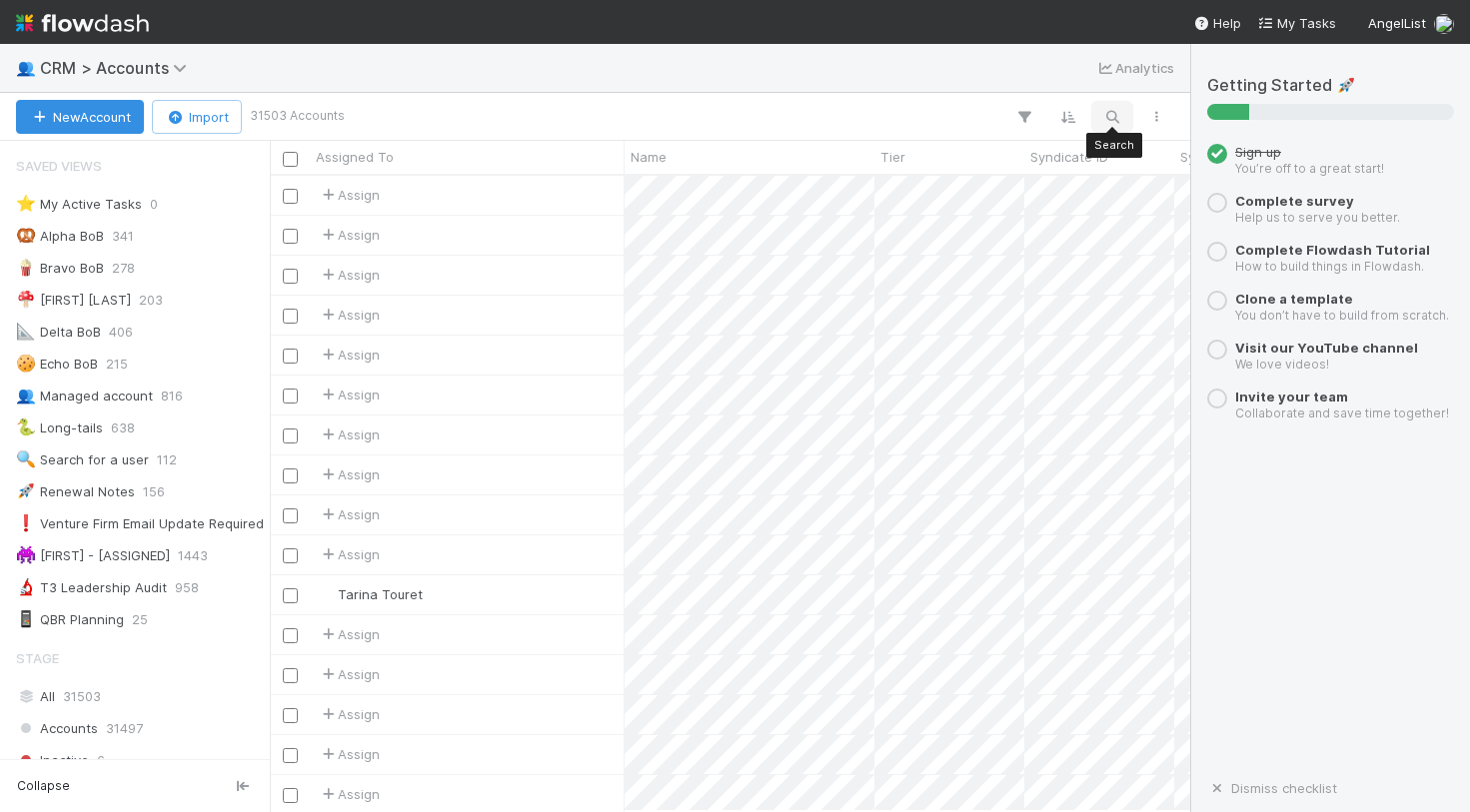 click at bounding box center (1112, 117) 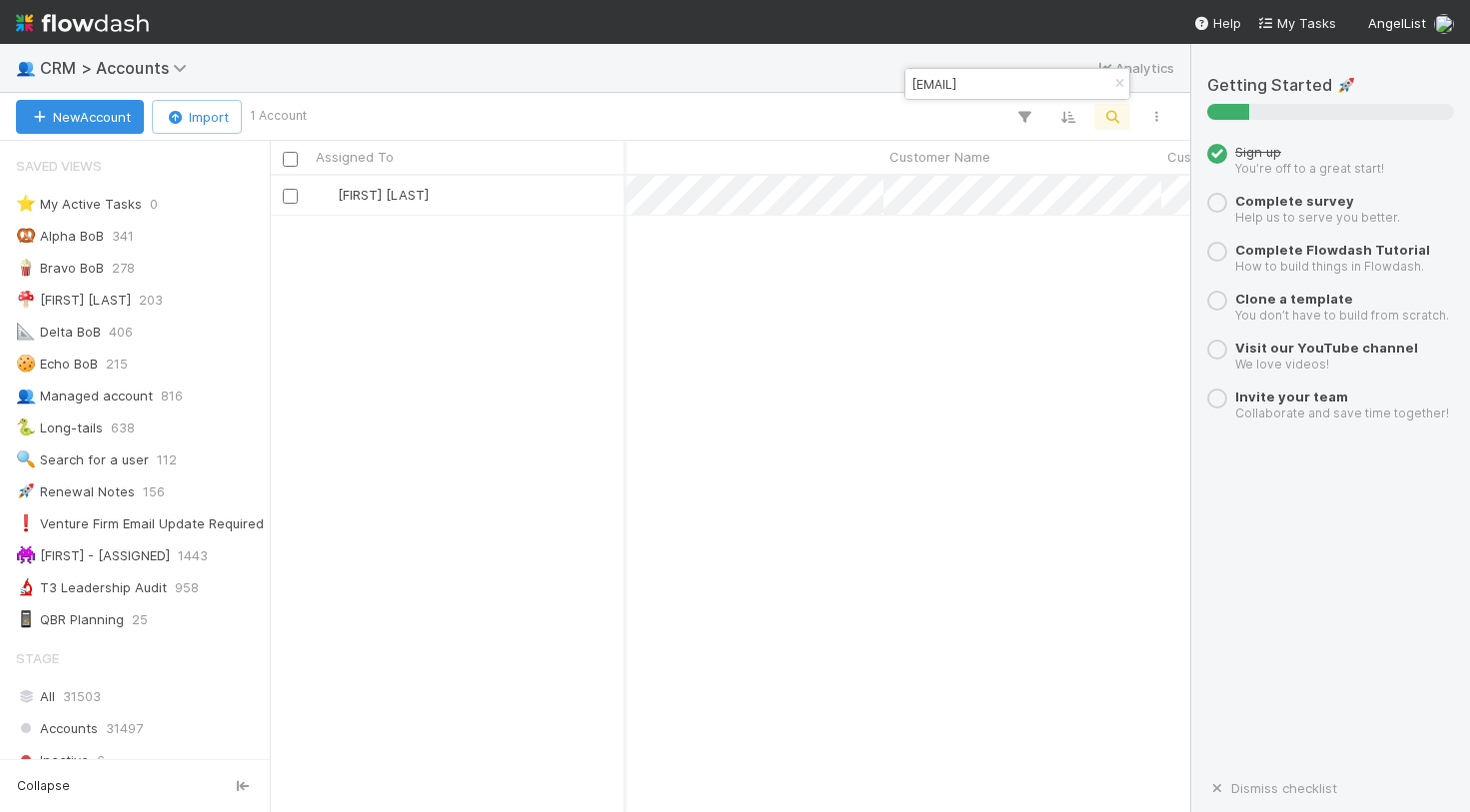 type on "[EMAIL]" 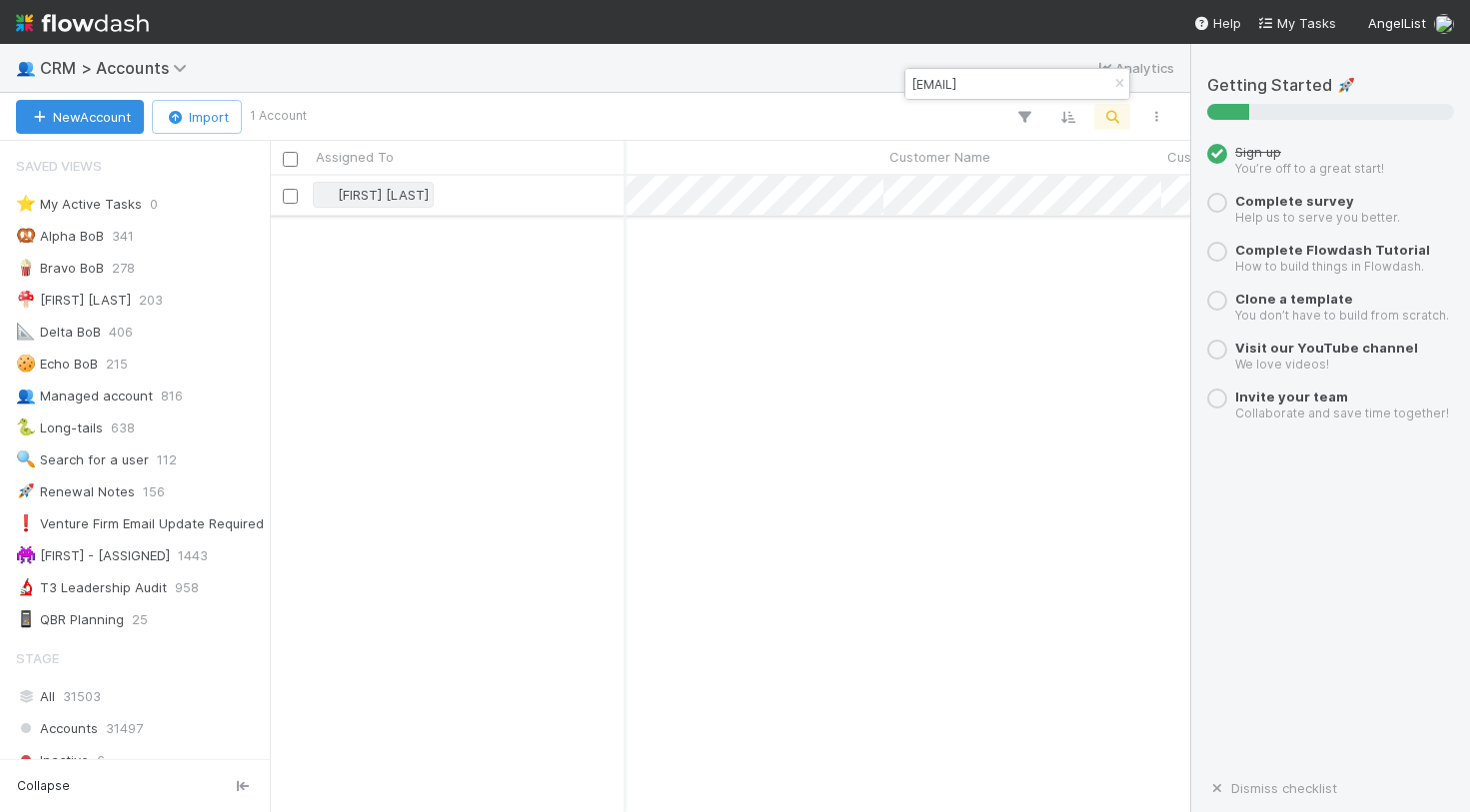 click on "Amy Saks" at bounding box center (383, 195) 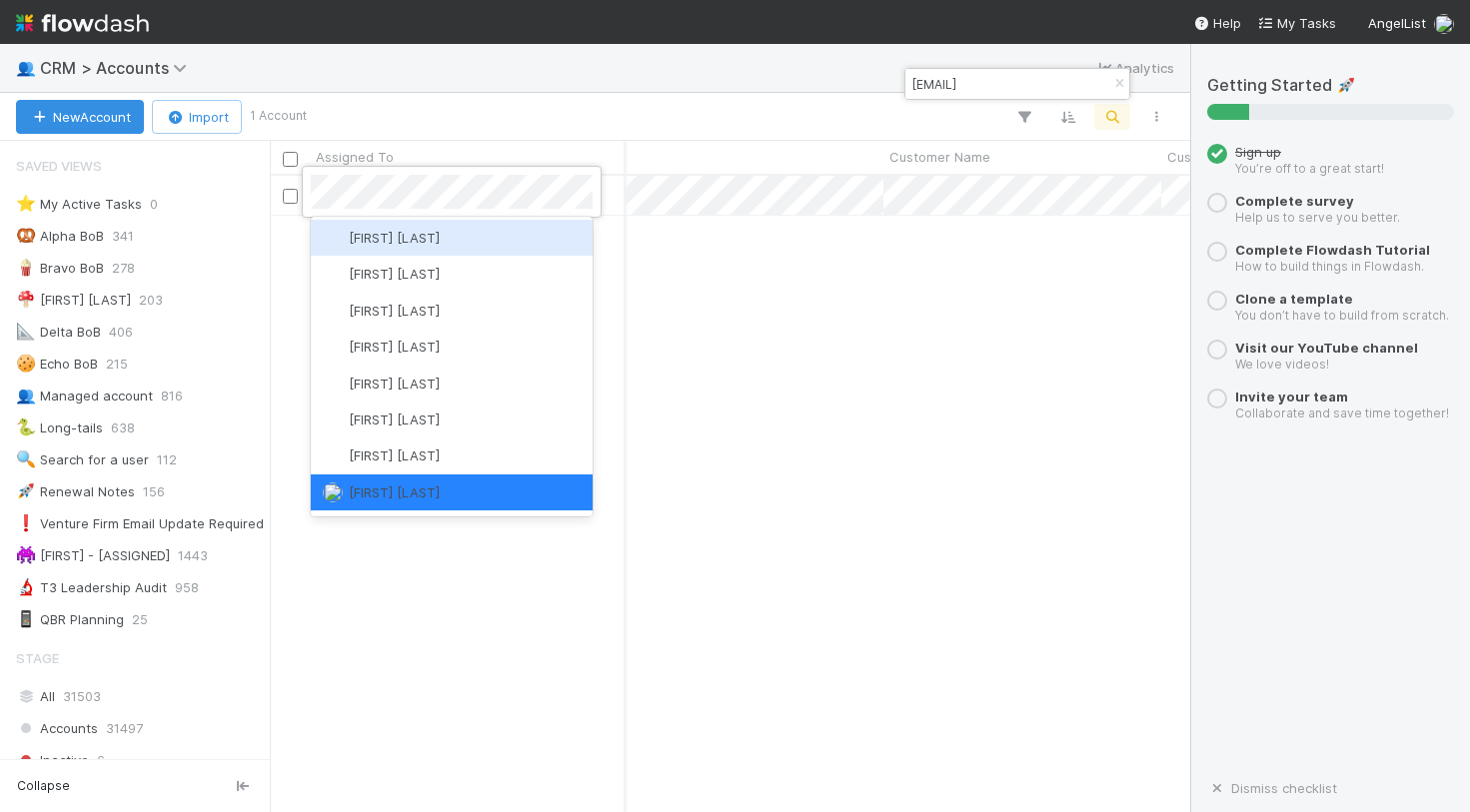 click at bounding box center [735, 406] 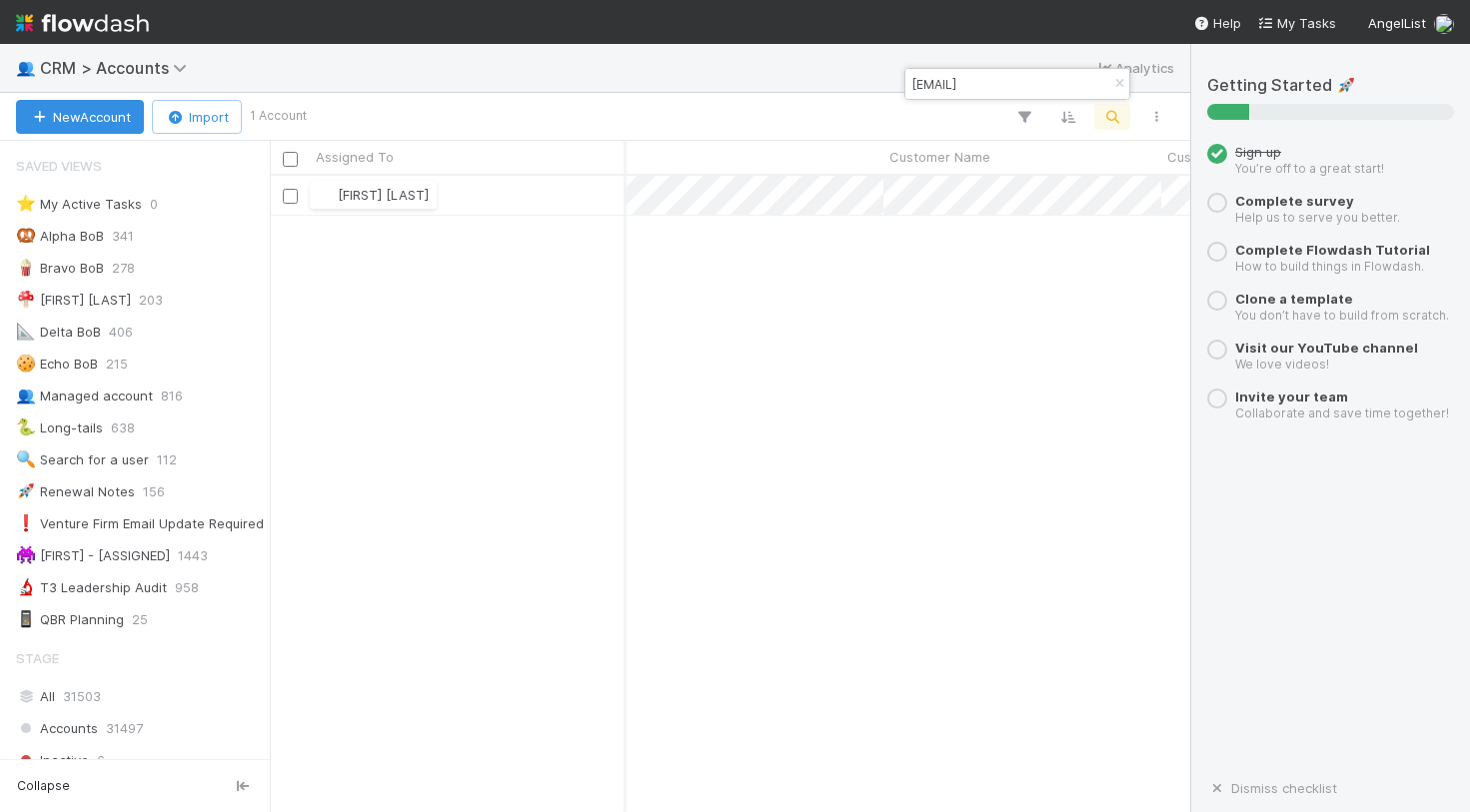 click at bounding box center [82, 23] 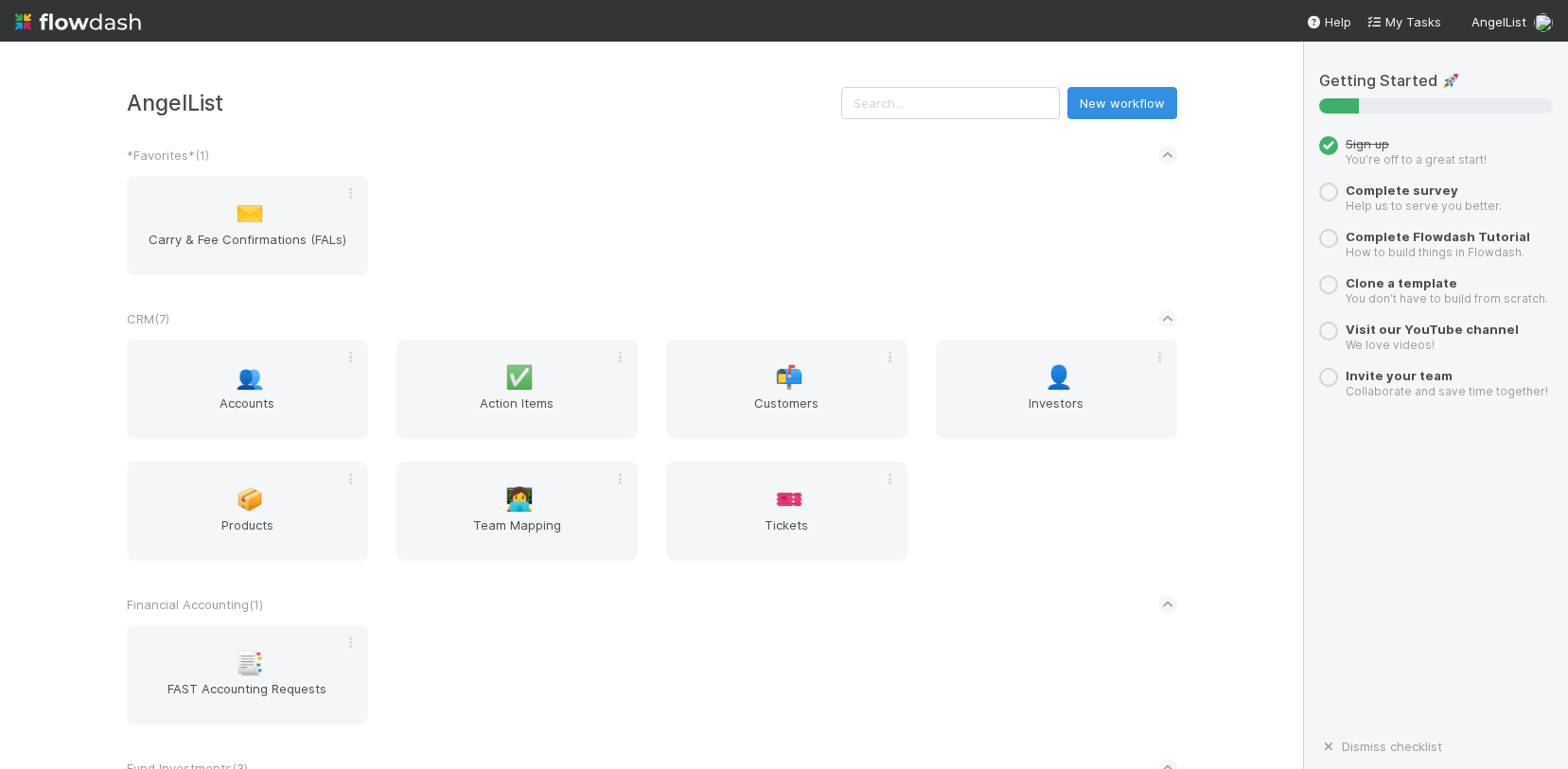 click at bounding box center (78, 22) 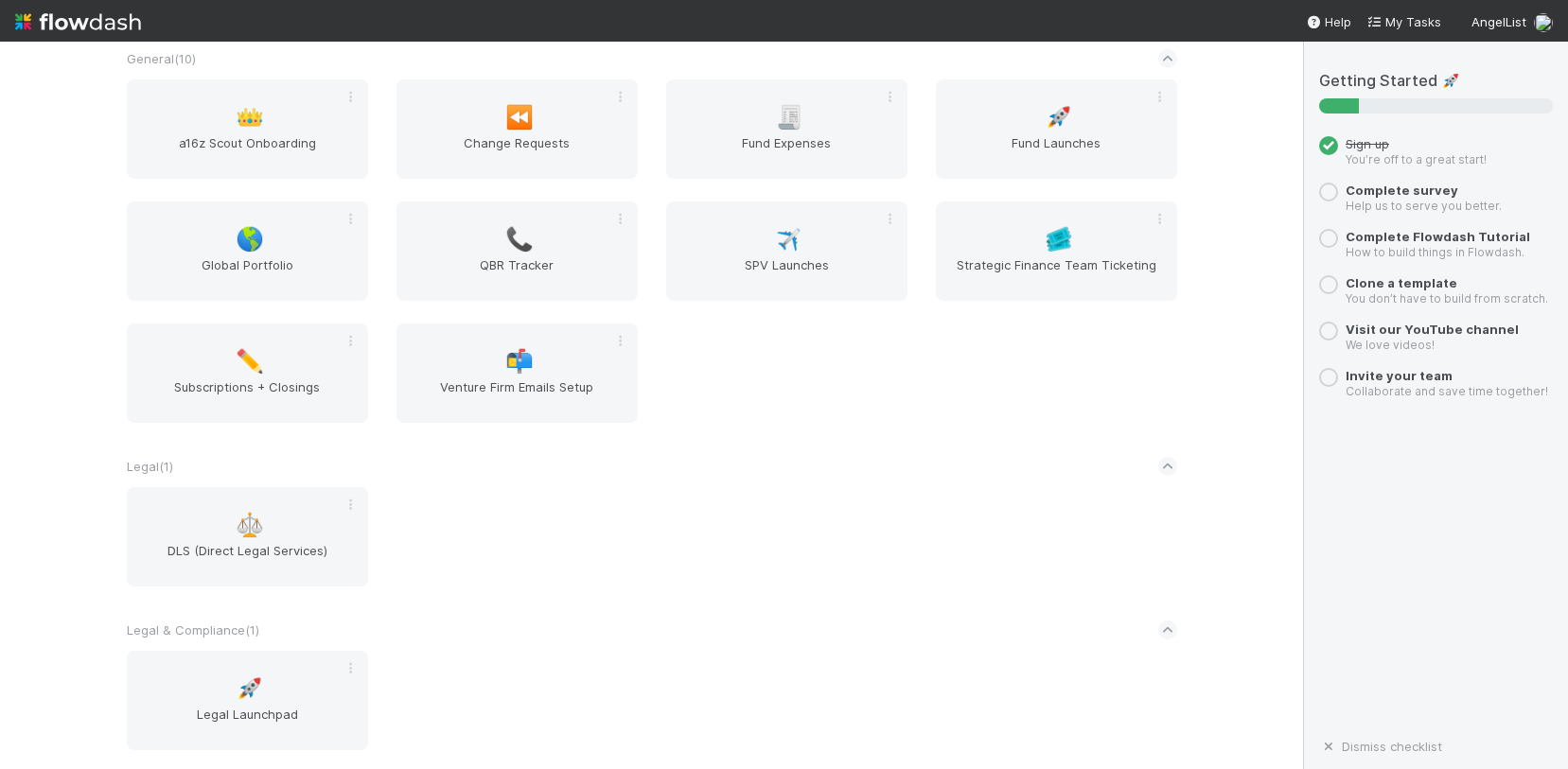 scroll, scrollTop: 881, scrollLeft: 0, axis: vertical 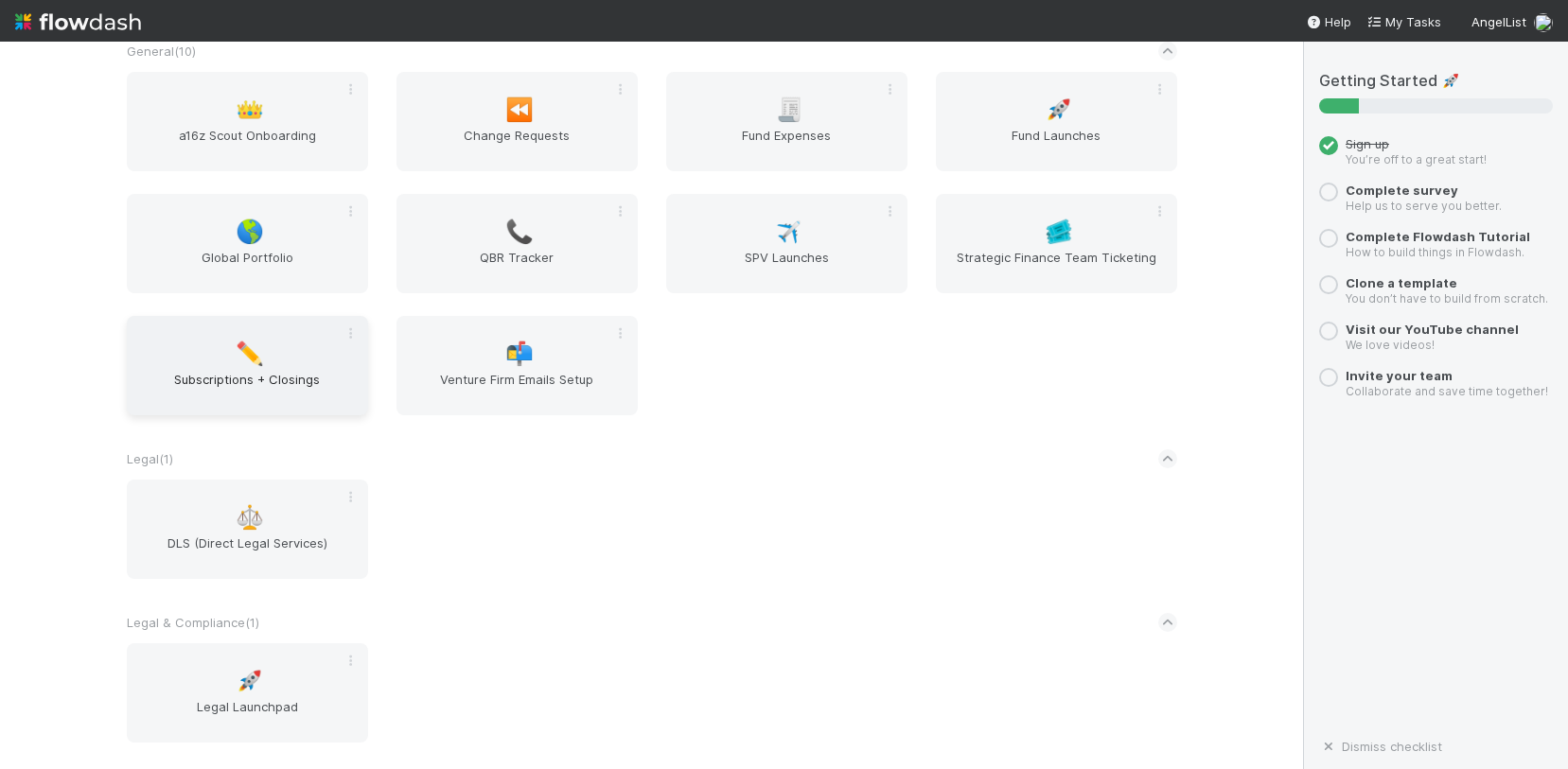 click on "Subscriptions + Closings" at bounding box center [247, 389] 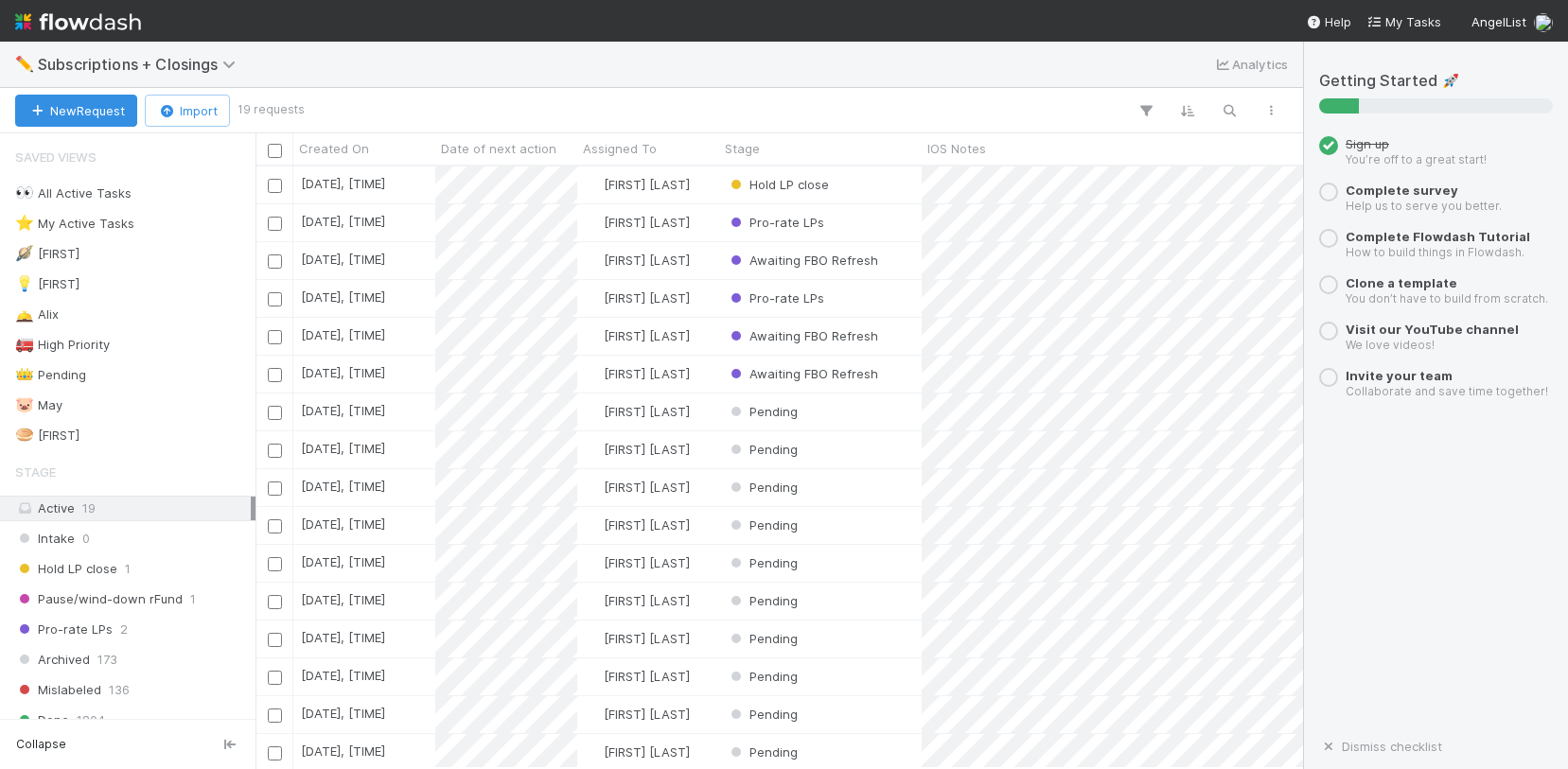 scroll, scrollTop: 0, scrollLeft: 1, axis: horizontal 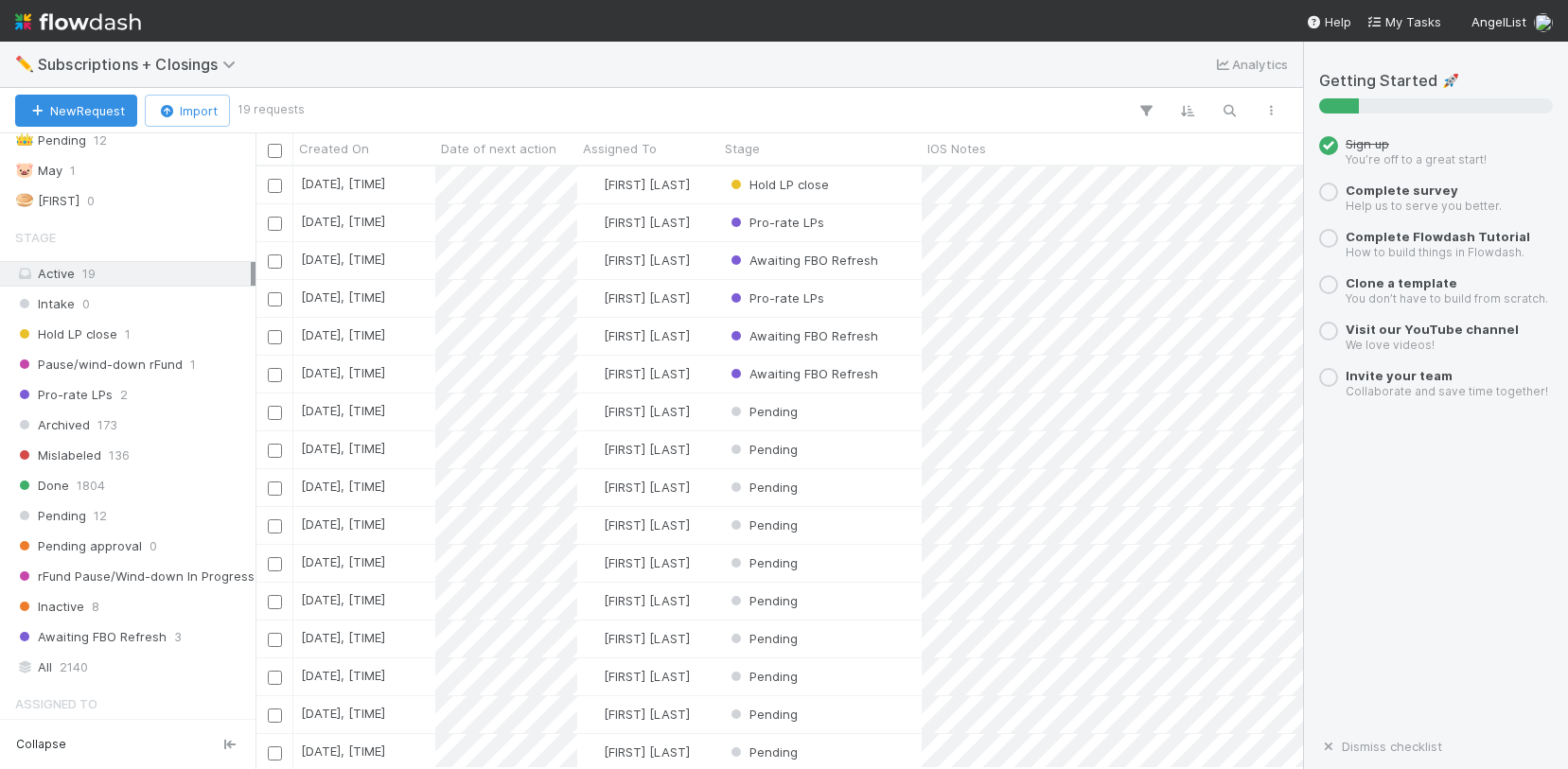 click on "Stage     Active 19     Intake   0       Hold LP close   1       Pause/wind-down rFund   1       Pro-rate LPs   2       Archived   173       Mislabeled   136       Done   1804       Pending   12       Pending approval   0       rFund Pause/Wind-down In Progress   0       Inactive   8       Awaiting FBO Refresh   3     All 2140" at bounding box center (128, 449) 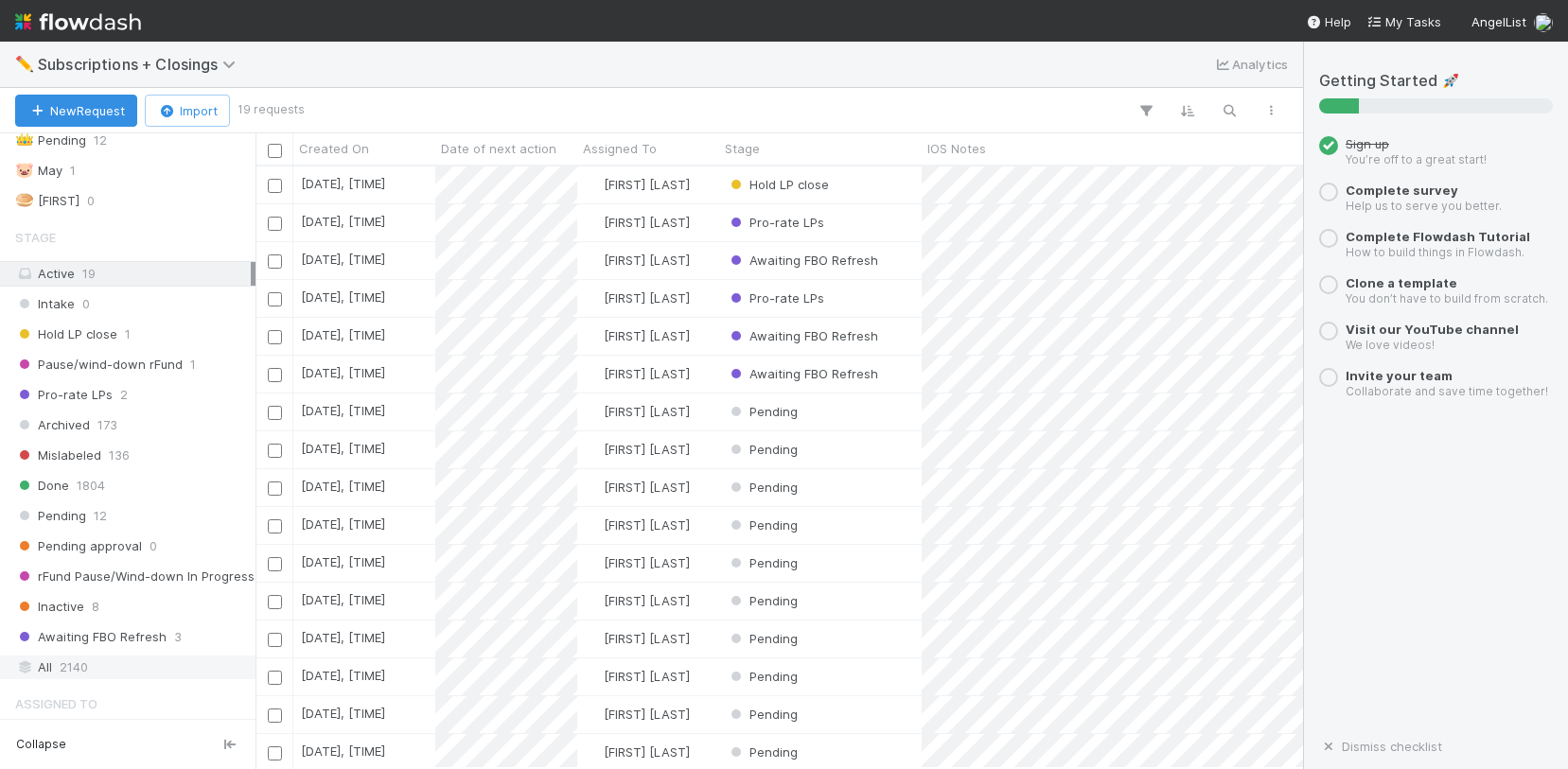 click on "All 2140" at bounding box center [132, 667] 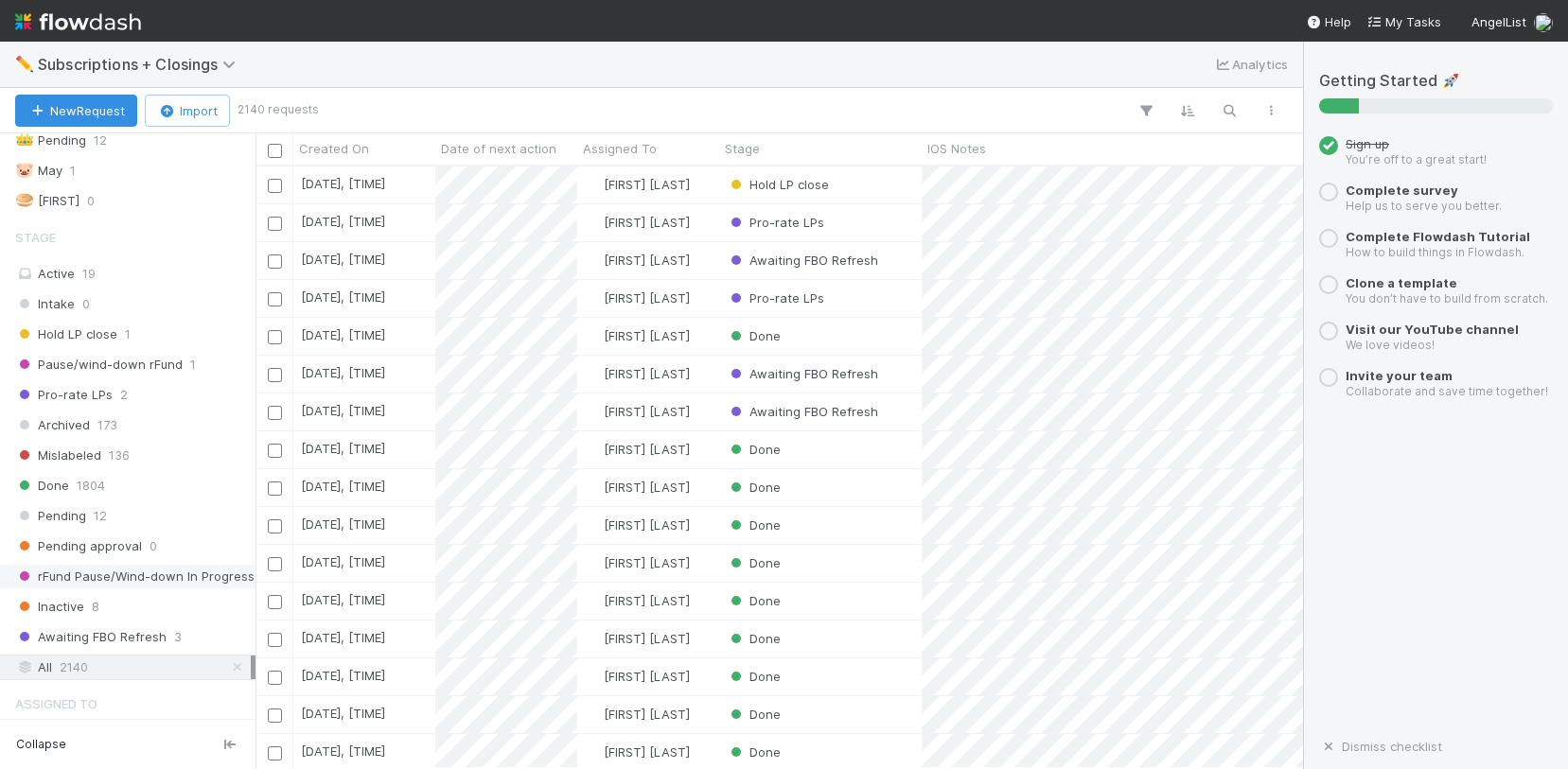 scroll, scrollTop: 0, scrollLeft: 1, axis: horizontal 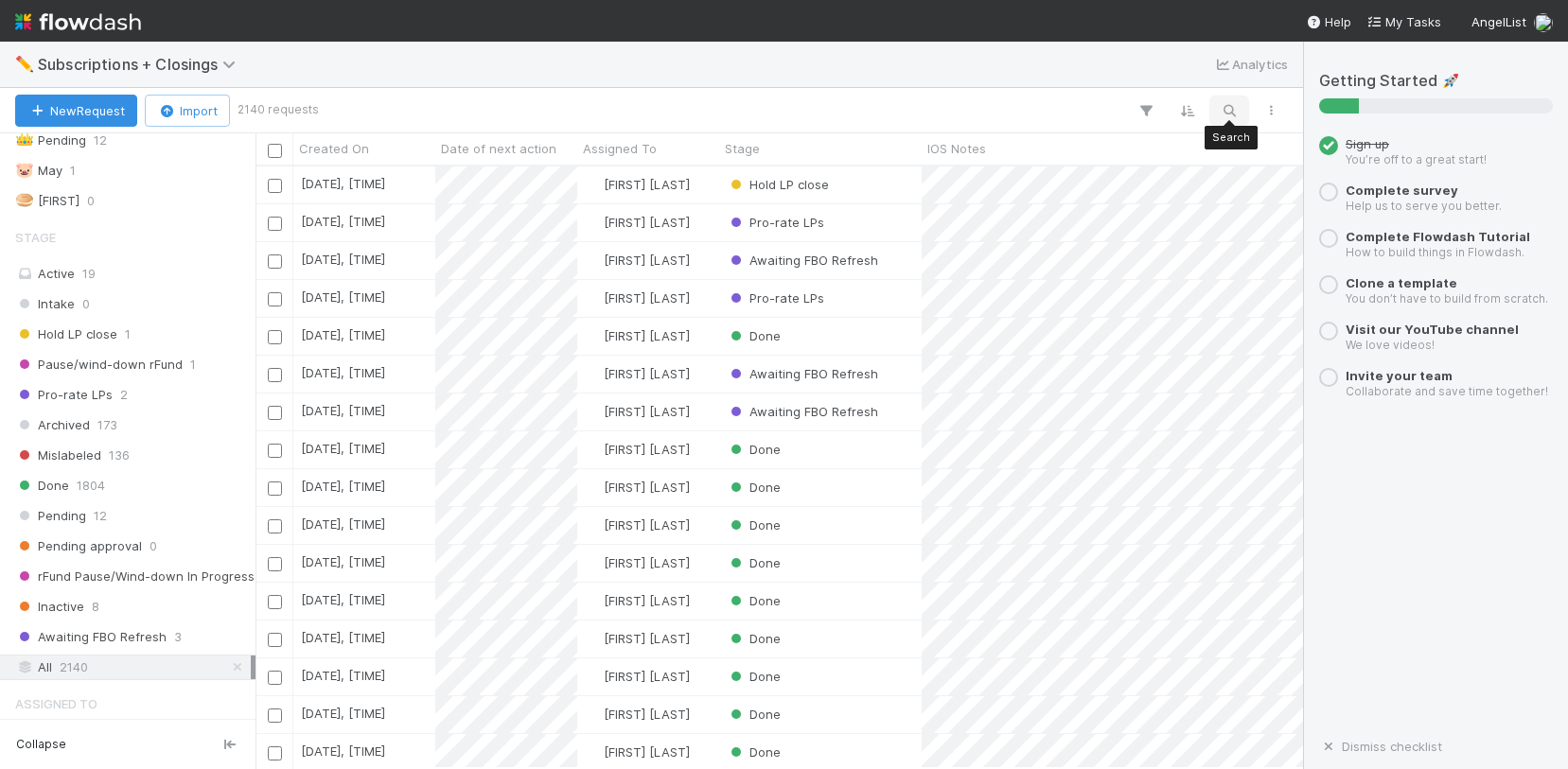 click at bounding box center (1229, 111) 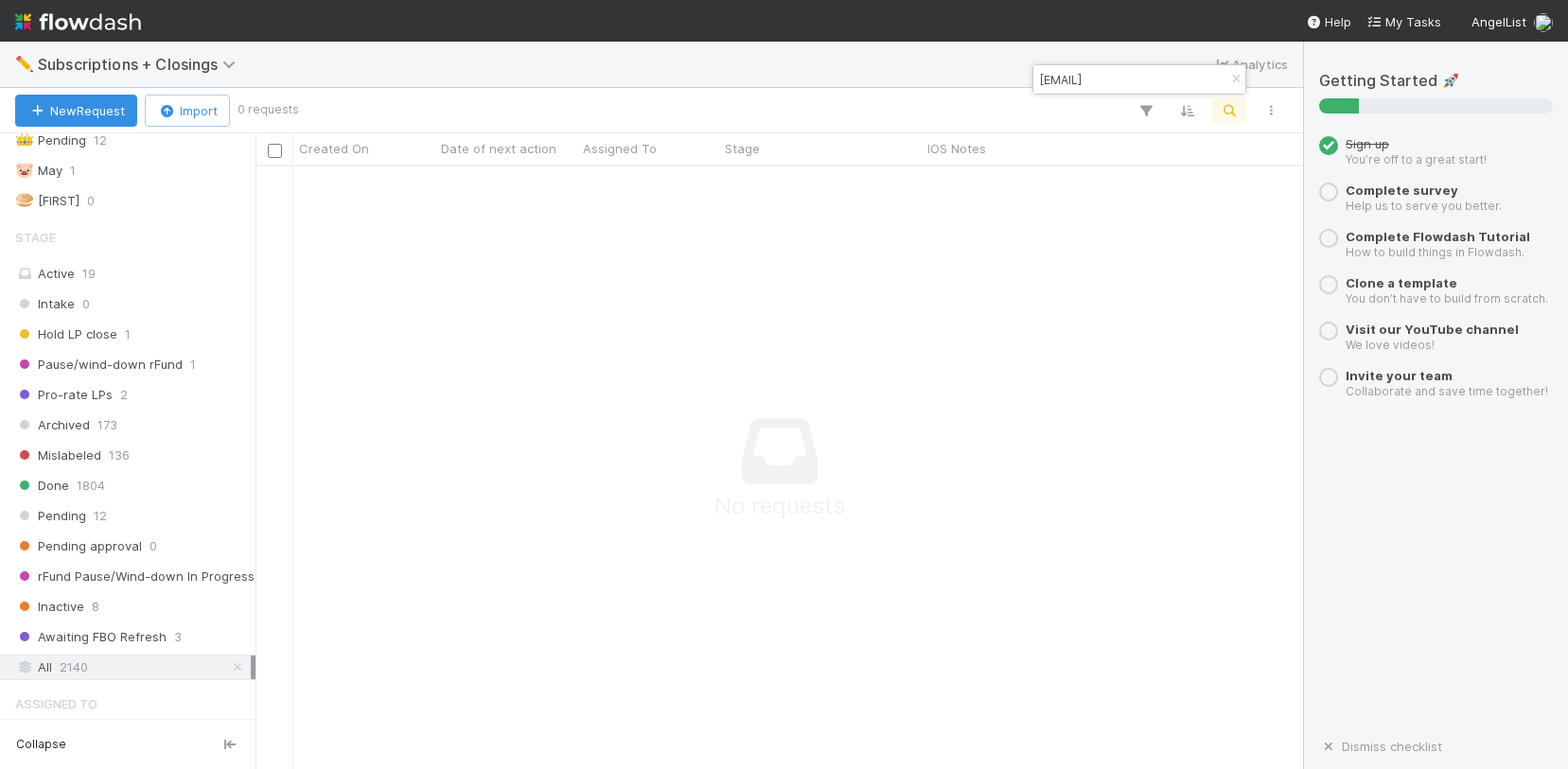 scroll, scrollTop: 0, scrollLeft: 1, axis: horizontal 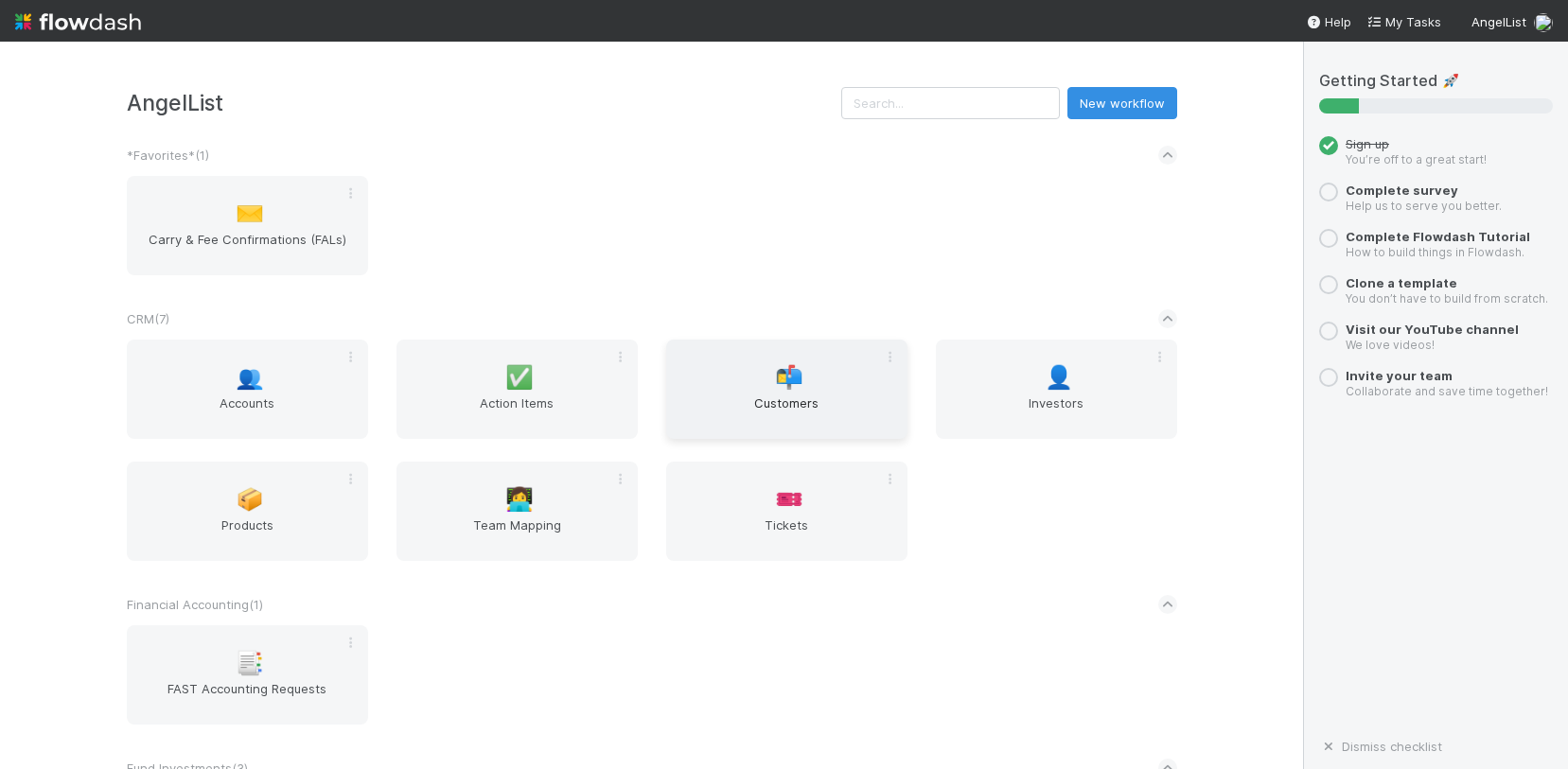 click on "Customers" at bounding box center [786, 412] 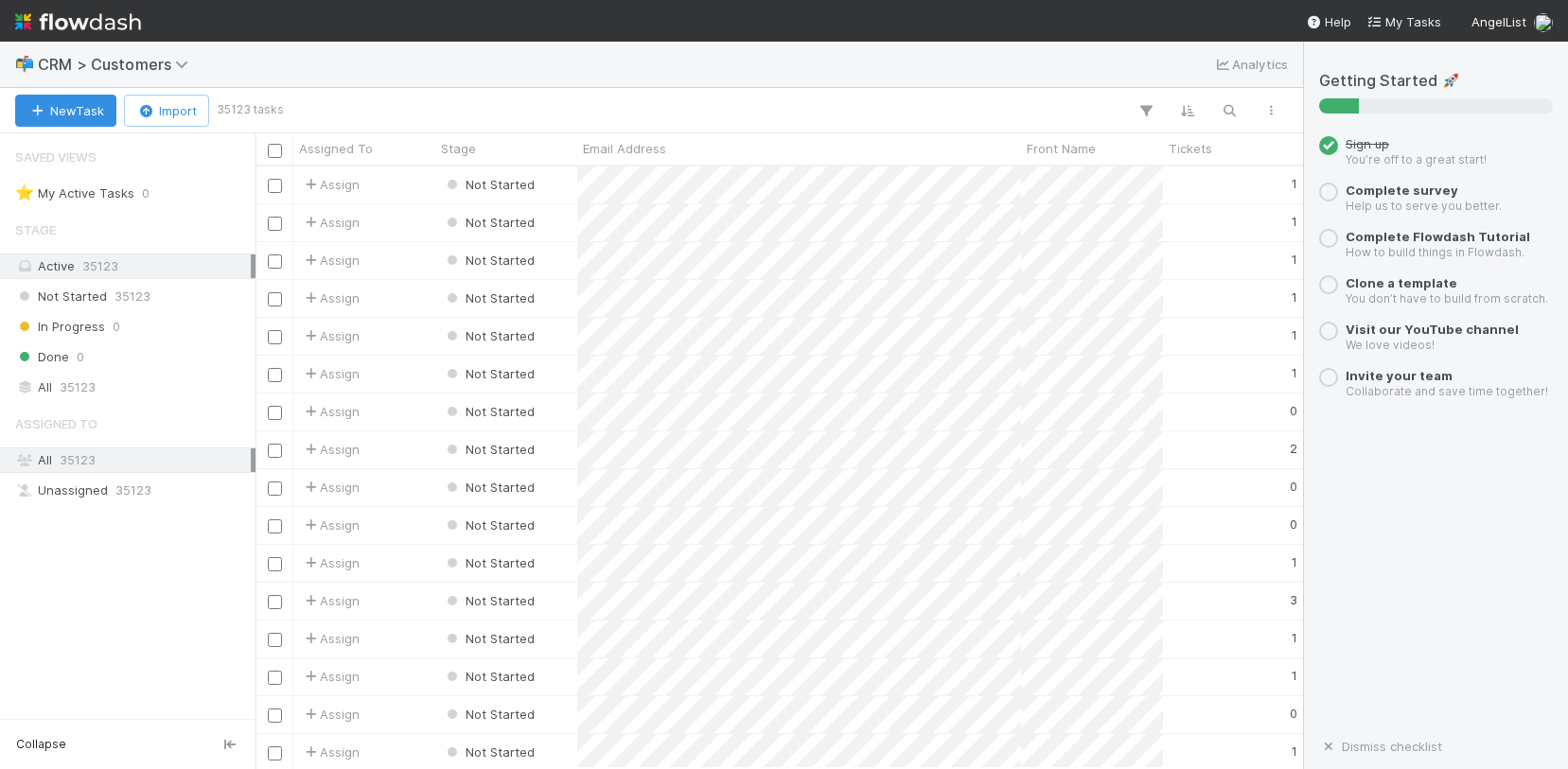 scroll, scrollTop: 0, scrollLeft: 1, axis: horizontal 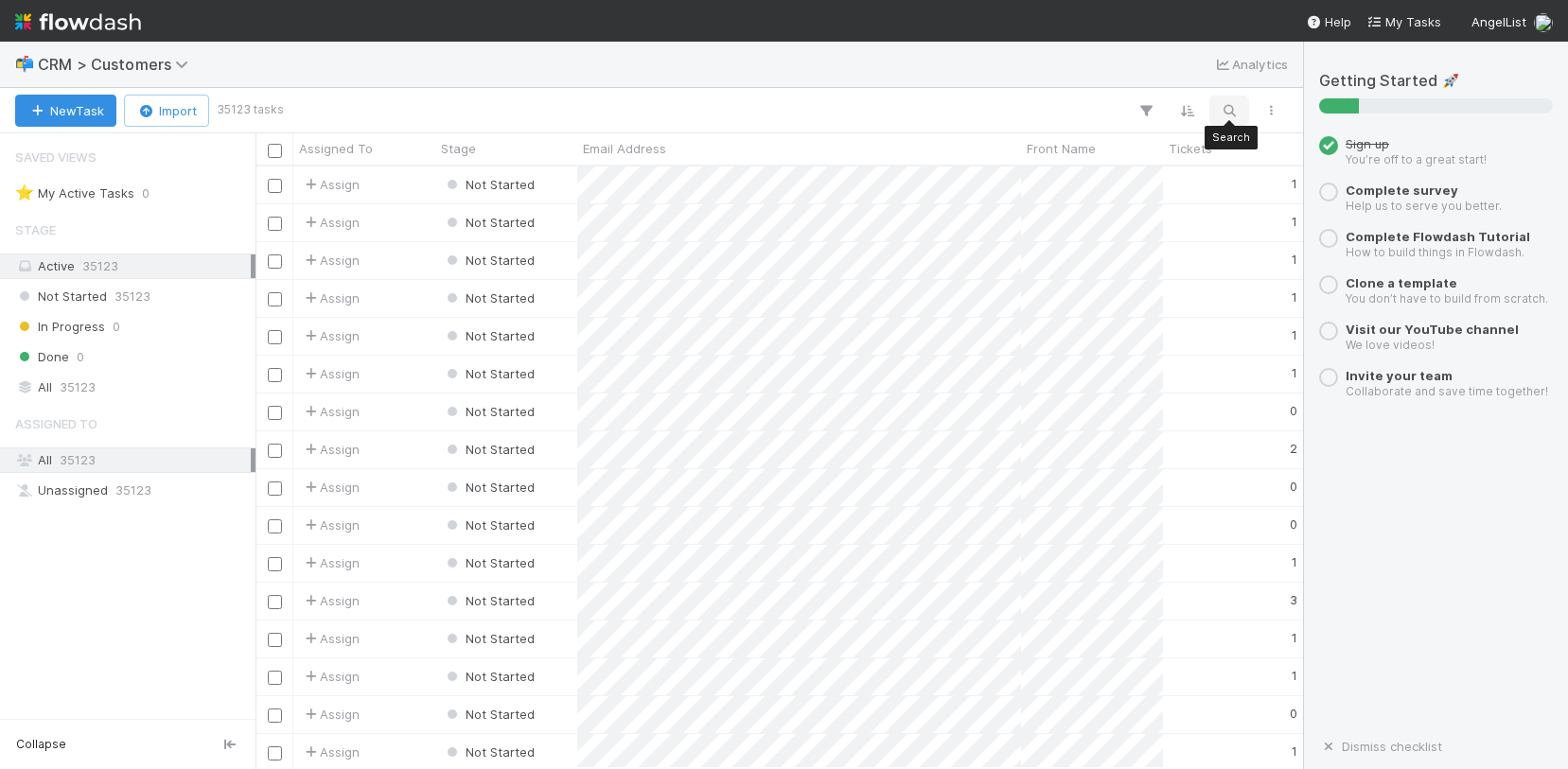 click at bounding box center (1229, 111) 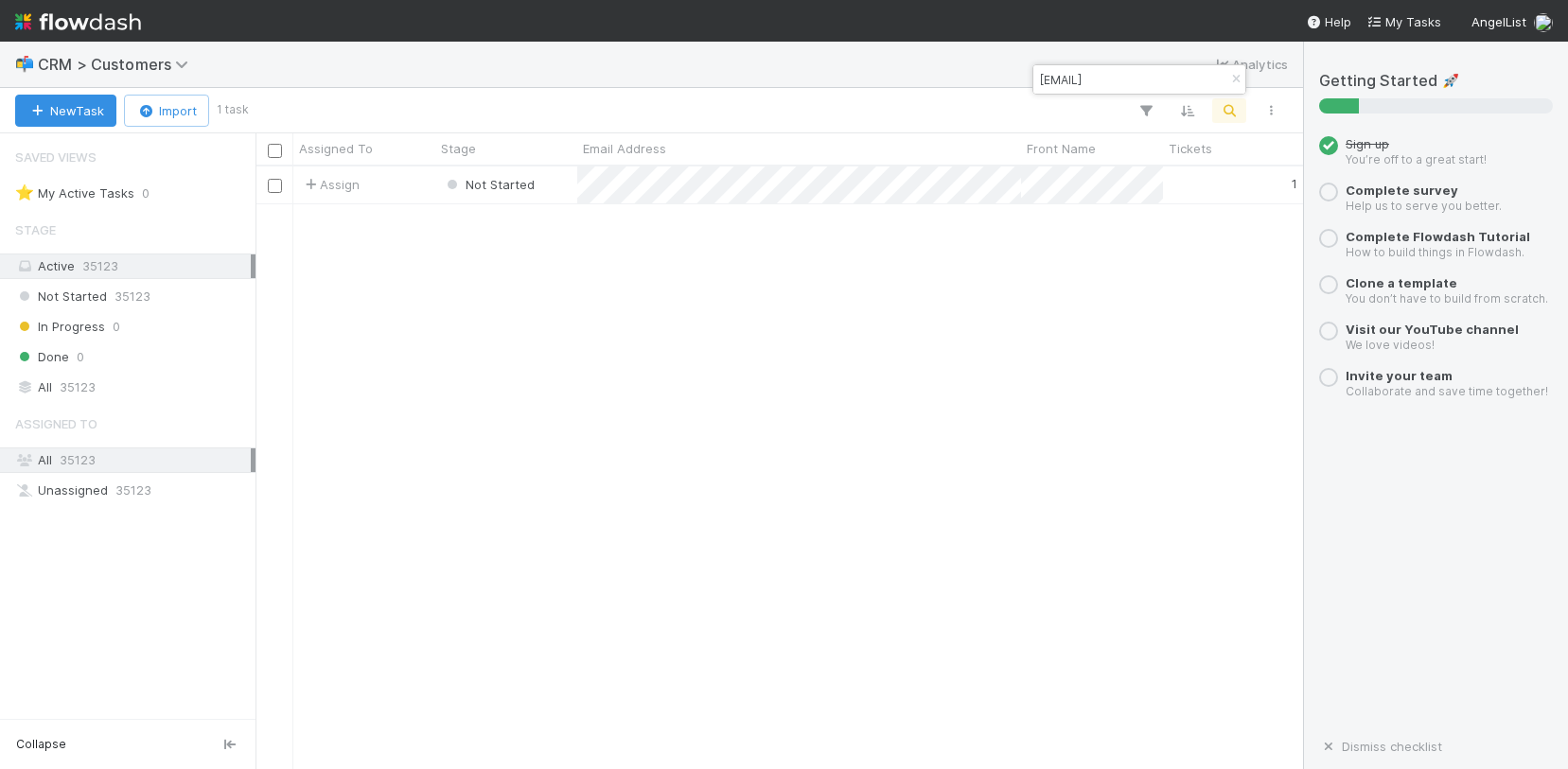 scroll, scrollTop: 0, scrollLeft: 1, axis: horizontal 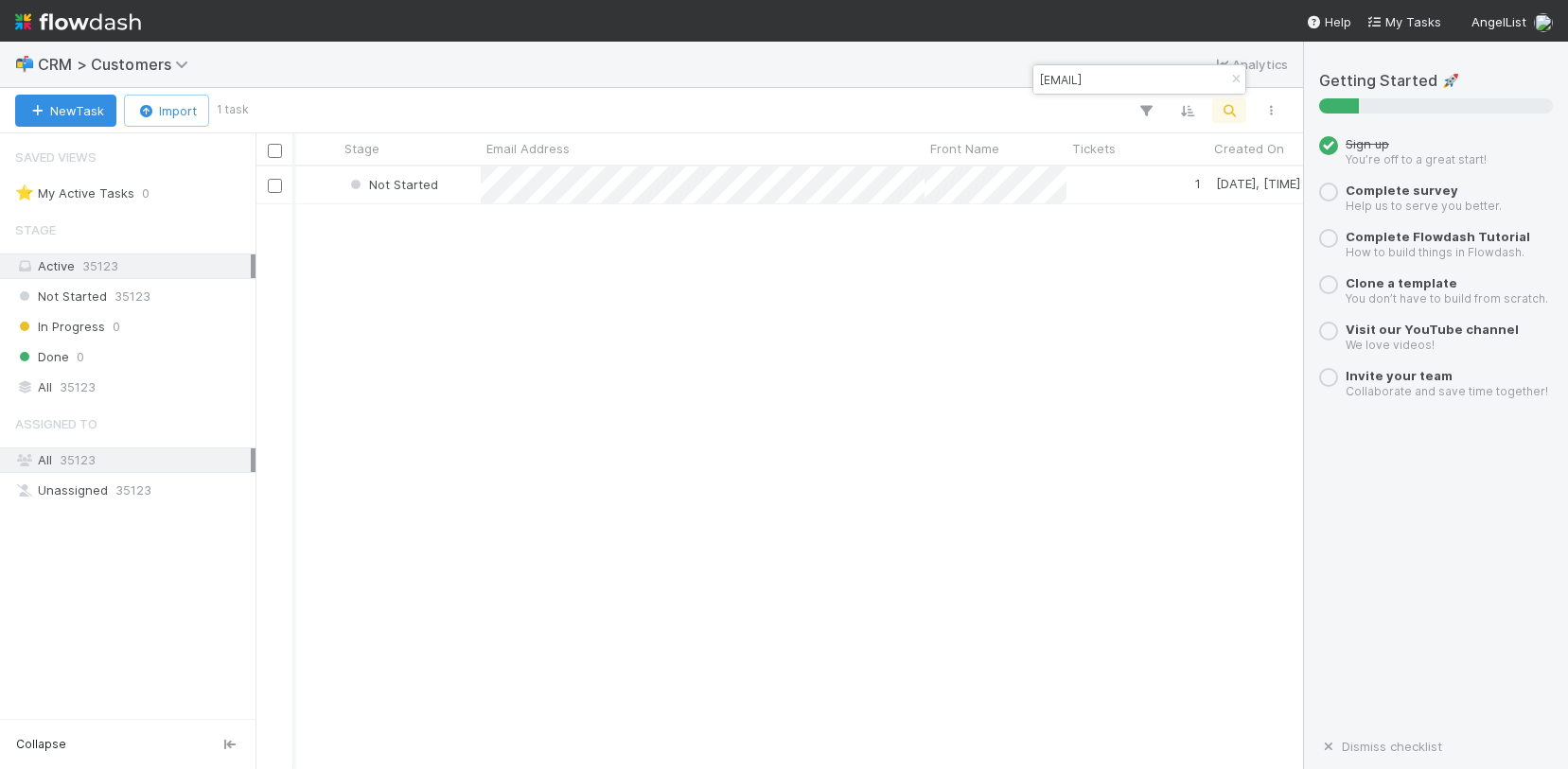 type on "teddy@osacapital.vc" 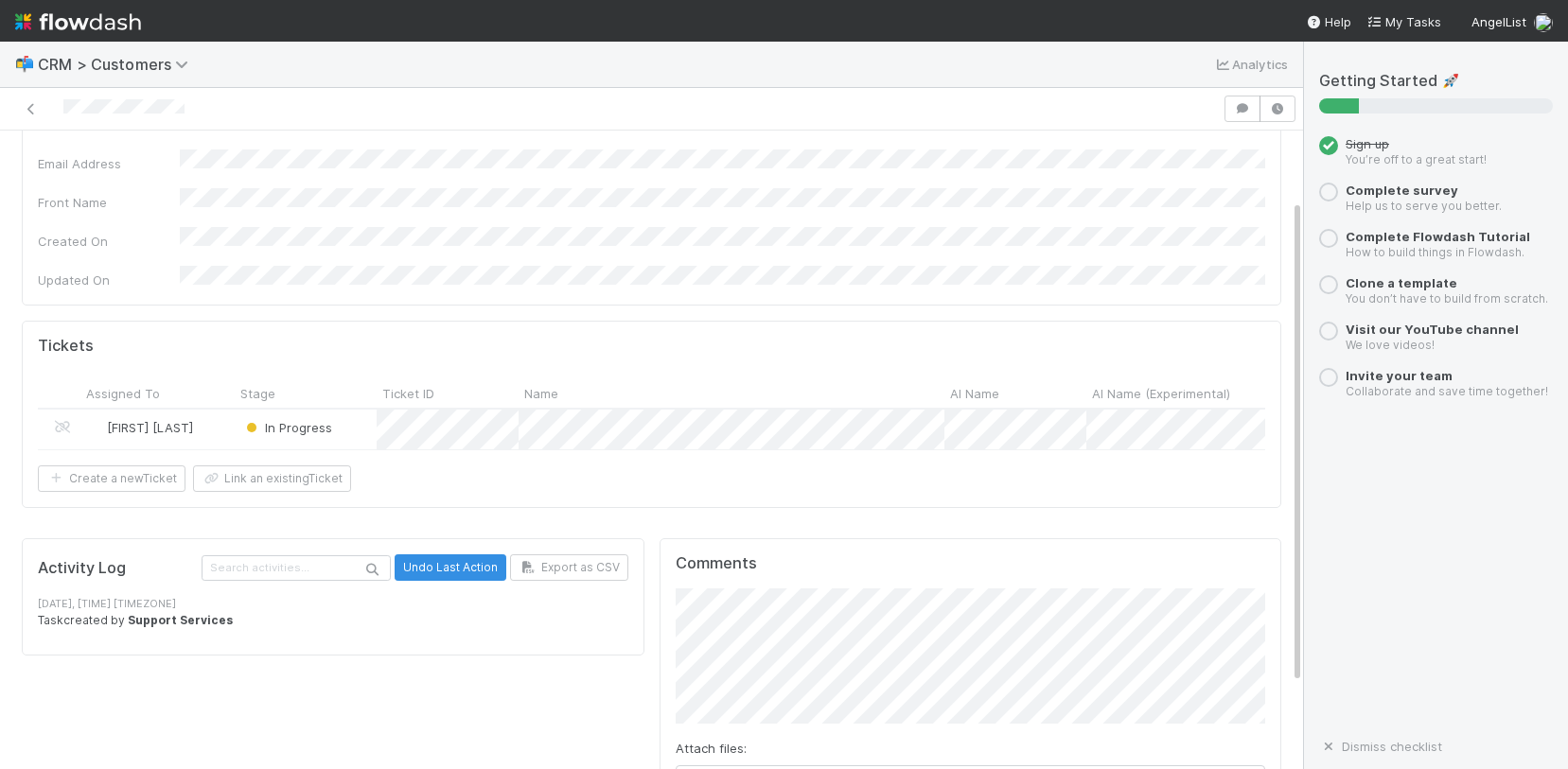 scroll, scrollTop: 0, scrollLeft: 0, axis: both 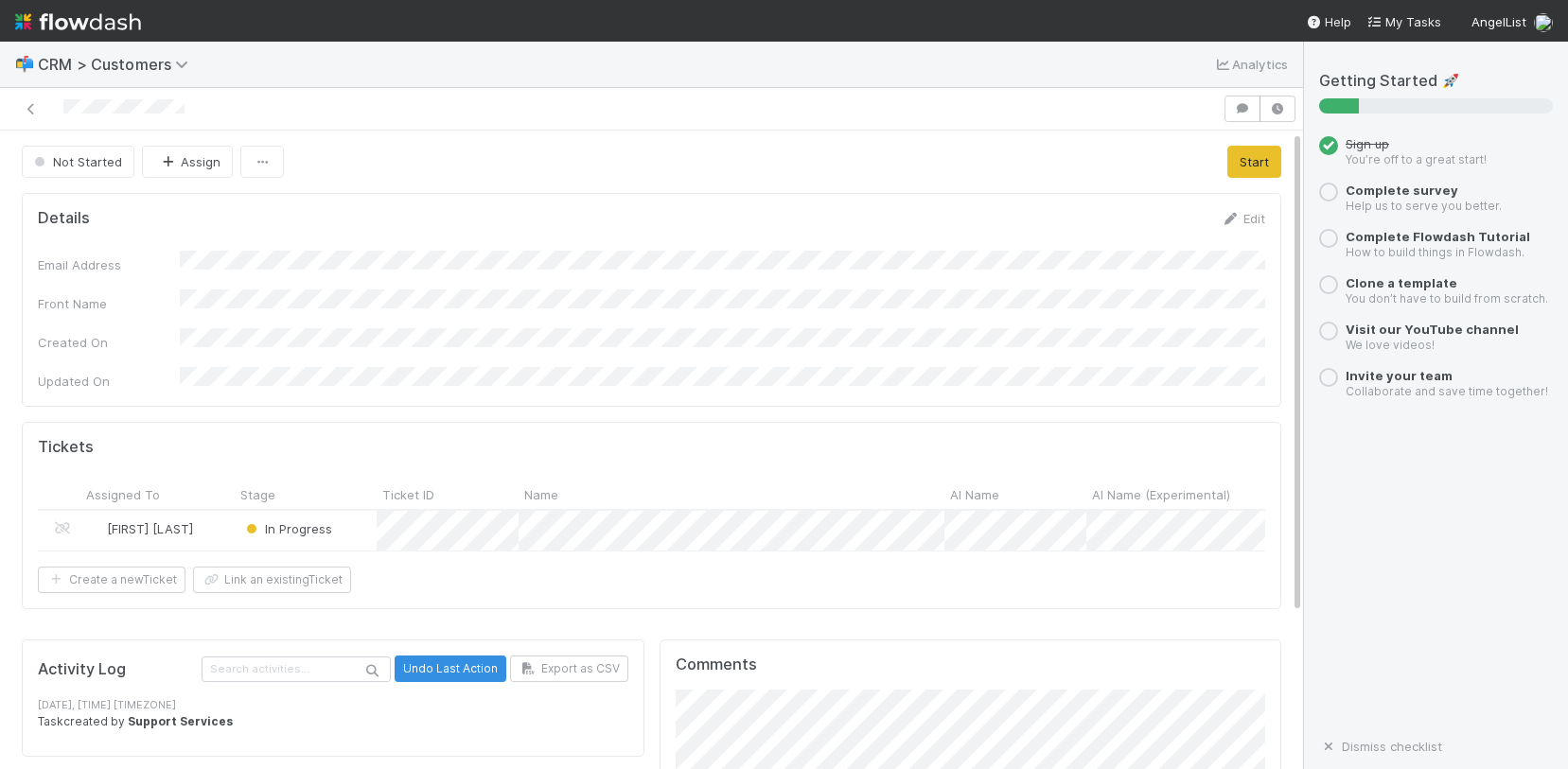 click at bounding box center [78, 22] 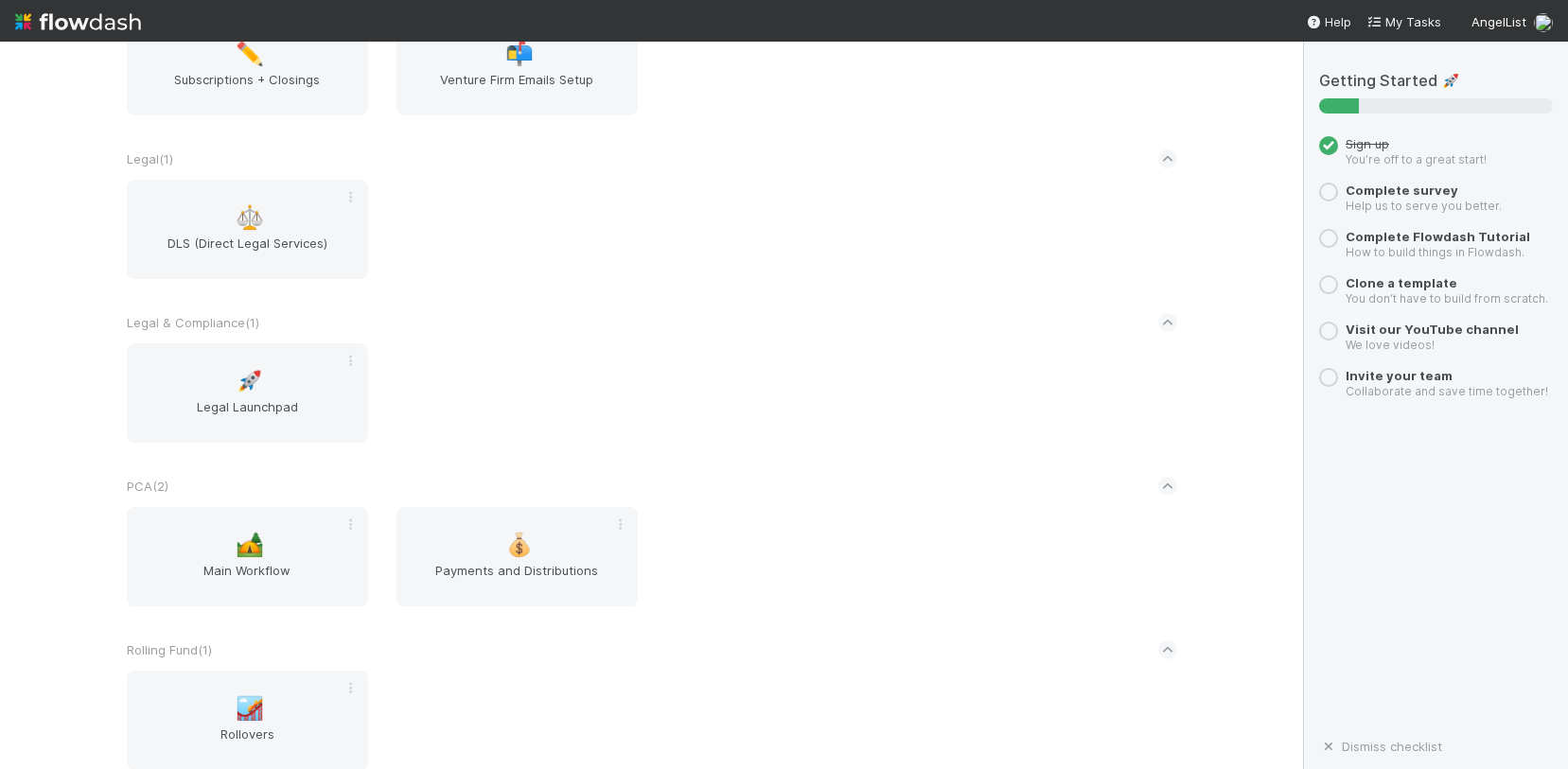 scroll, scrollTop: 1204, scrollLeft: 0, axis: vertical 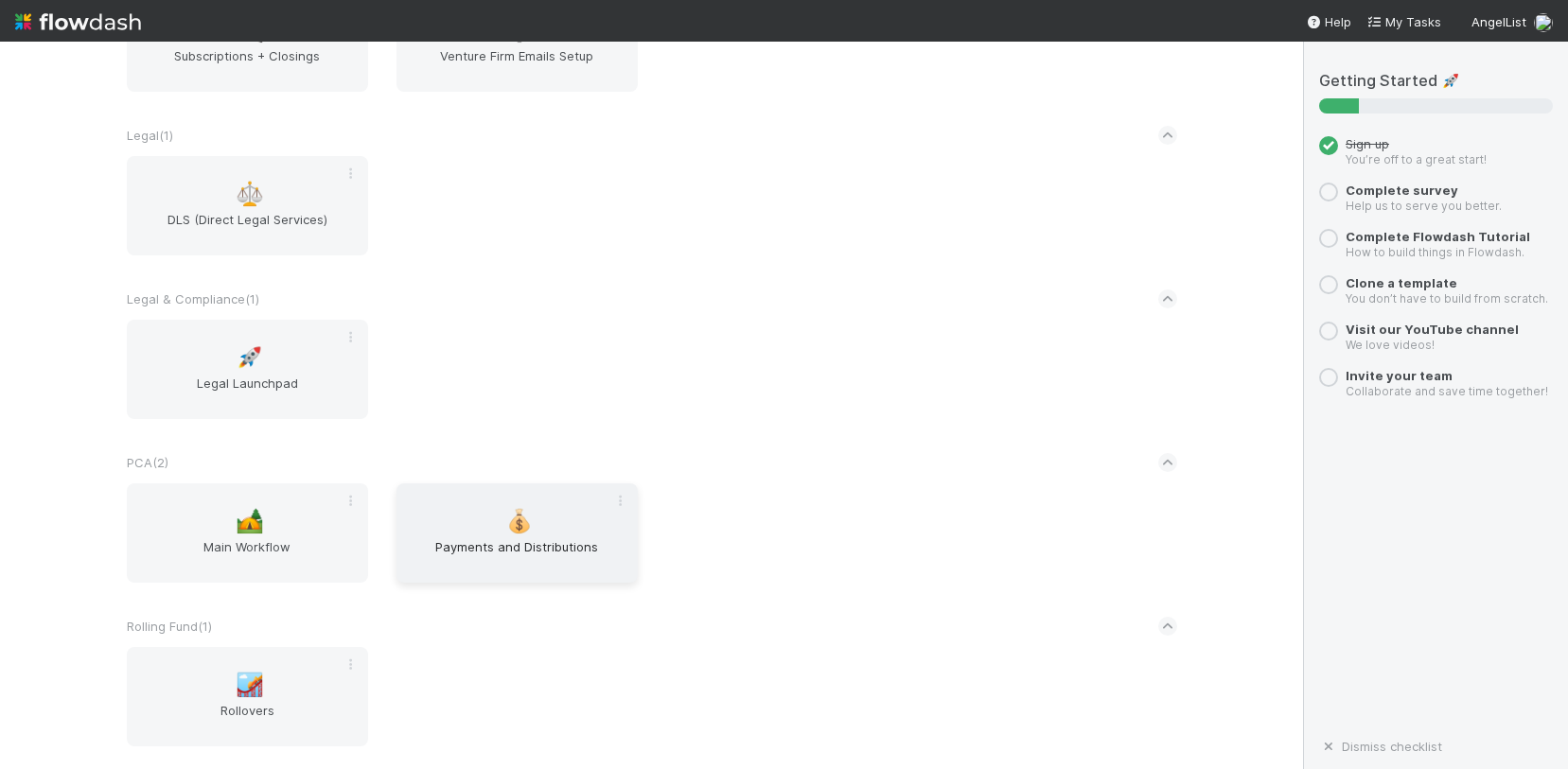 click on "Payments and Distributions" at bounding box center (517, 556) 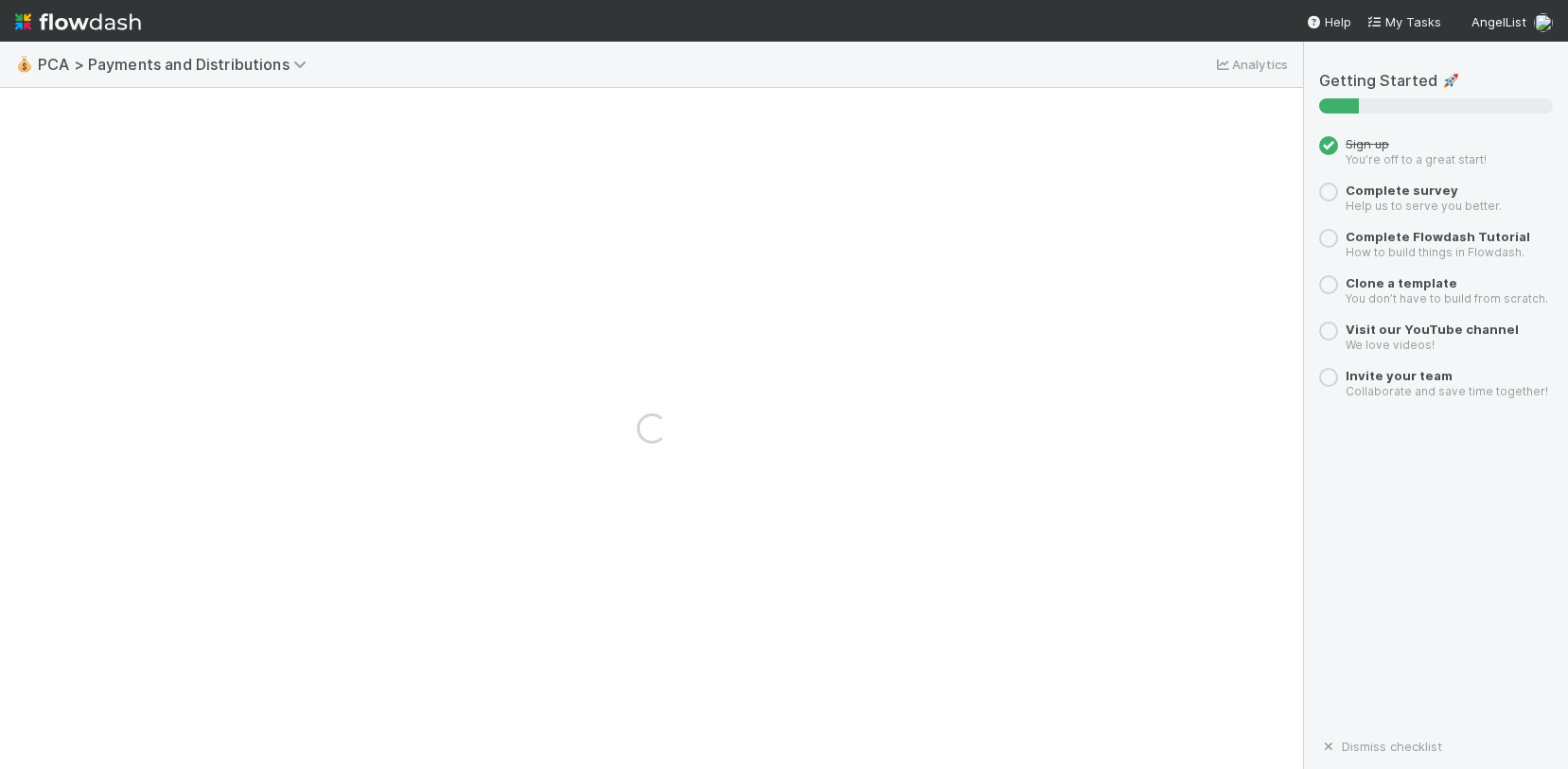 scroll, scrollTop: 0, scrollLeft: 0, axis: both 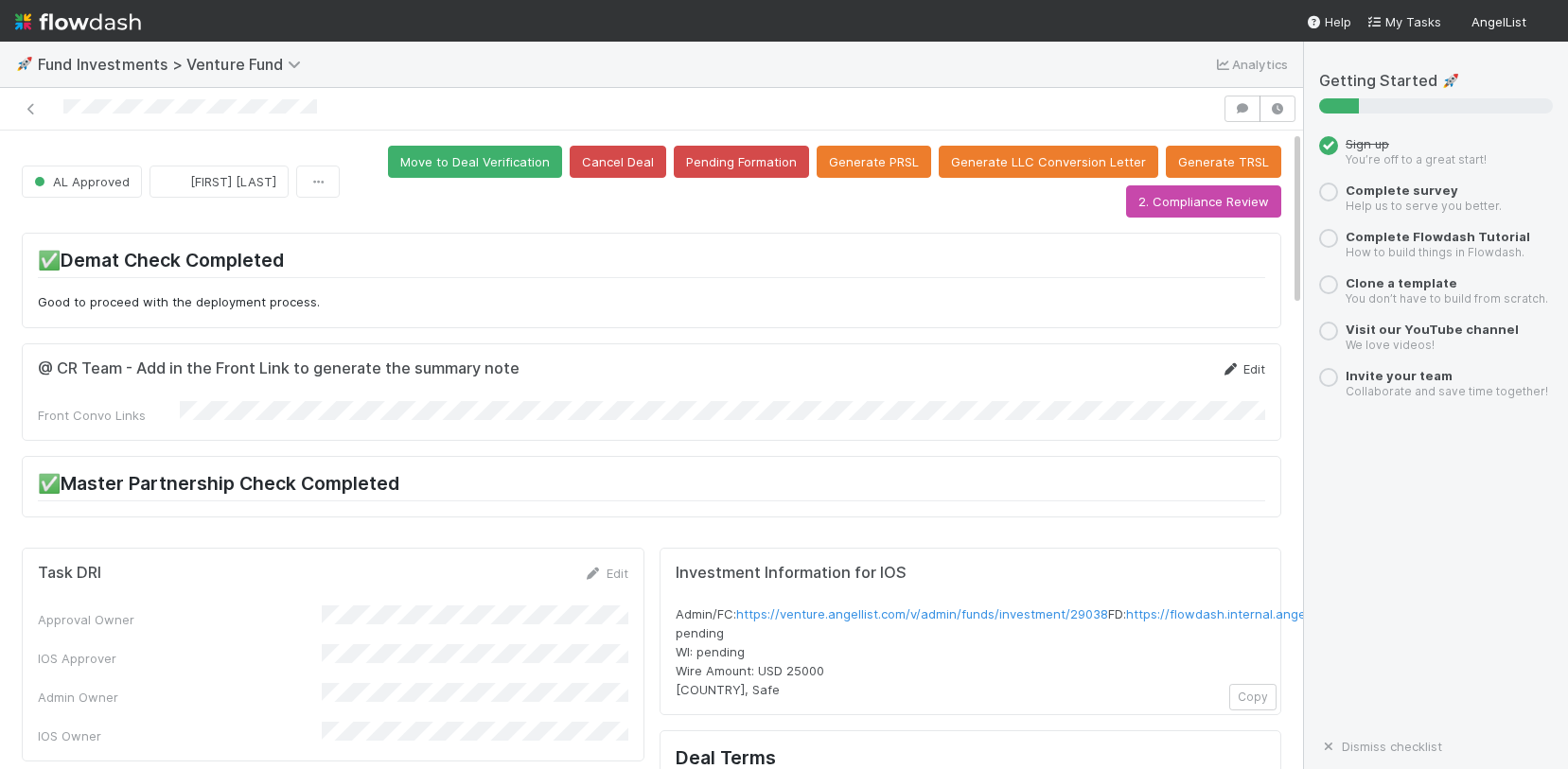 click at bounding box center (1230, 369) 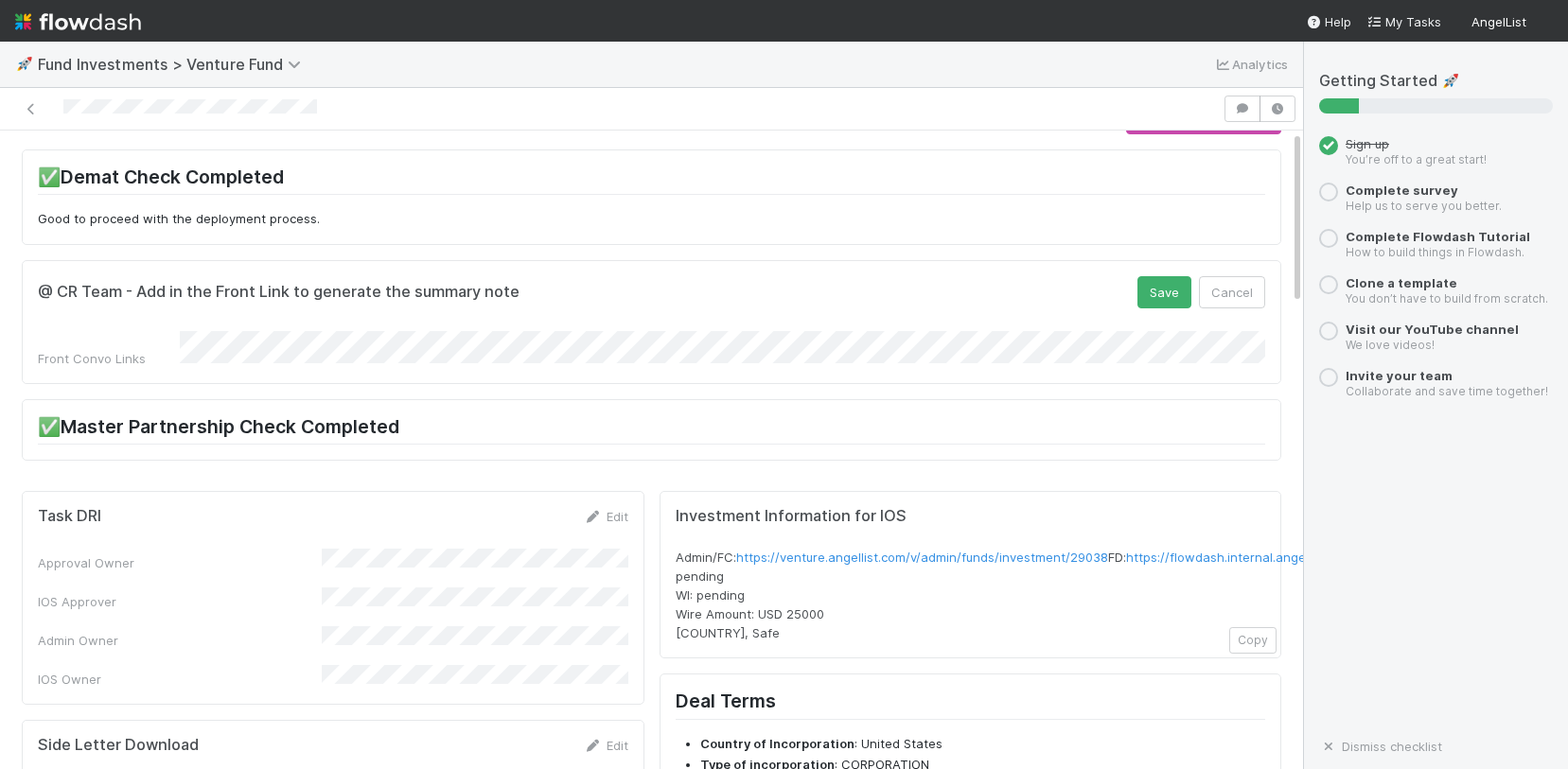 scroll, scrollTop: 0, scrollLeft: 0, axis: both 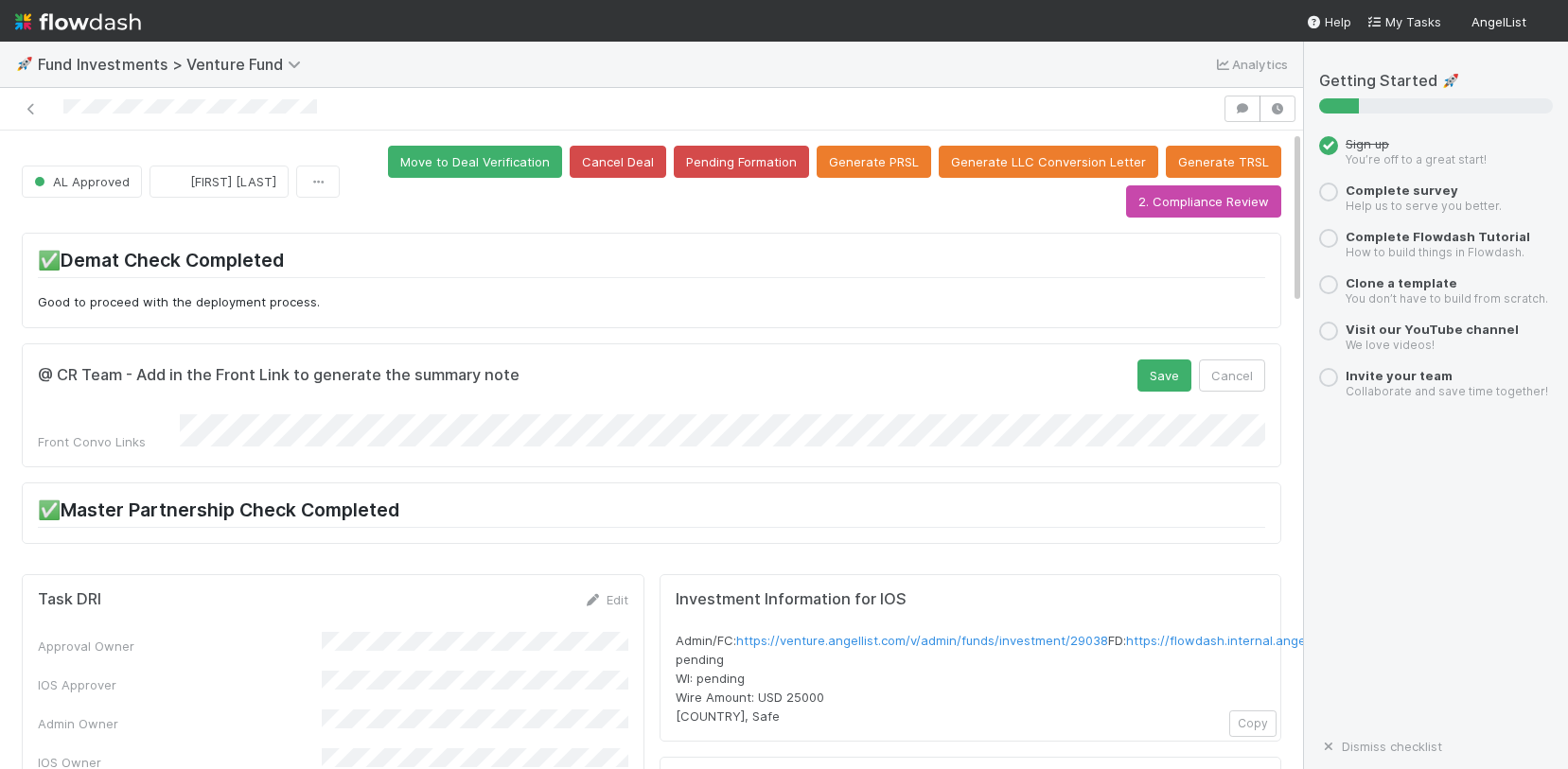 click on "Save" at bounding box center [1164, 376] 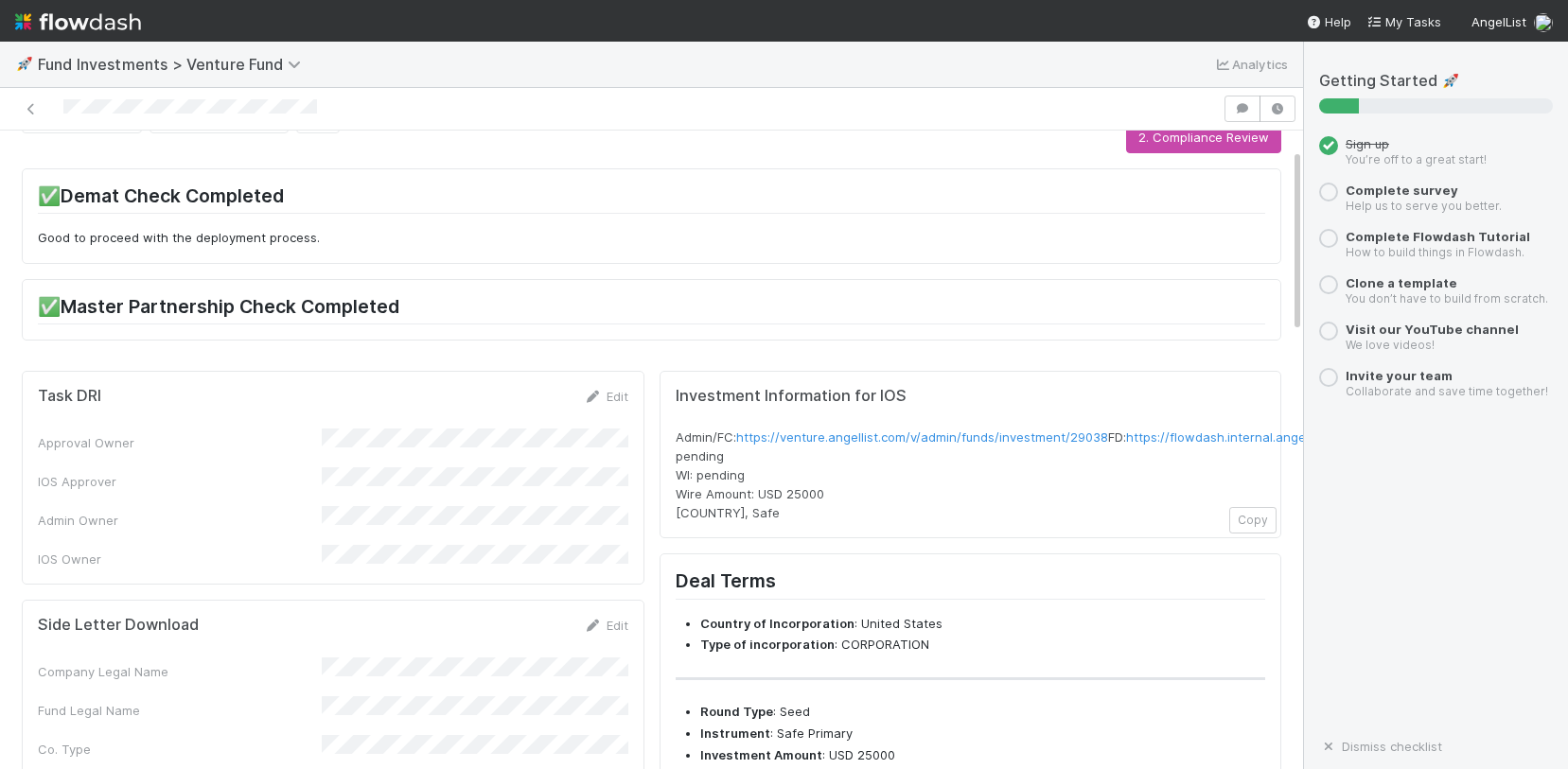 scroll, scrollTop: 67, scrollLeft: 0, axis: vertical 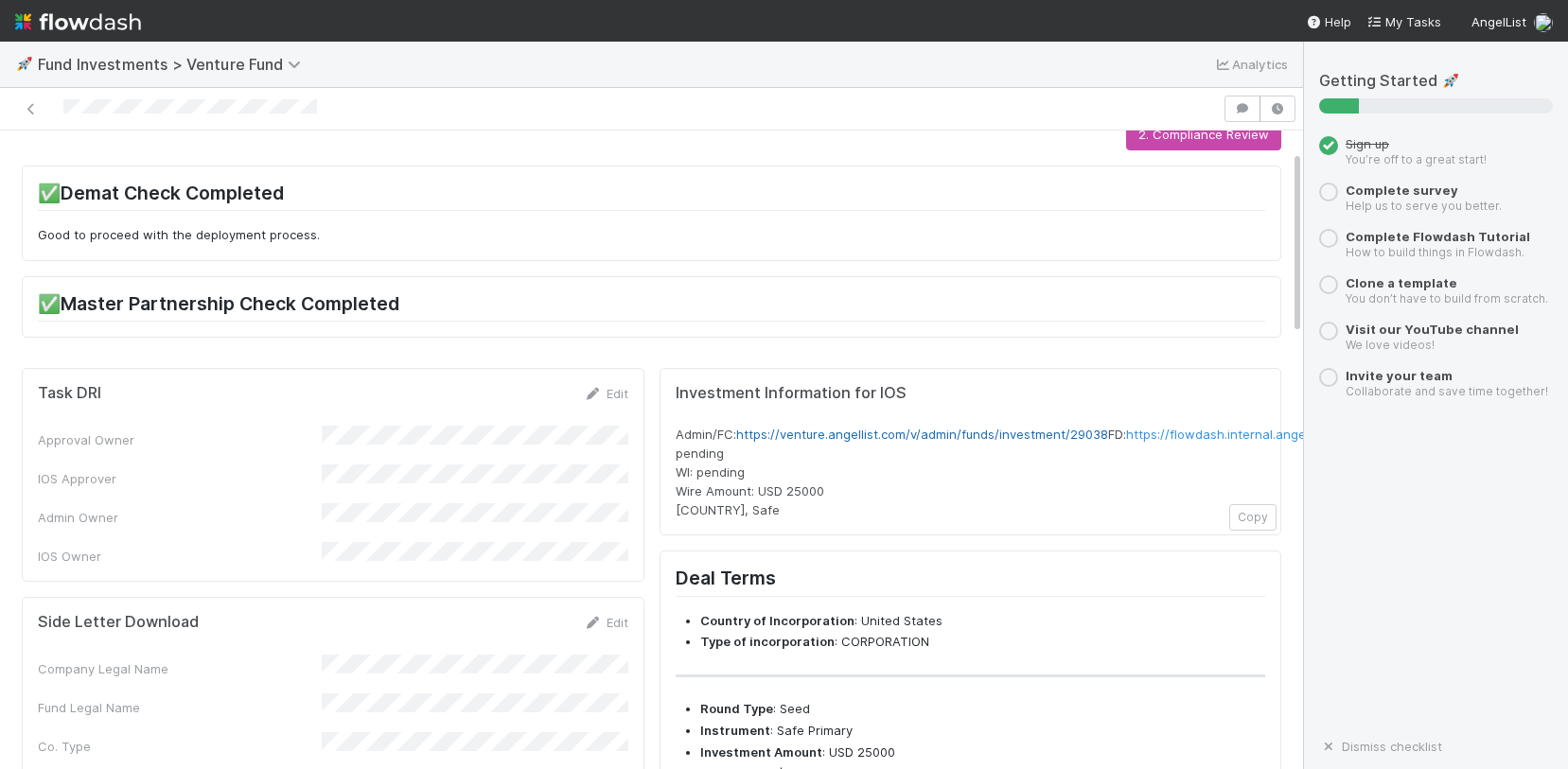 click on "https://venture.angellist.com/v/admin/funds/investment/29038" at bounding box center (922, 434) 